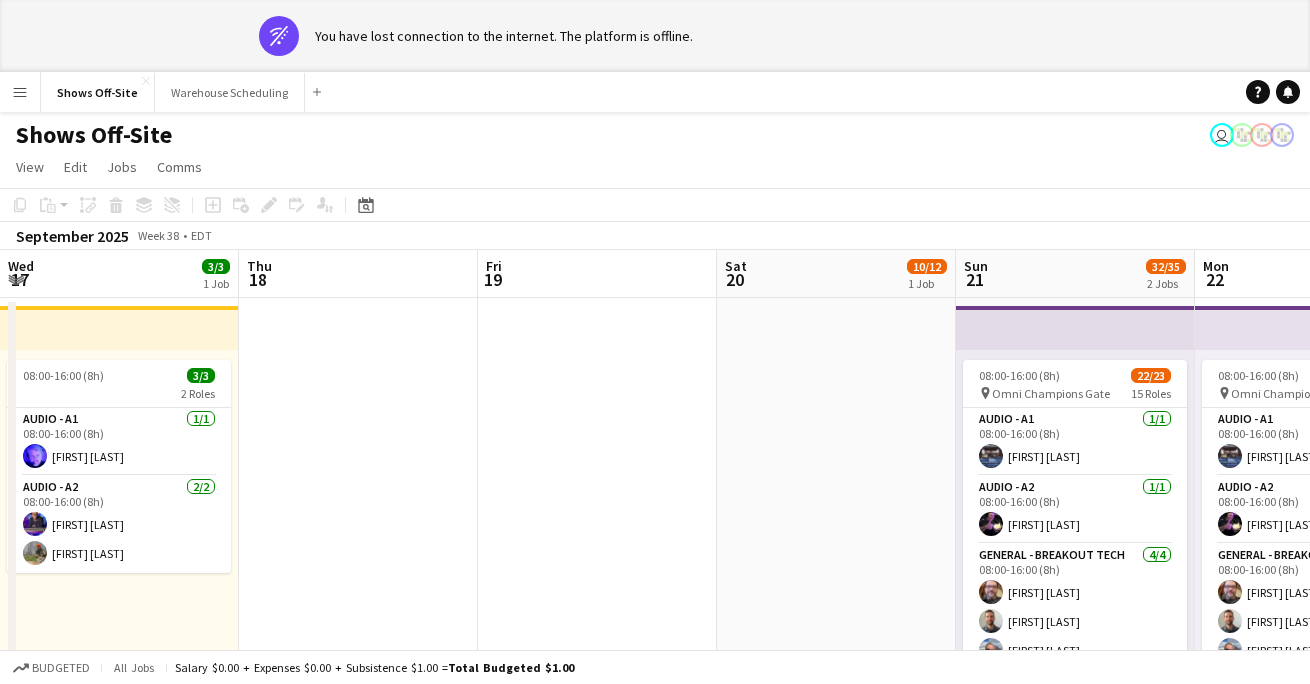 scroll, scrollTop: 0, scrollLeft: 0, axis: both 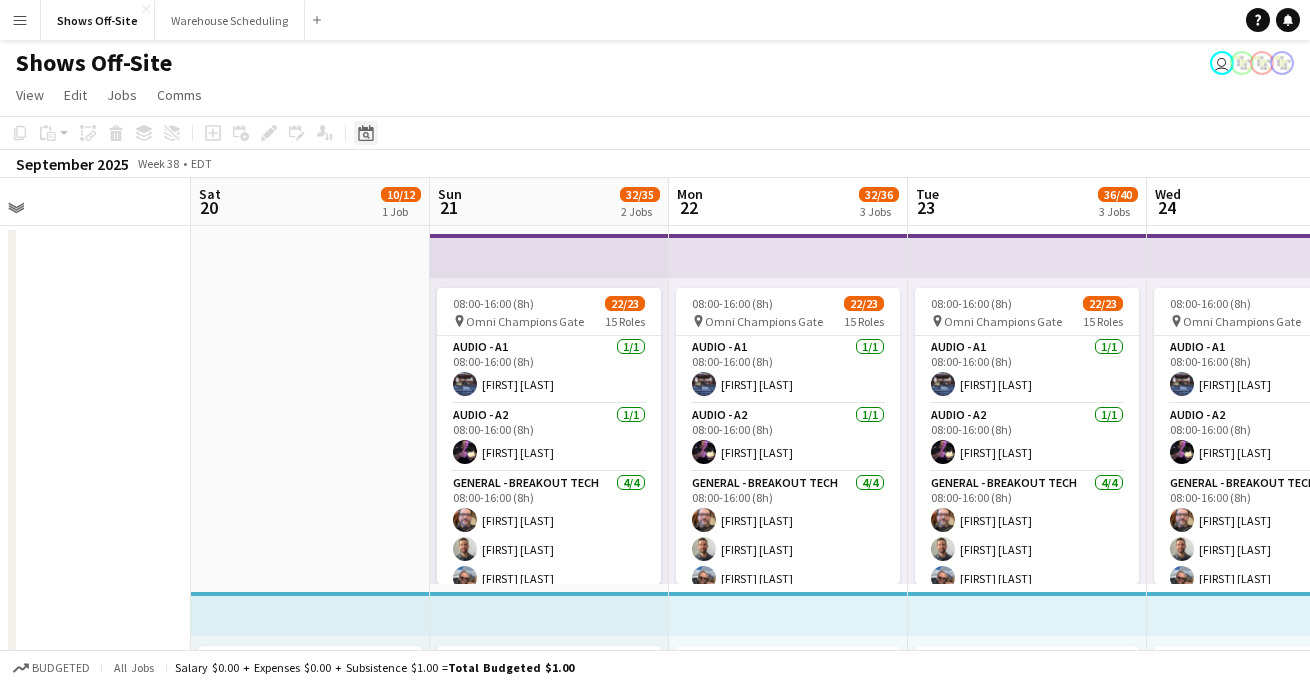click 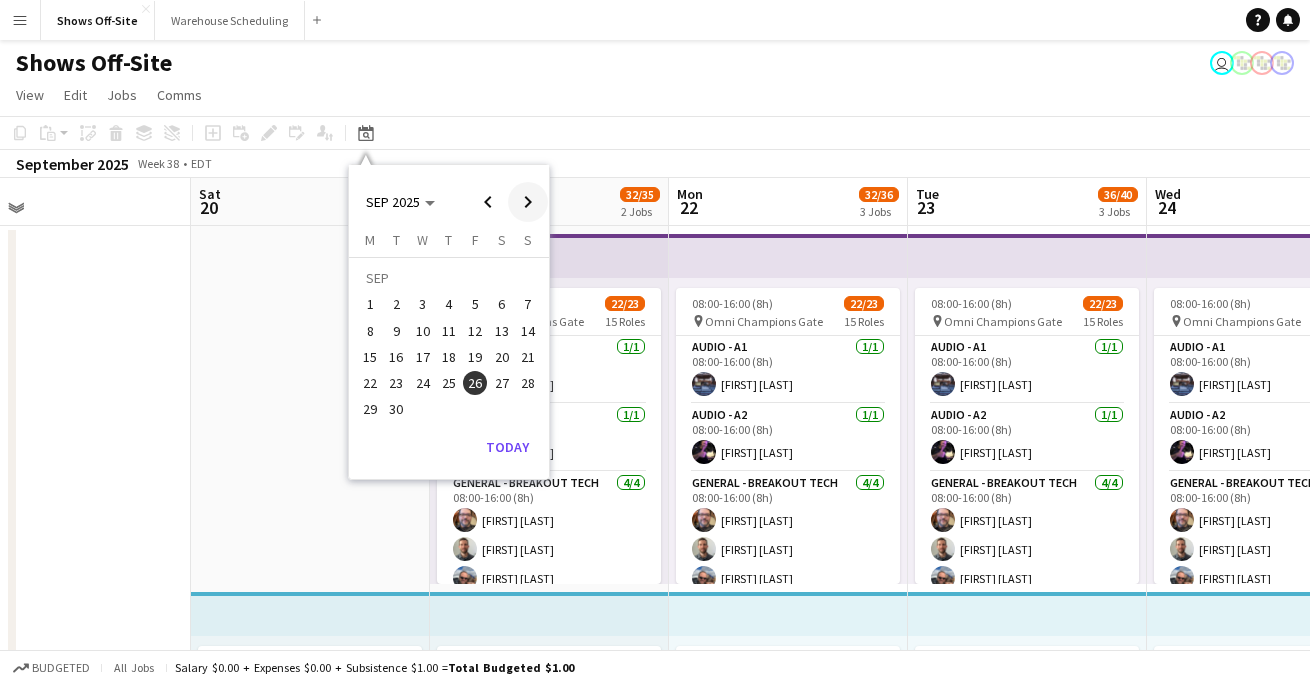 click at bounding box center [528, 202] 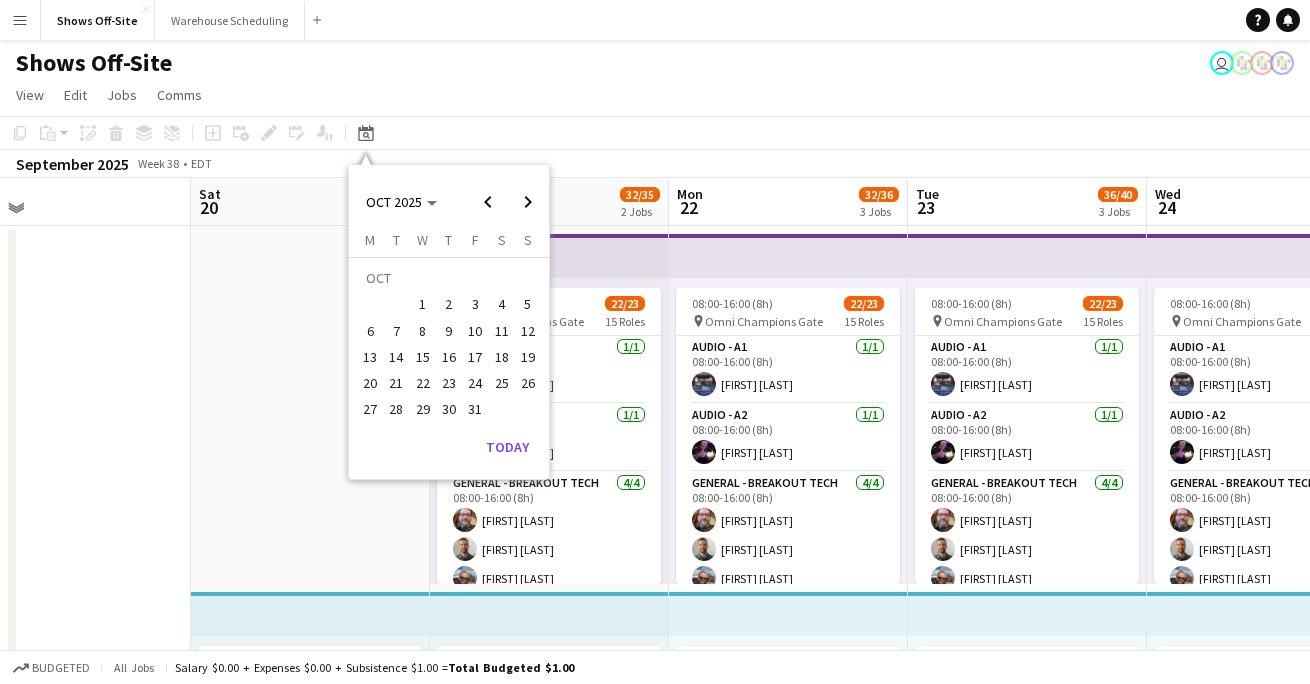 click on "3" at bounding box center (475, 305) 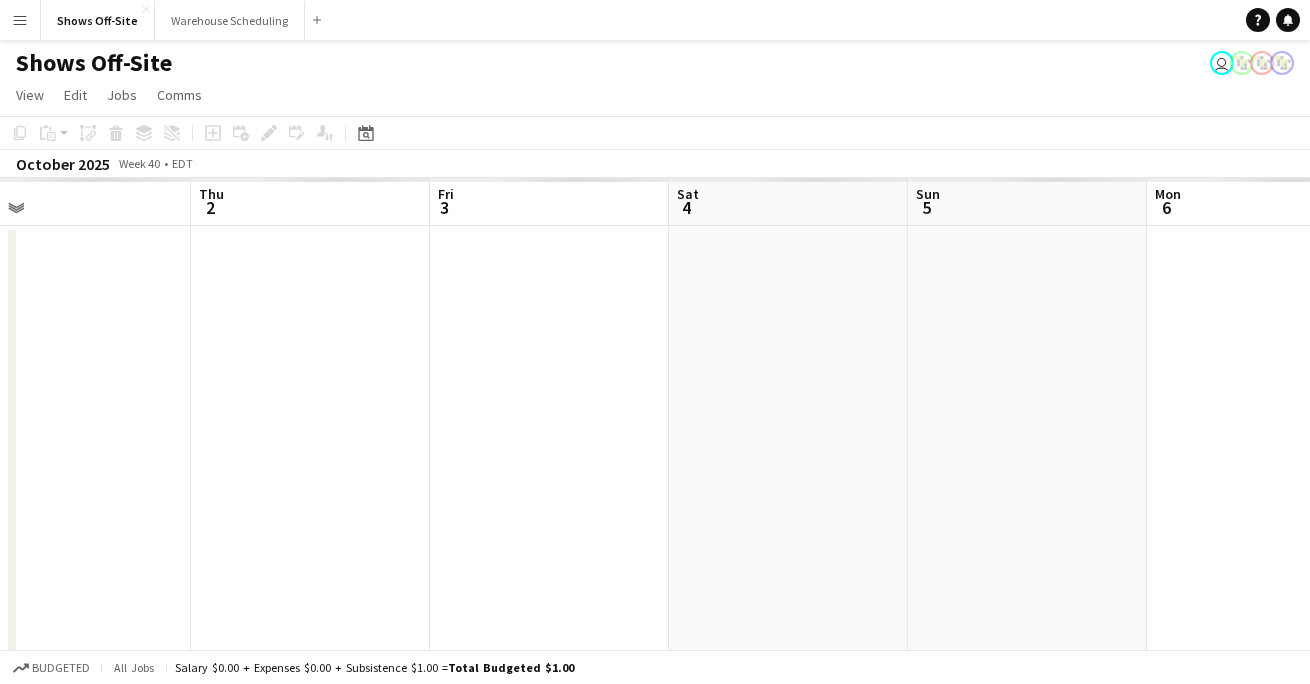 scroll, scrollTop: 0, scrollLeft: 688, axis: horizontal 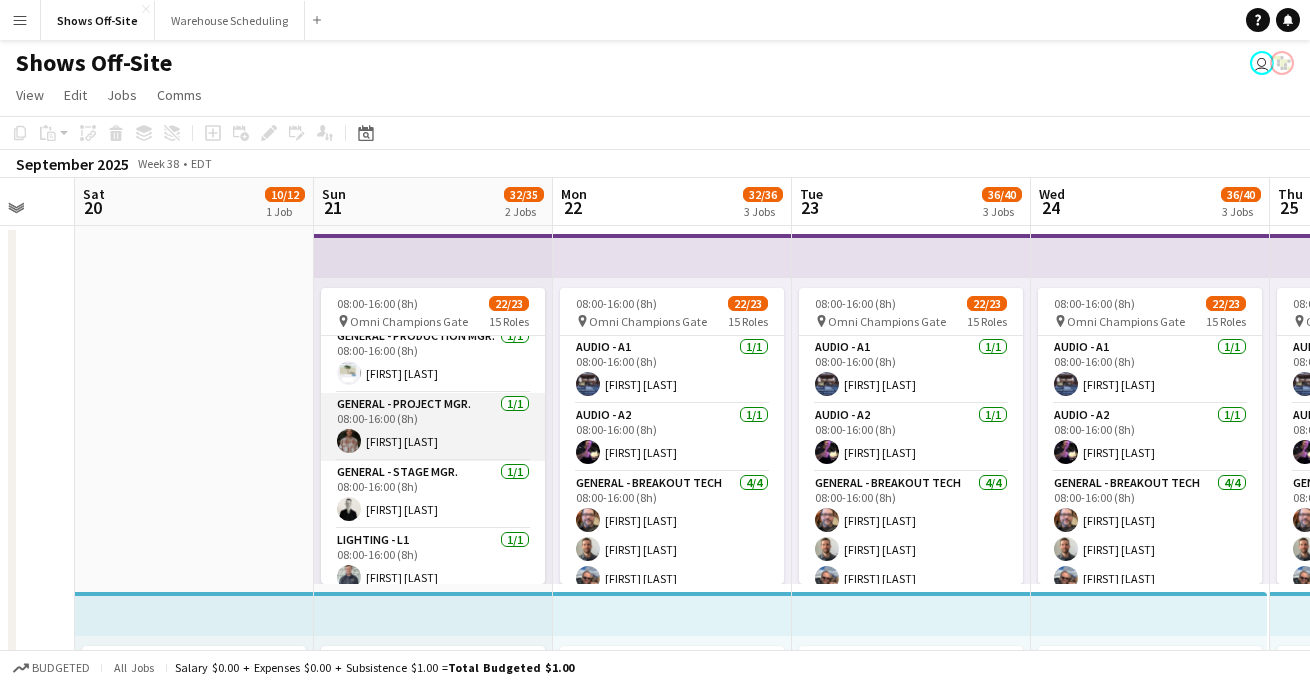 click on "General - Project Mgr.   1/1   08:00-16:00 (8h)
[FIRST] [LAST]" at bounding box center [433, 427] 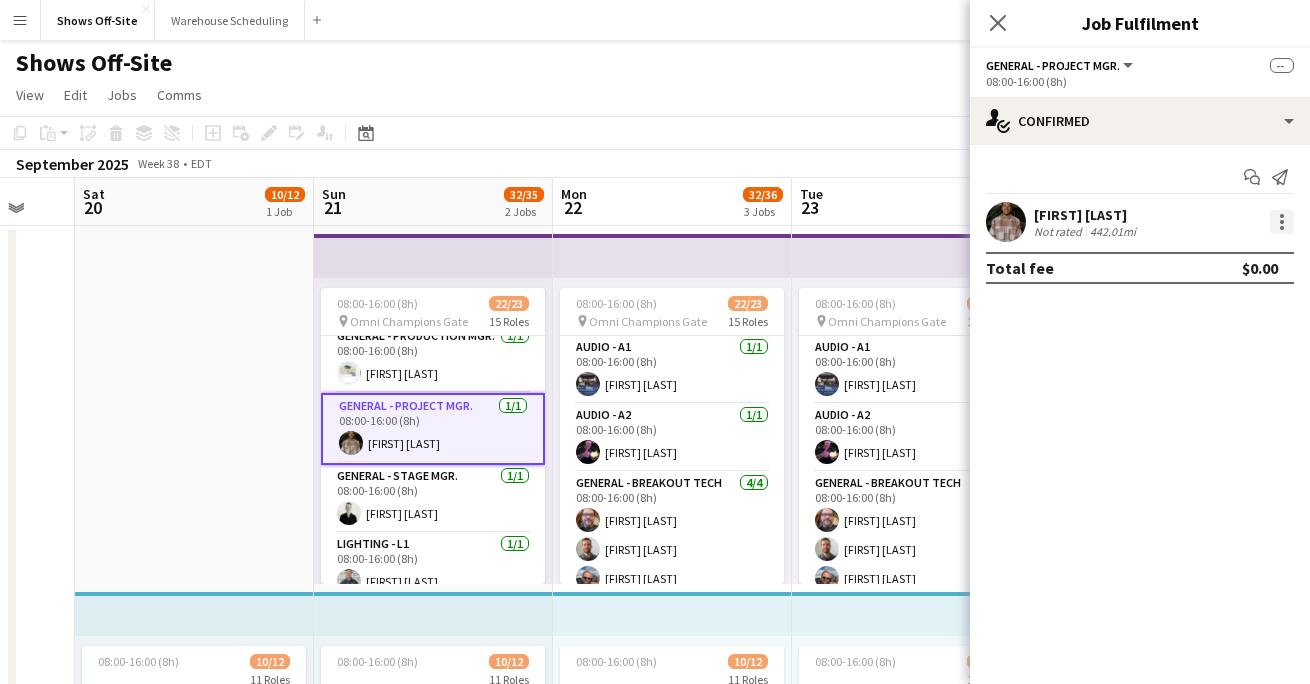 click at bounding box center [1282, 222] 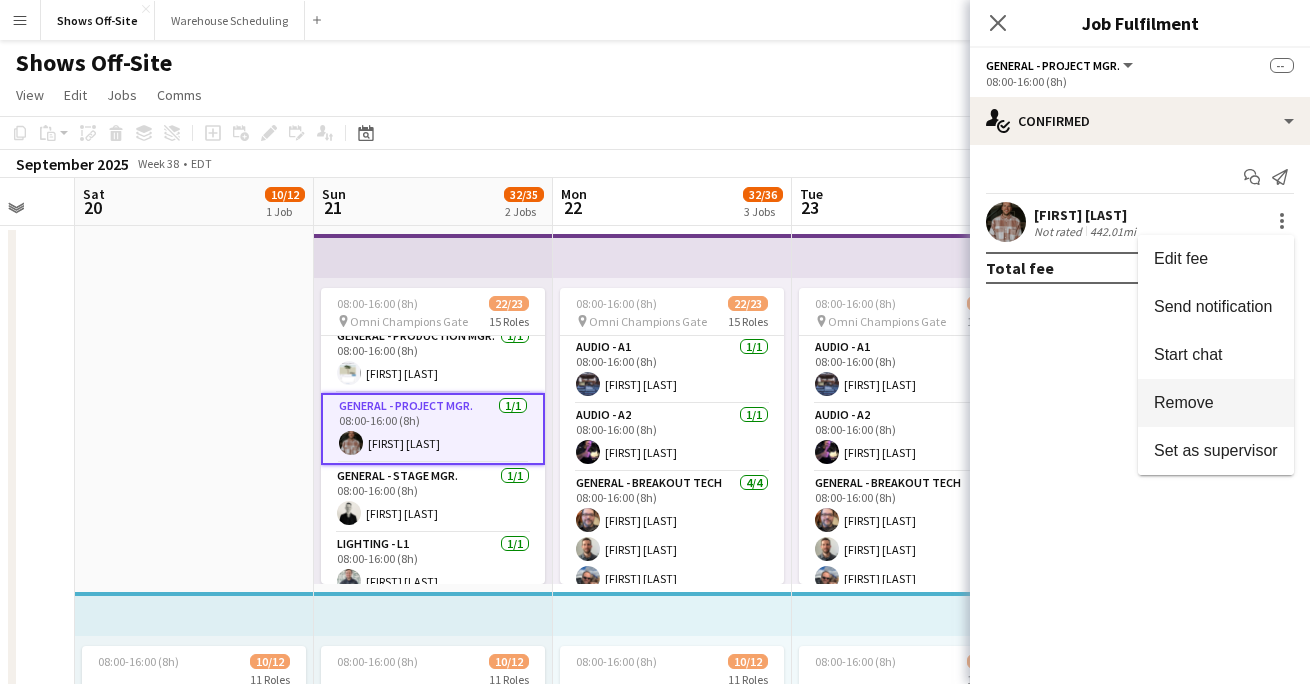 click on "Remove" at bounding box center [1216, 403] 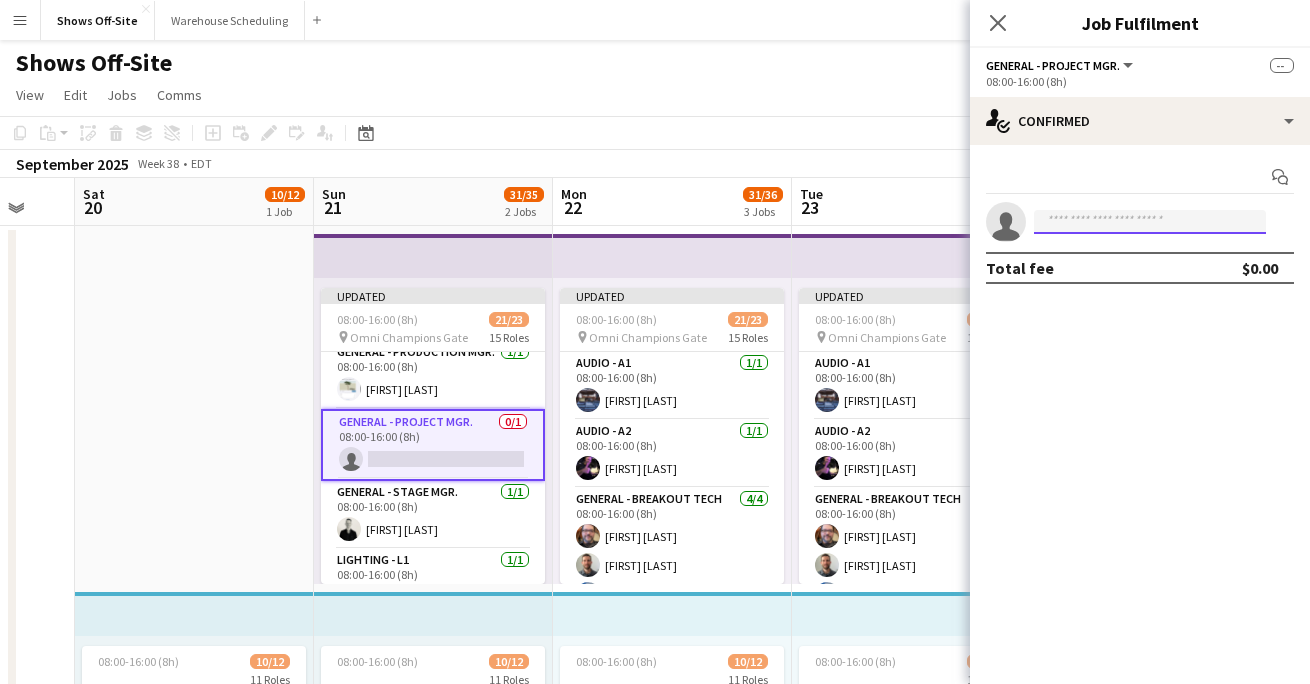 click at bounding box center [1150, 222] 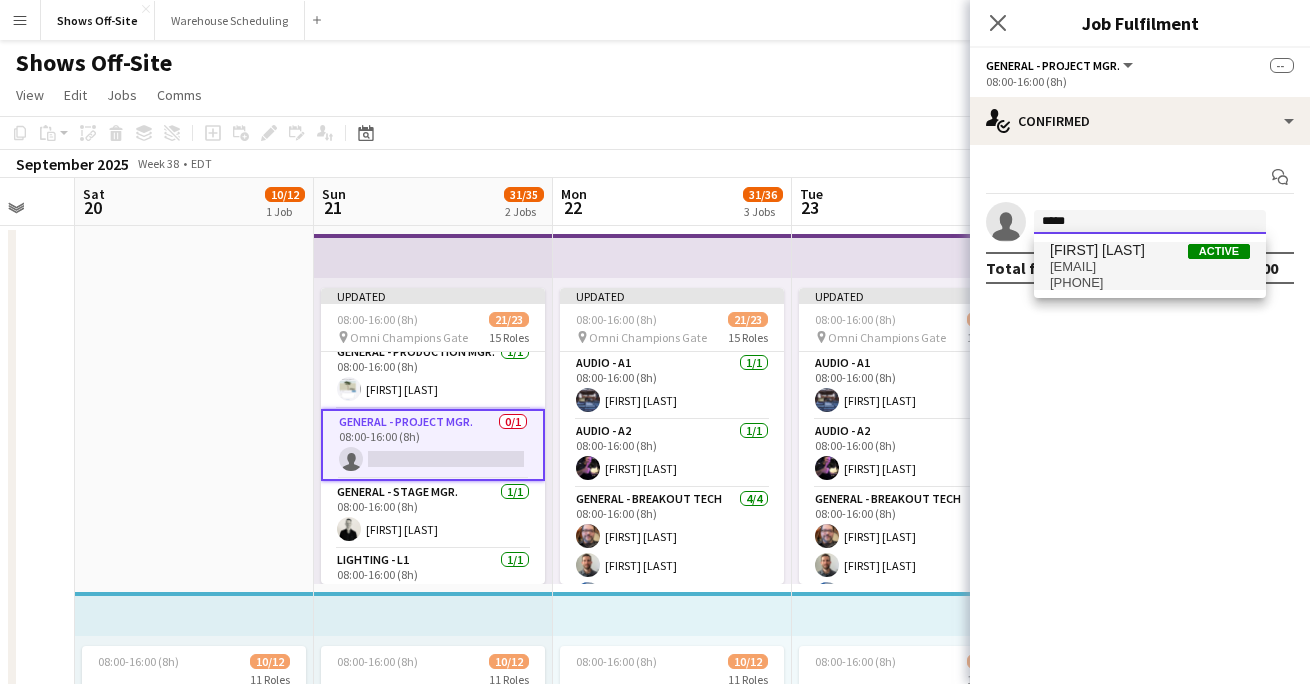 type on "*****" 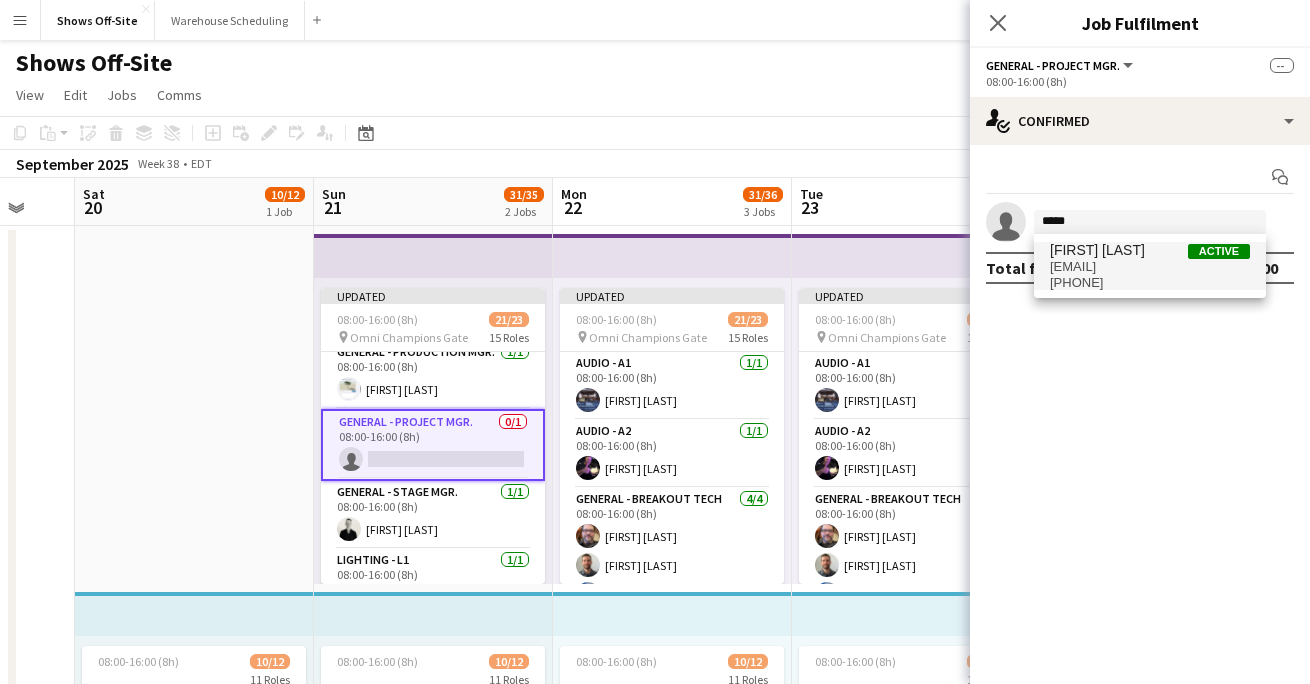 click on "[FIRST] [LAST]  Active" at bounding box center (1150, 250) 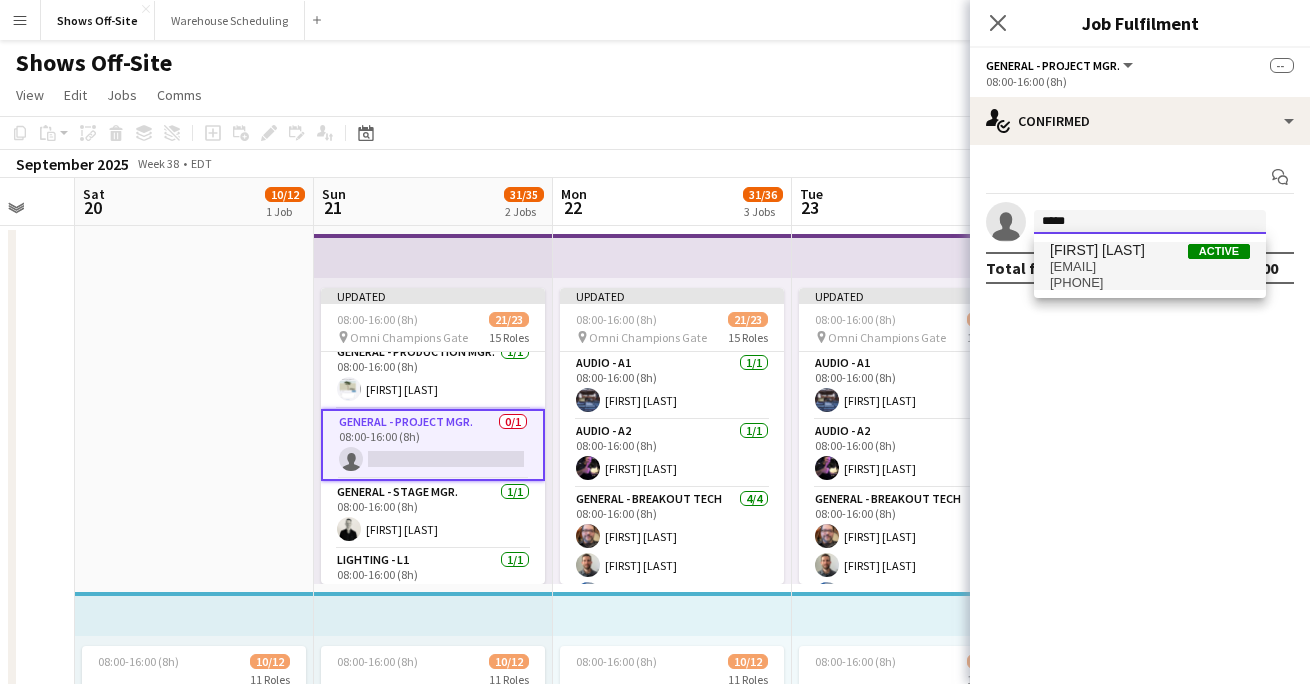 type 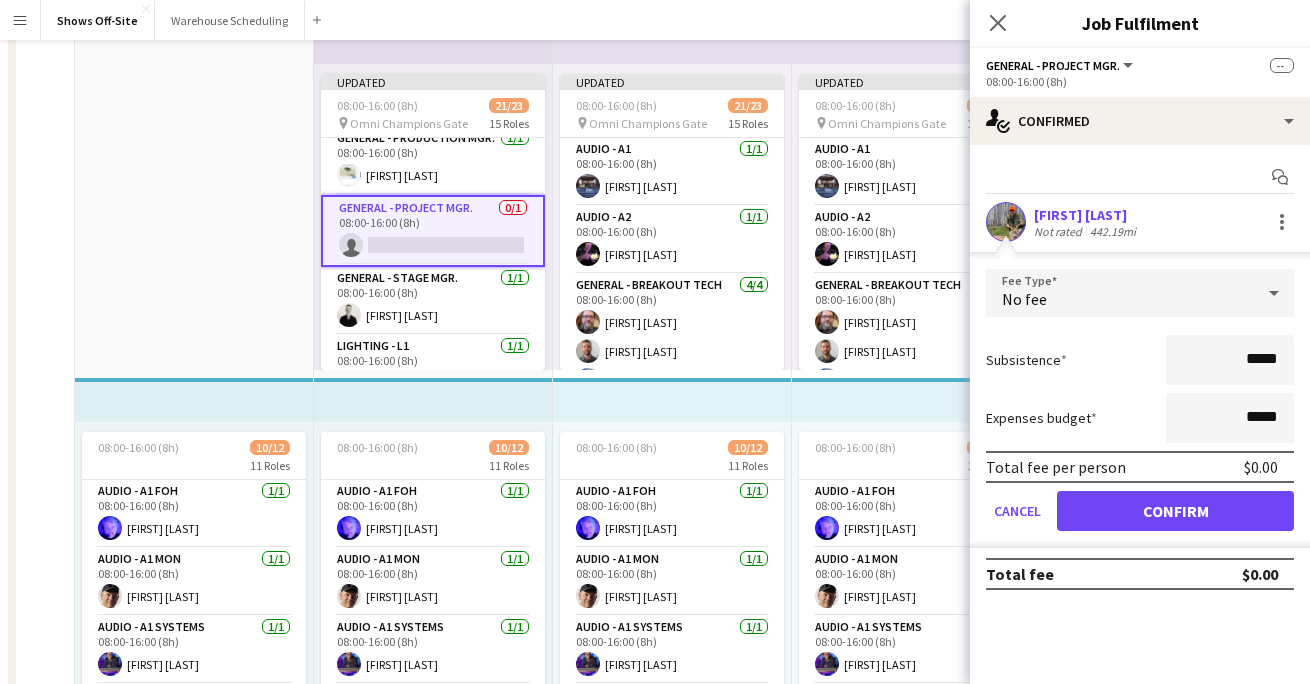 scroll, scrollTop: 370, scrollLeft: 0, axis: vertical 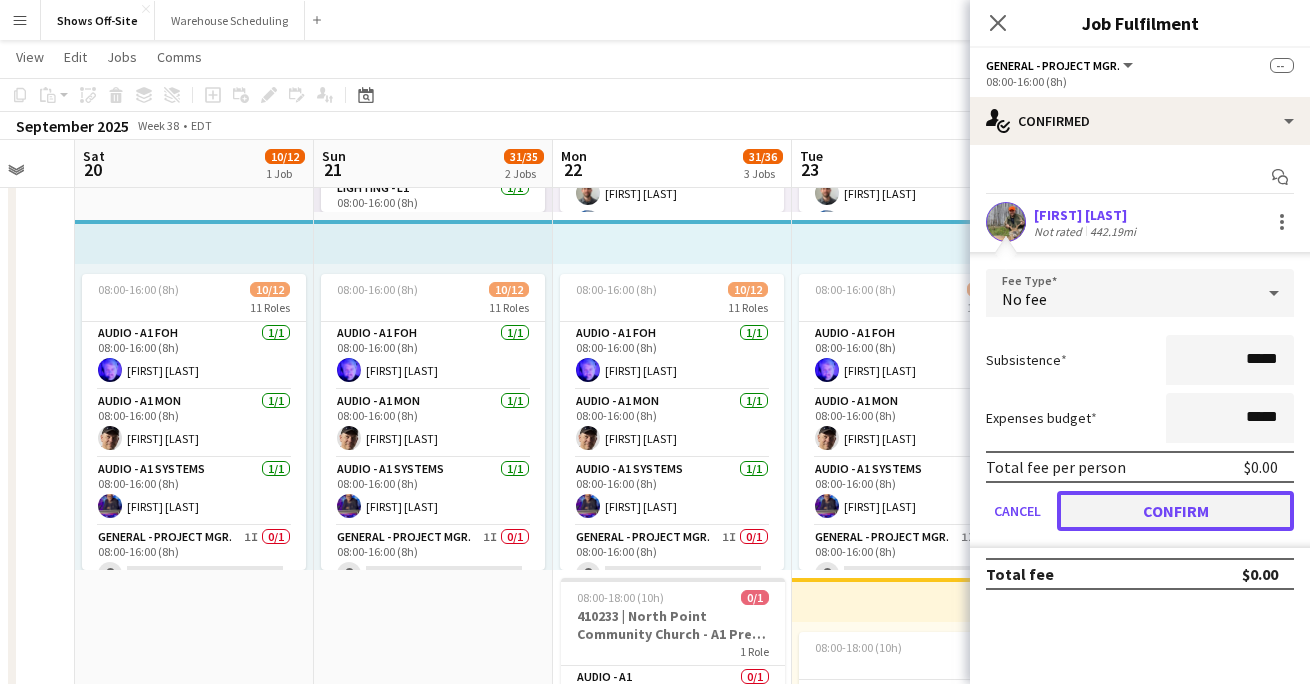 click on "Confirm" at bounding box center [1175, 511] 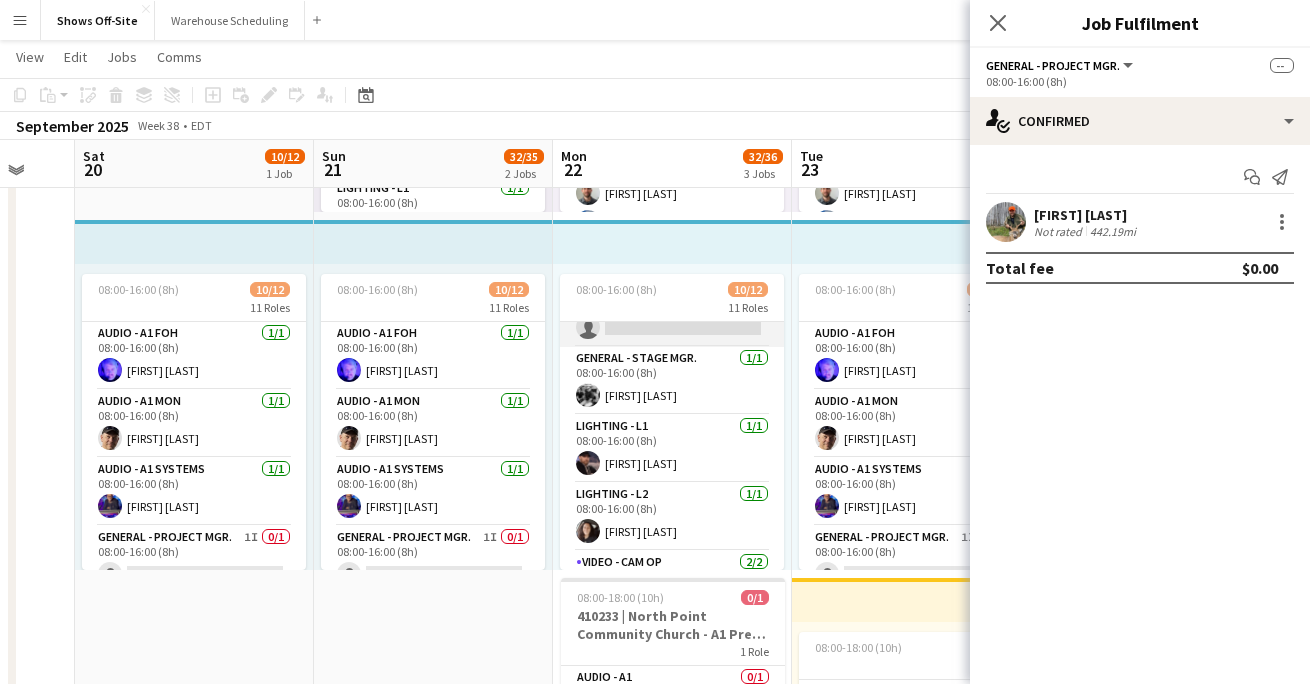 scroll, scrollTop: 285, scrollLeft: 0, axis: vertical 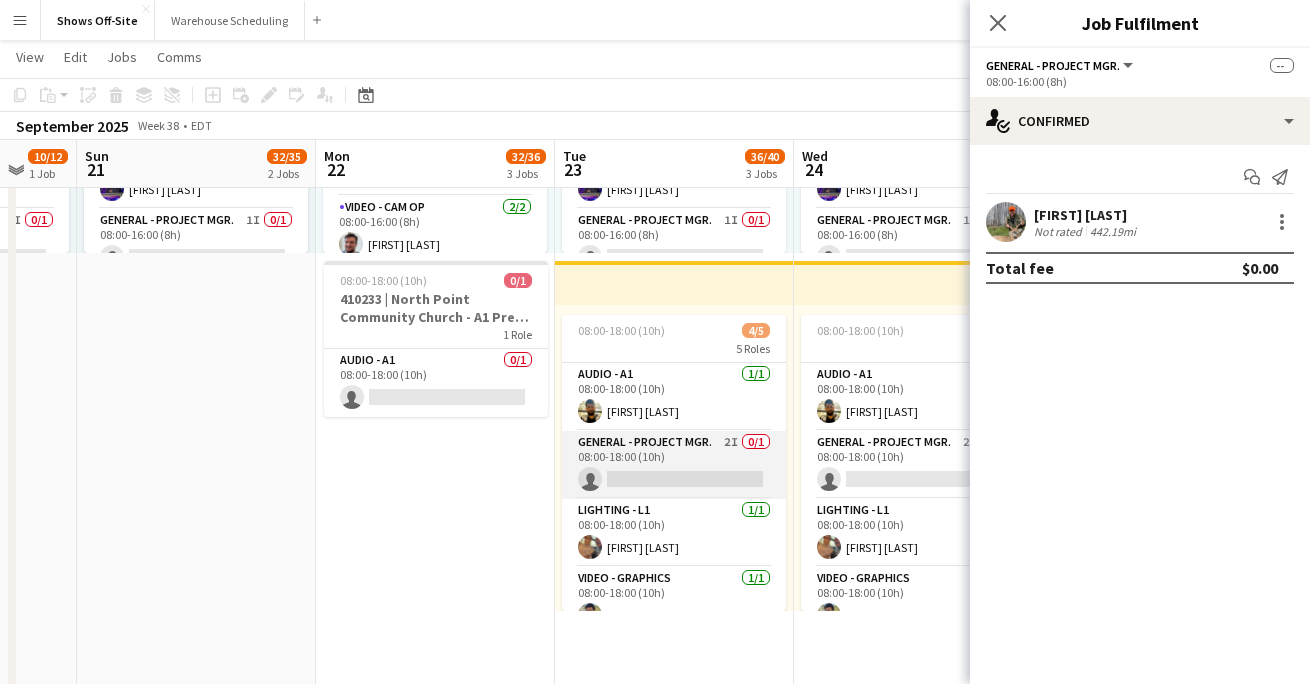 click on "General - Project Mgr.   2I   0/1   08:00-18:00 (10h)
single-neutral-actions" at bounding box center (674, 465) 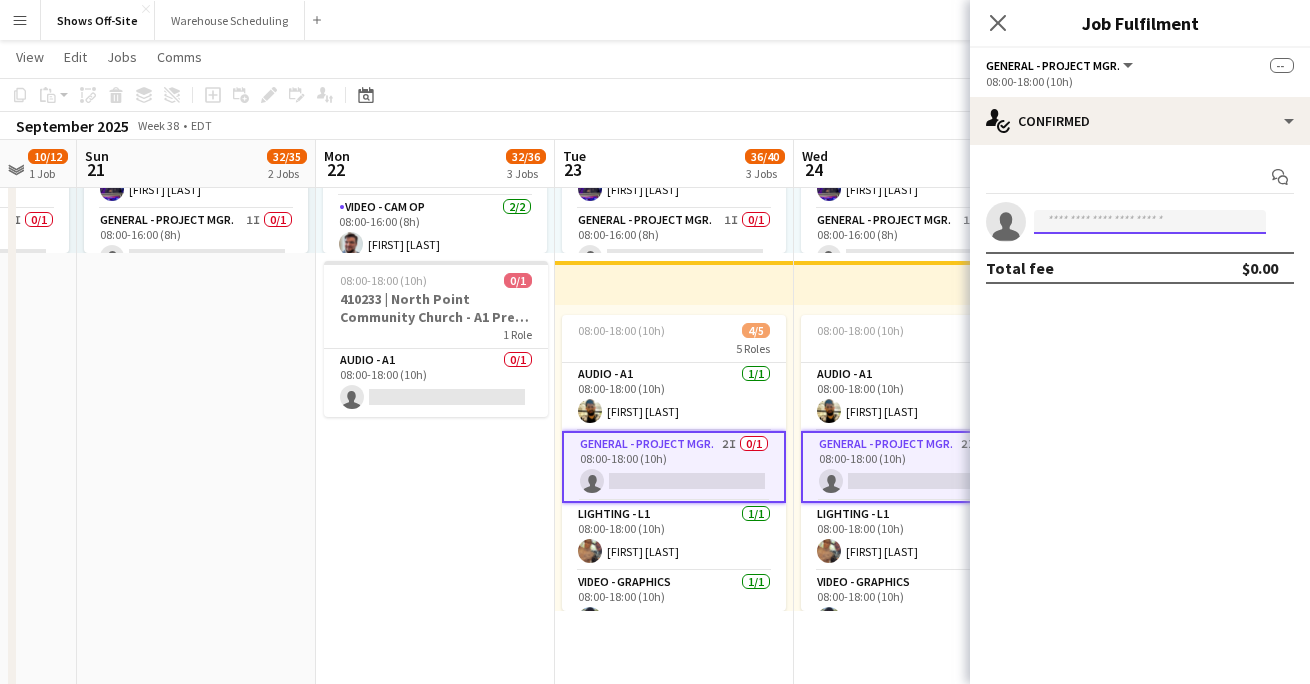 click at bounding box center [1150, 222] 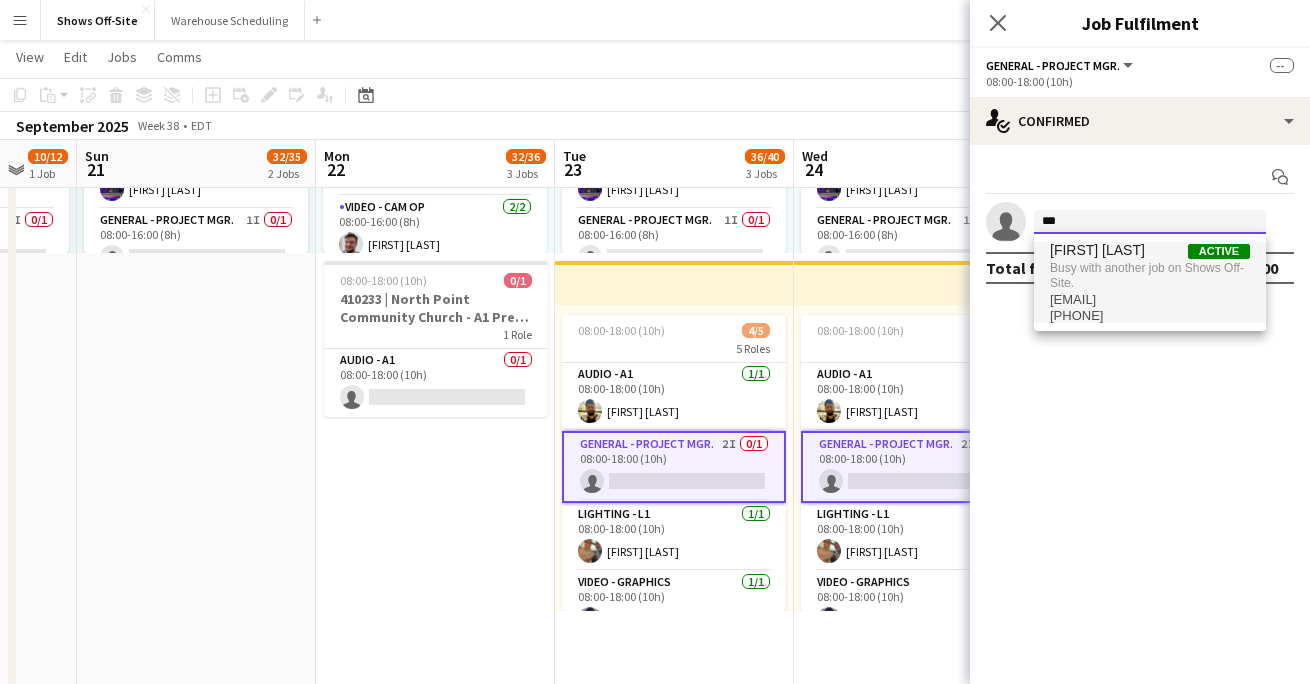 type on "***" 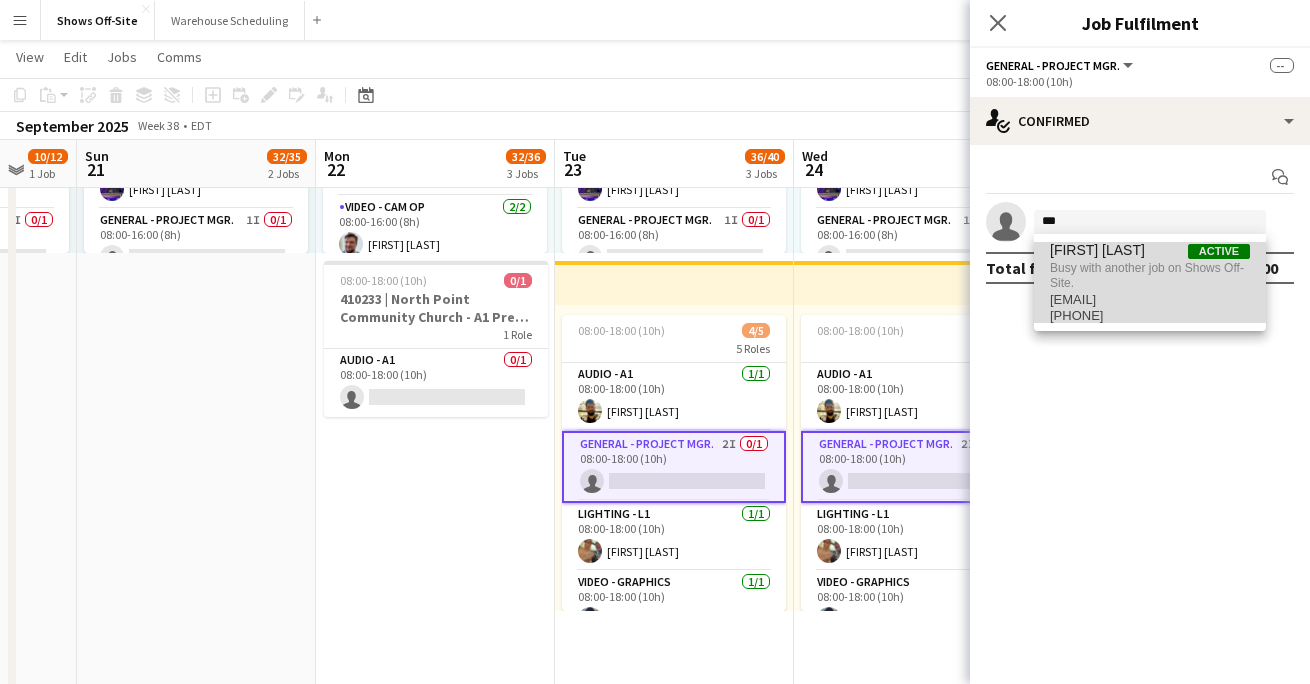 click on "[FIRST] [LAST]  Active" at bounding box center (1150, 250) 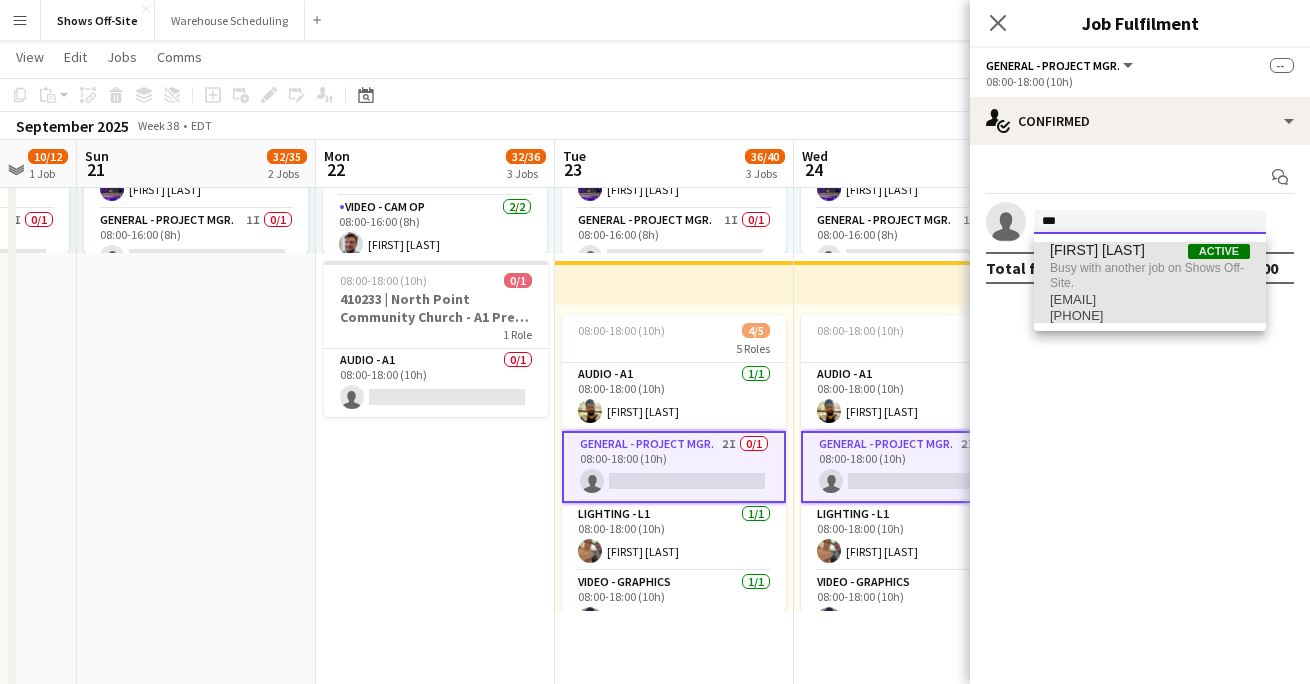type 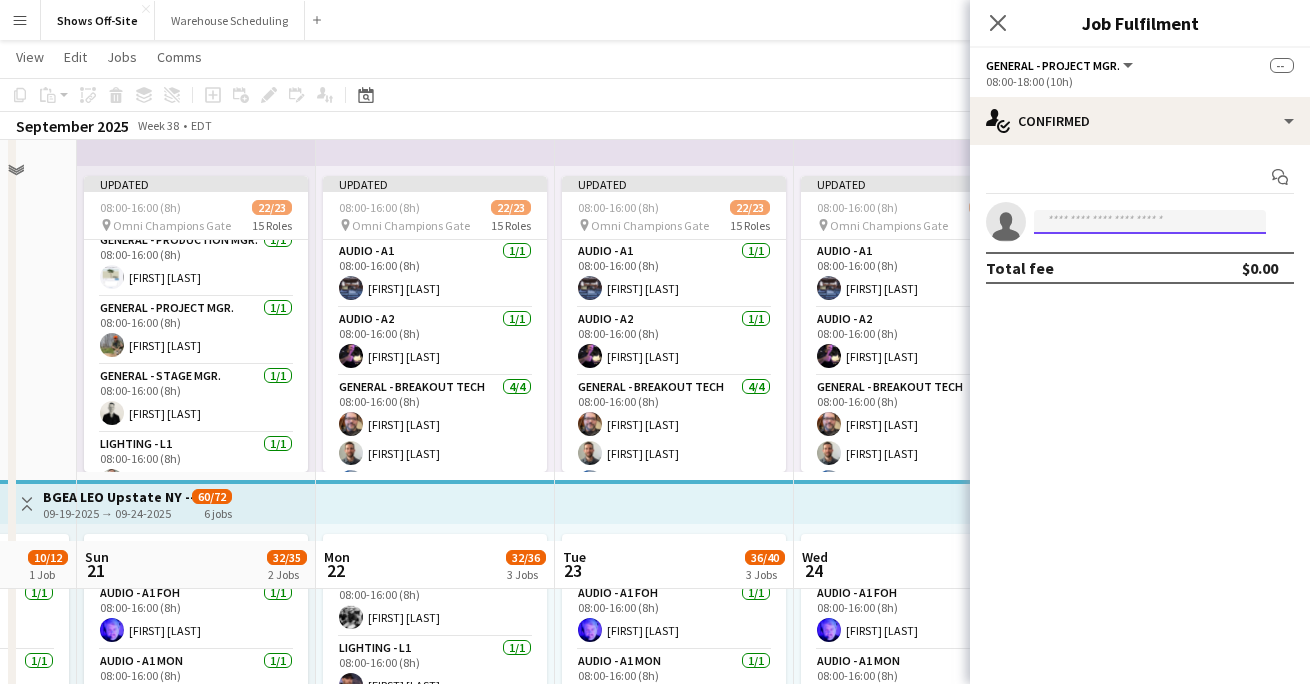 scroll, scrollTop: 0, scrollLeft: 0, axis: both 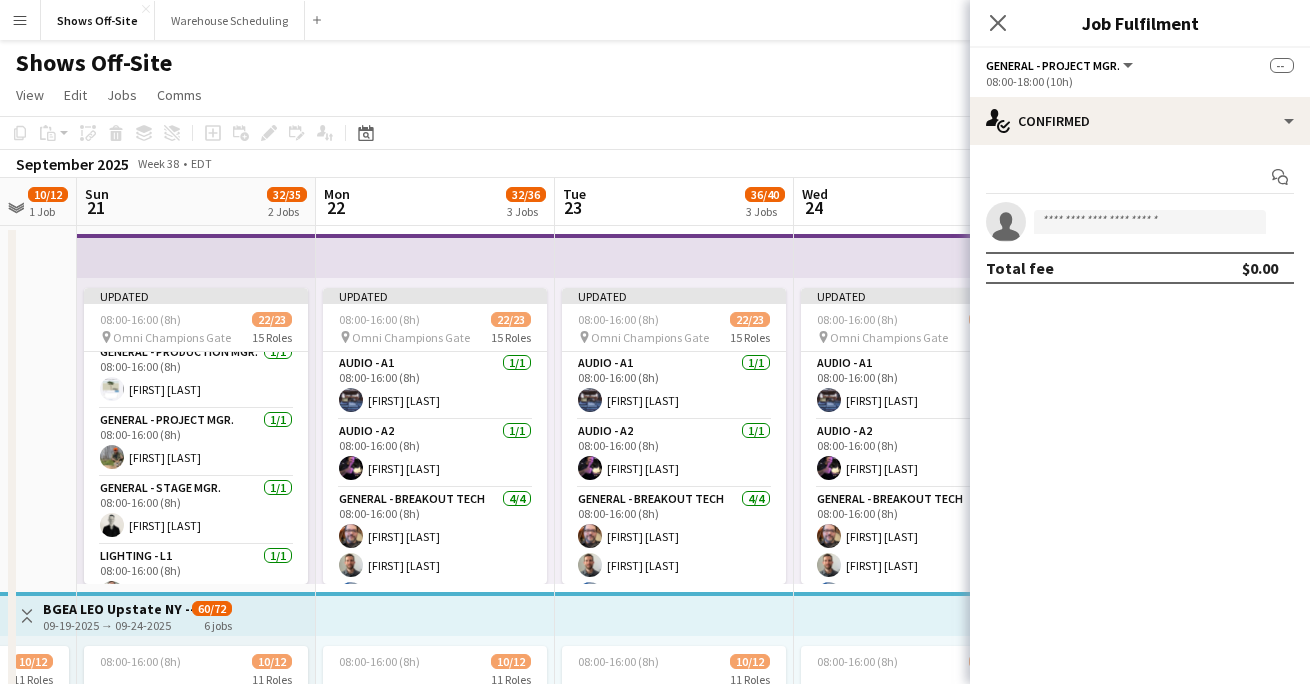 click 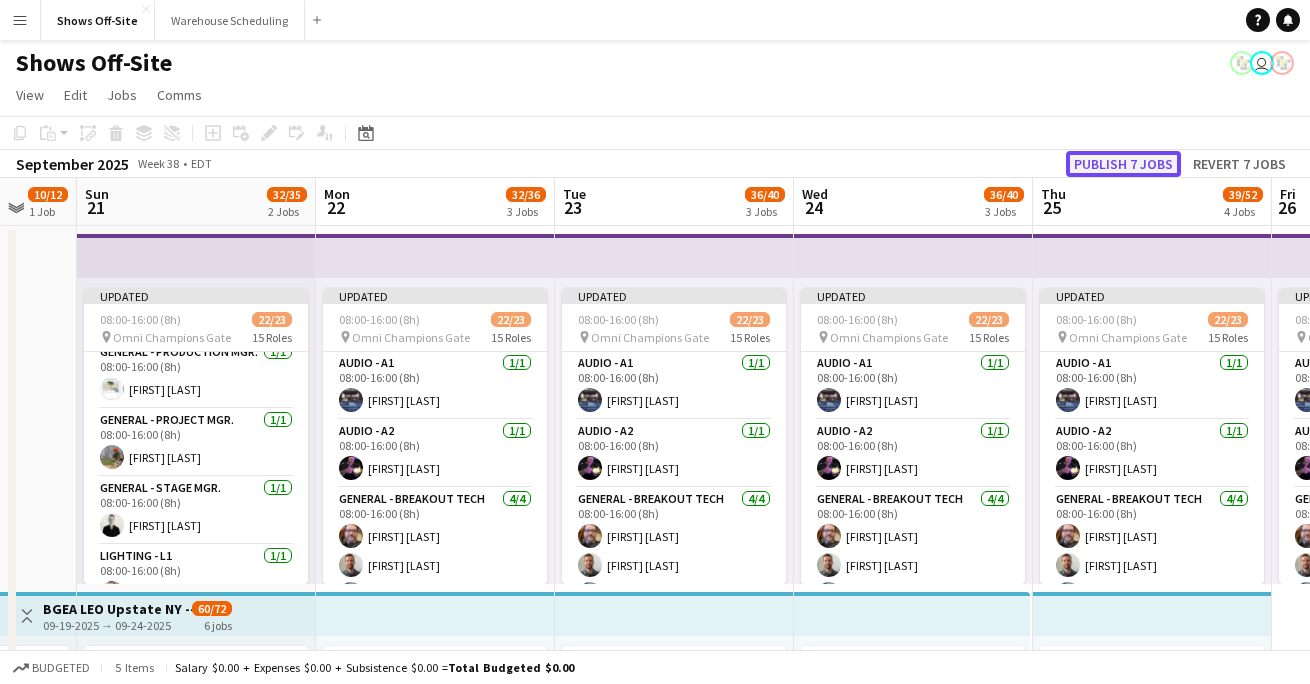 click on "Publish 7 jobs" 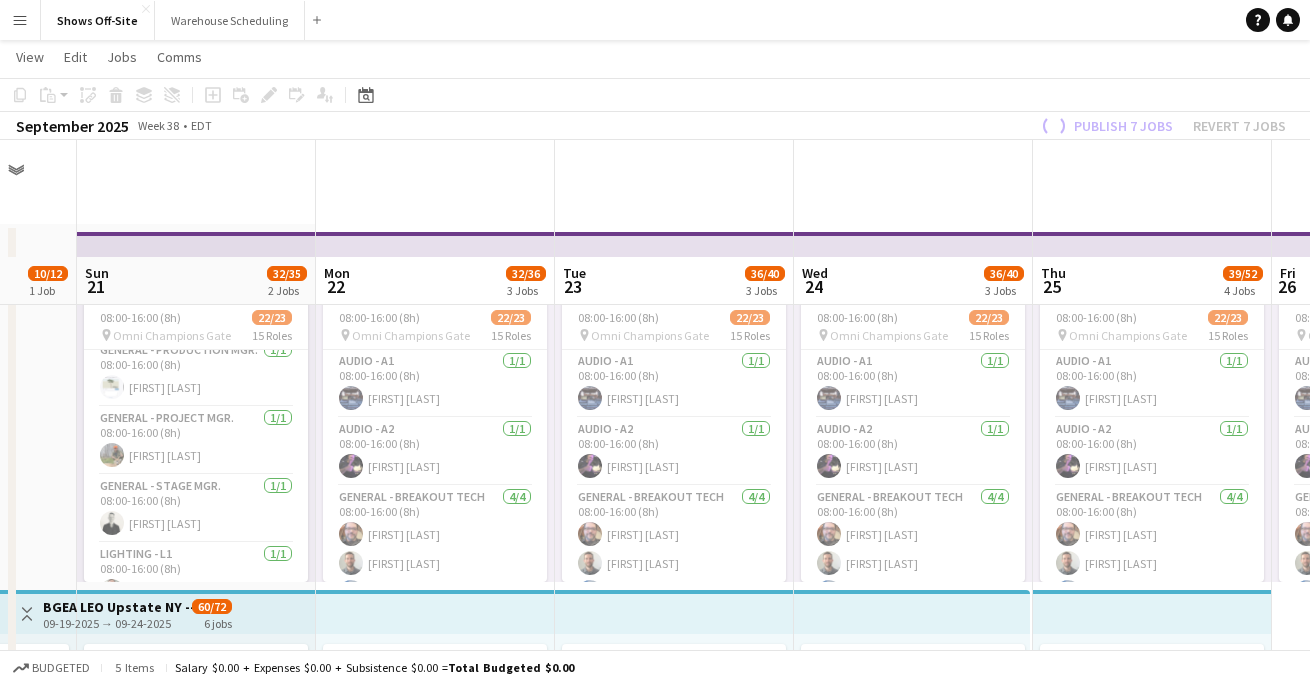 scroll, scrollTop: 284, scrollLeft: 0, axis: vertical 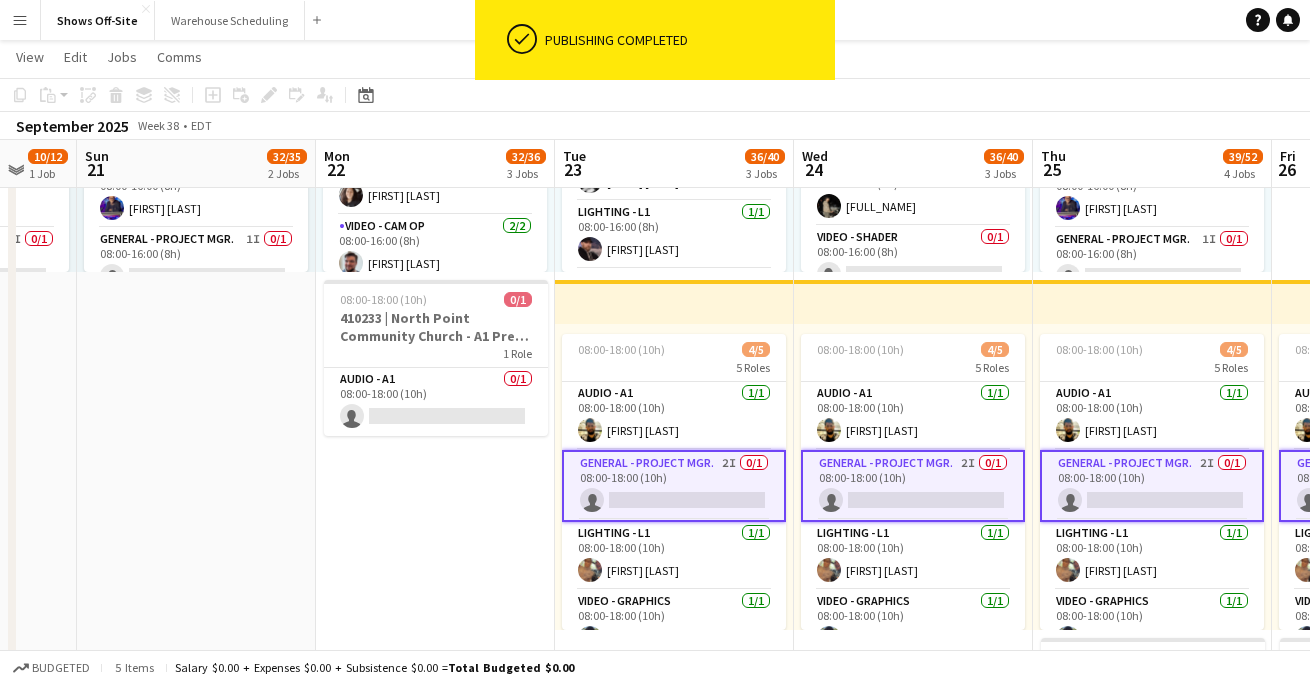 click on "General - Project Mgr.   2I   0/1   08:00-18:00 (10h)
single-neutral-actions" at bounding box center (674, 486) 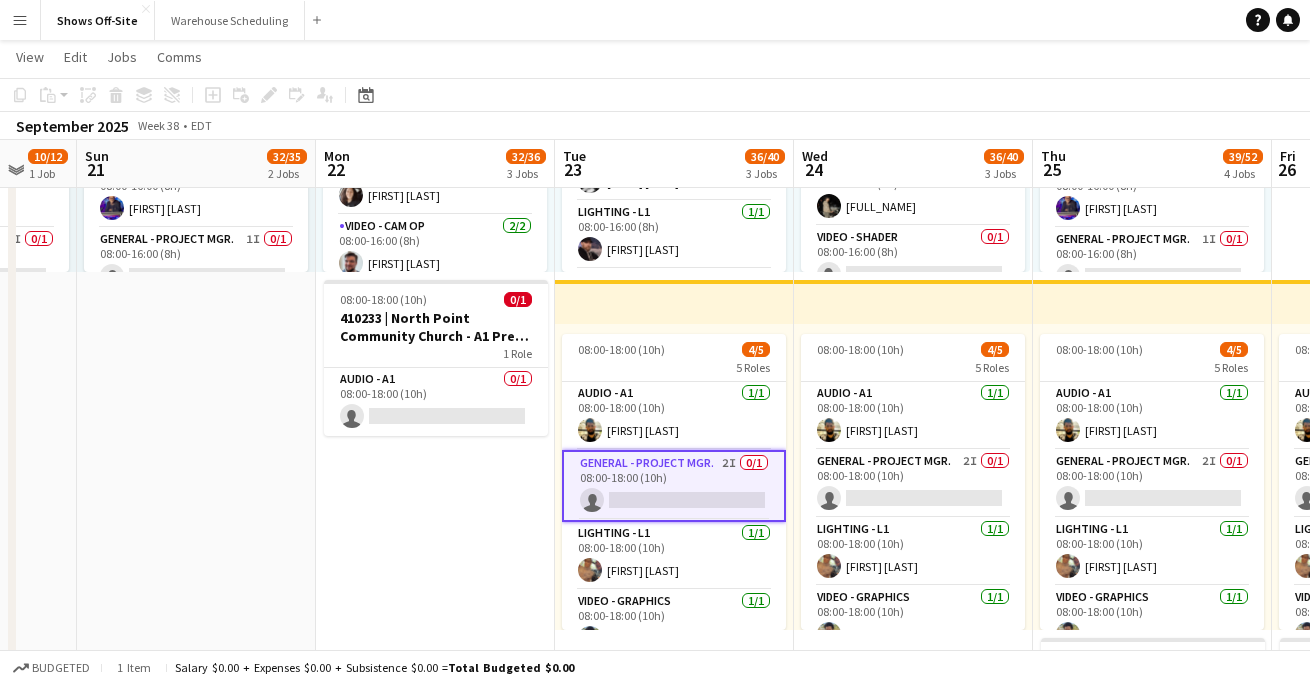click on "General - Project Mgr.   2I   0/1   08:00-18:00 (10h)
single-neutral-actions" at bounding box center [674, 486] 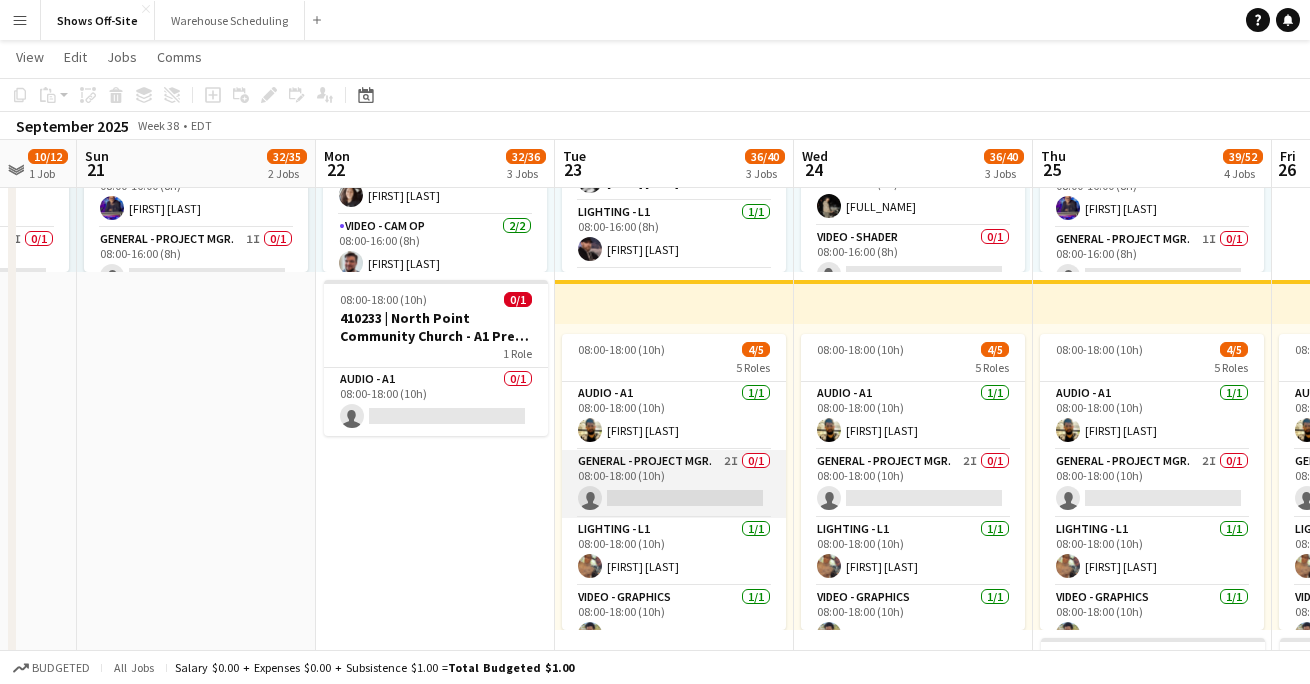 click on "General - Project Mgr.   2I   0/1   08:00-18:00 (10h)
single-neutral-actions" at bounding box center (674, 484) 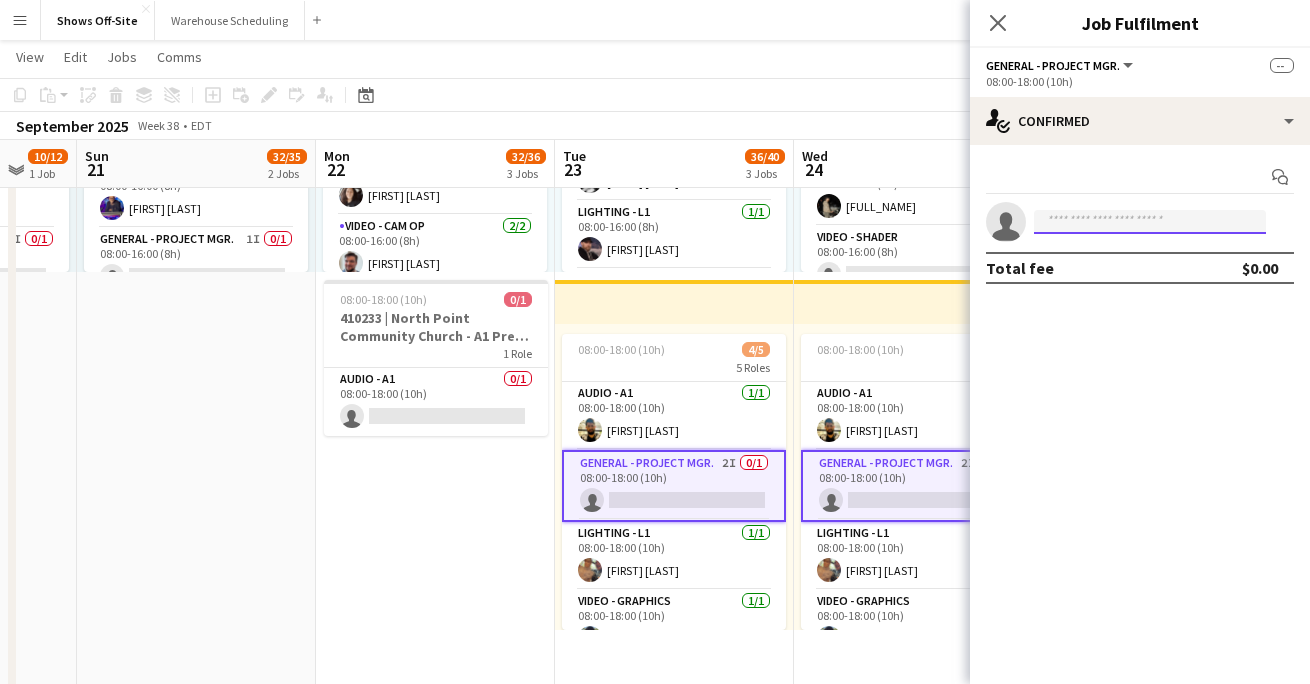 click at bounding box center (1150, 222) 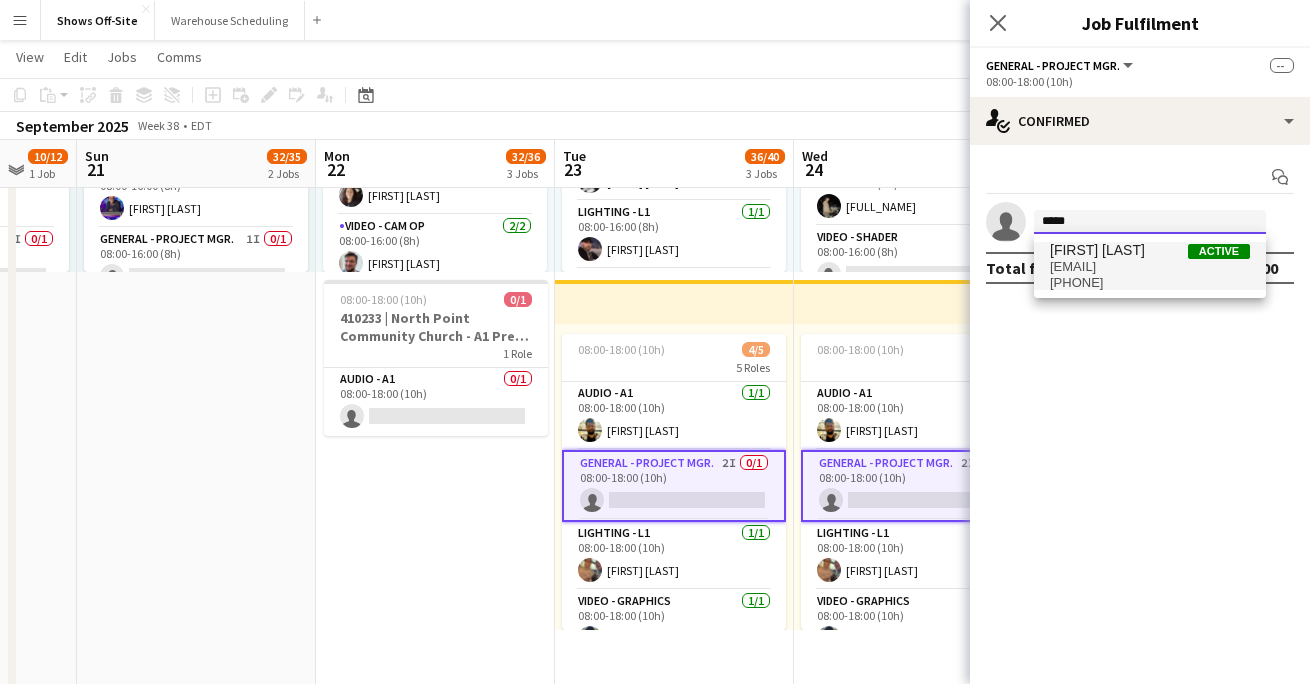 type on "*****" 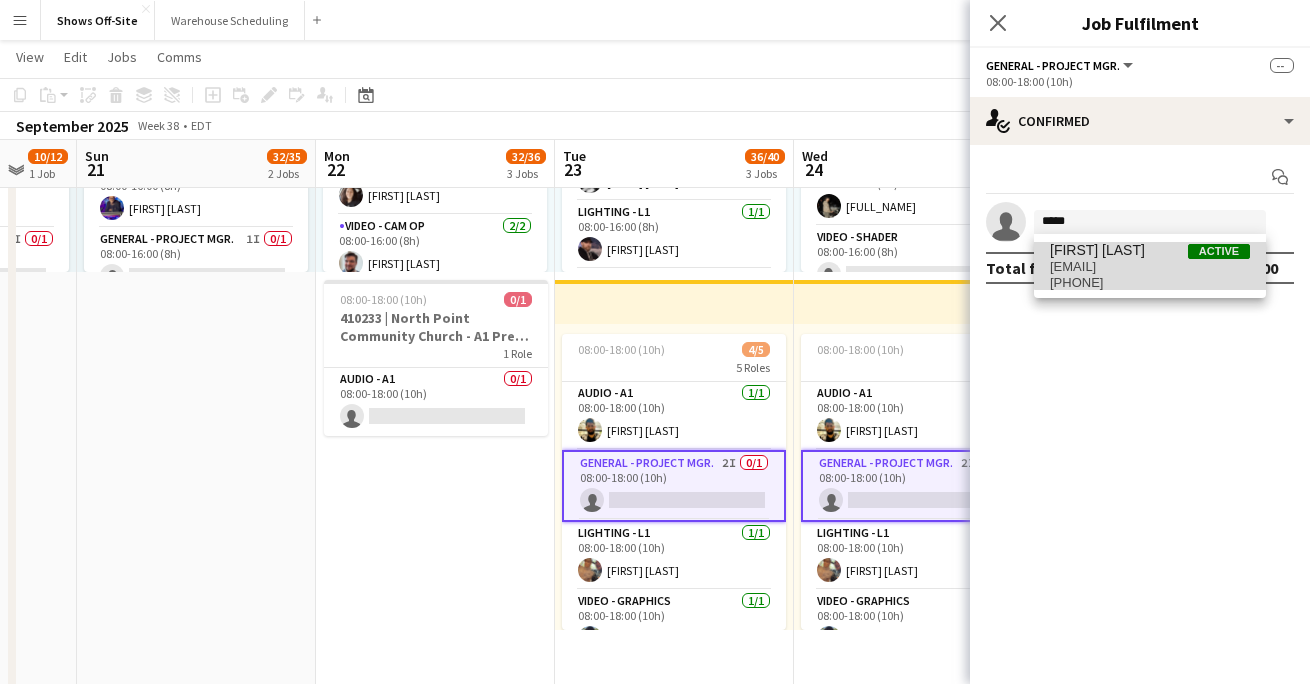 click on "[FIRST] [LAST]  Active" at bounding box center [1150, 250] 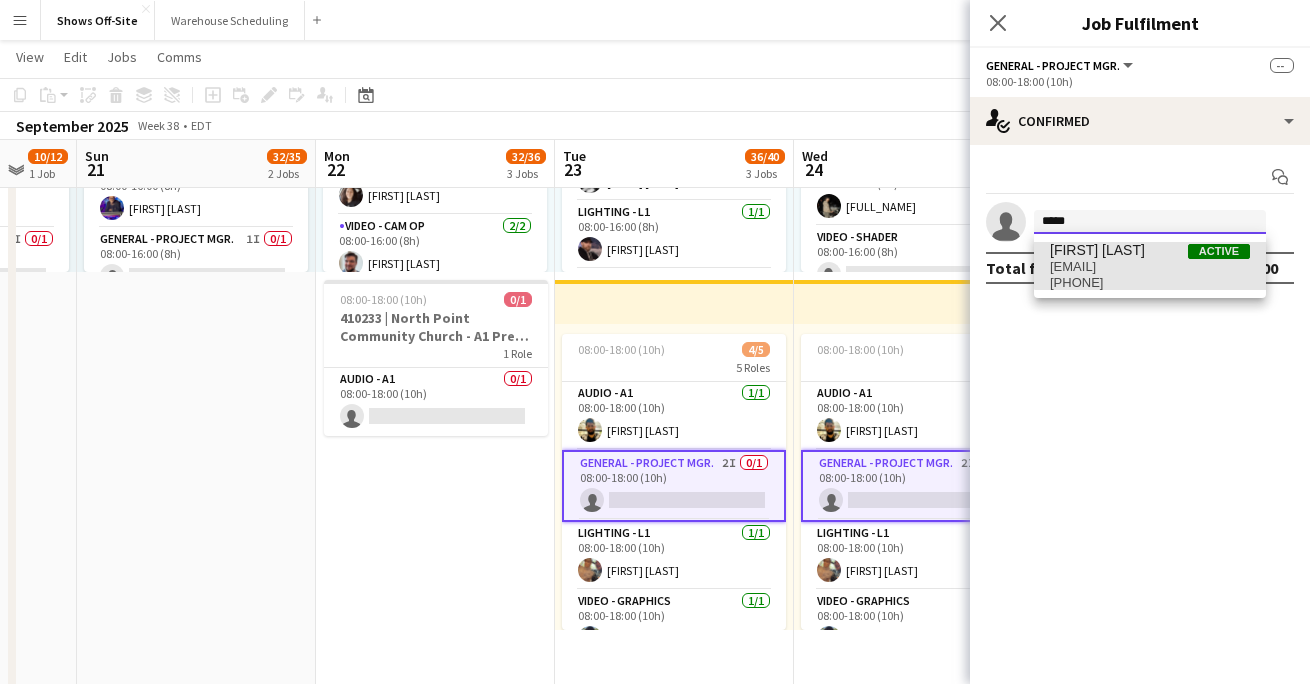 type 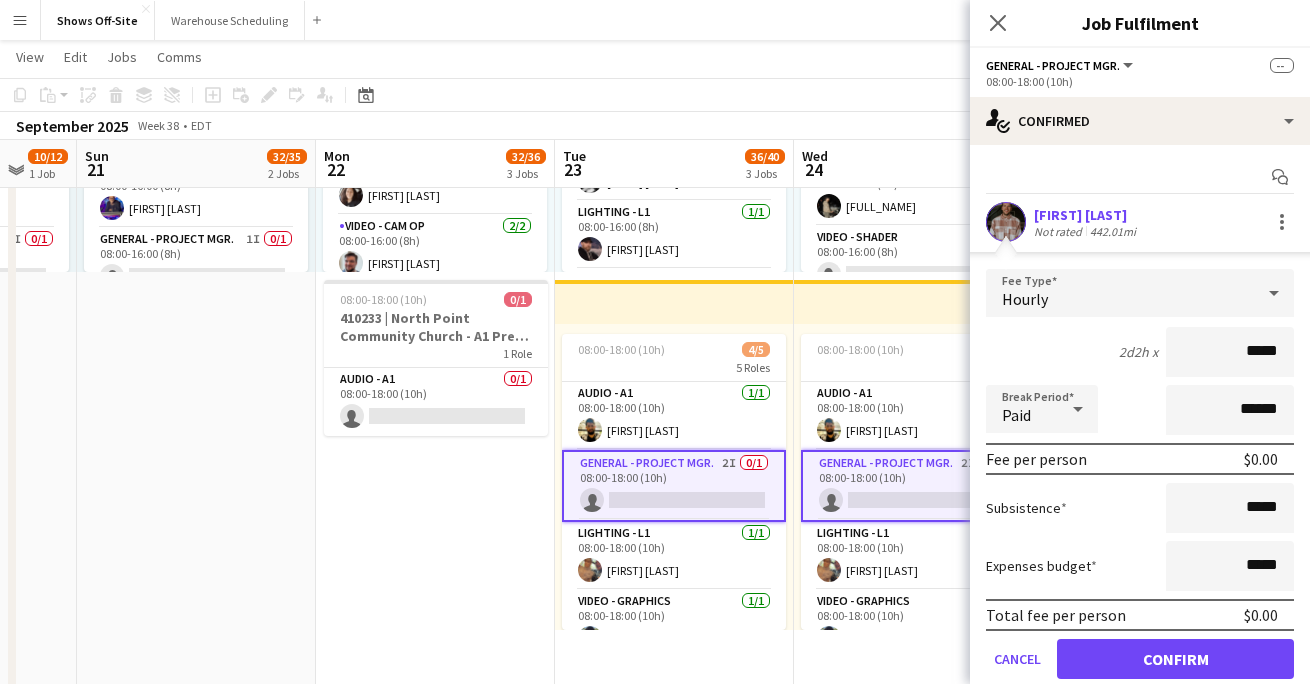 scroll, scrollTop: 70, scrollLeft: 0, axis: vertical 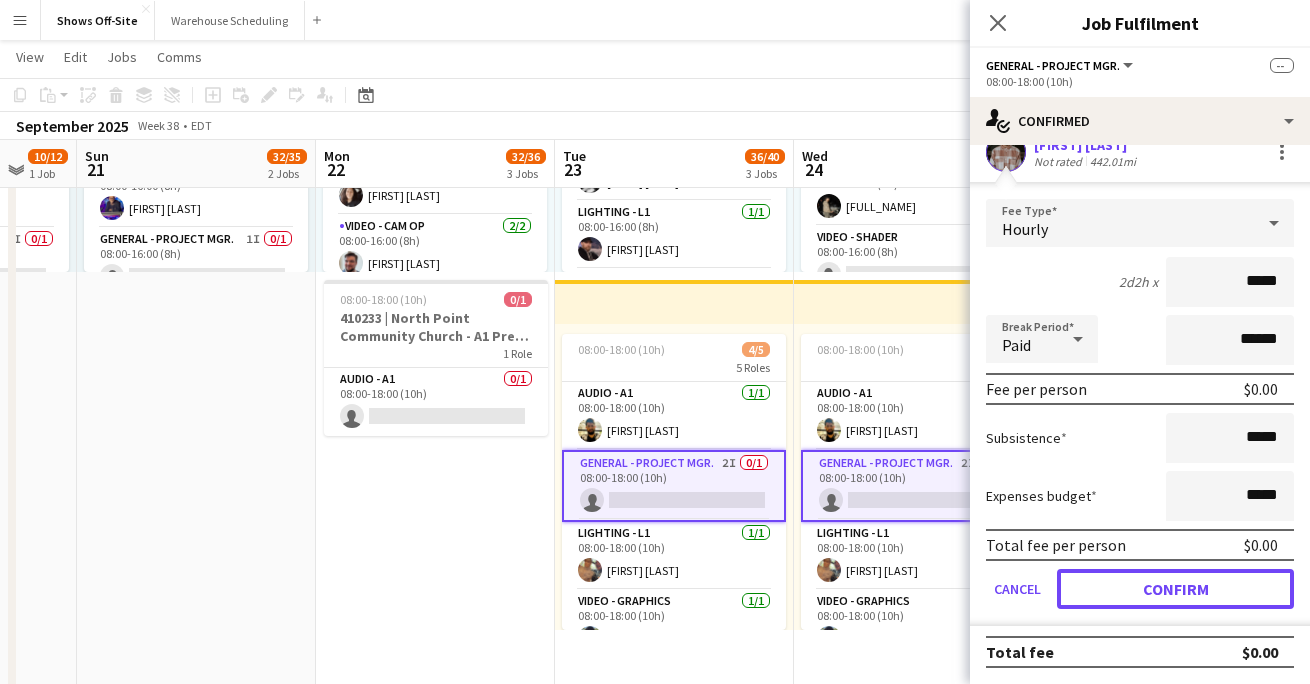 click on "Confirm" at bounding box center (1175, 589) 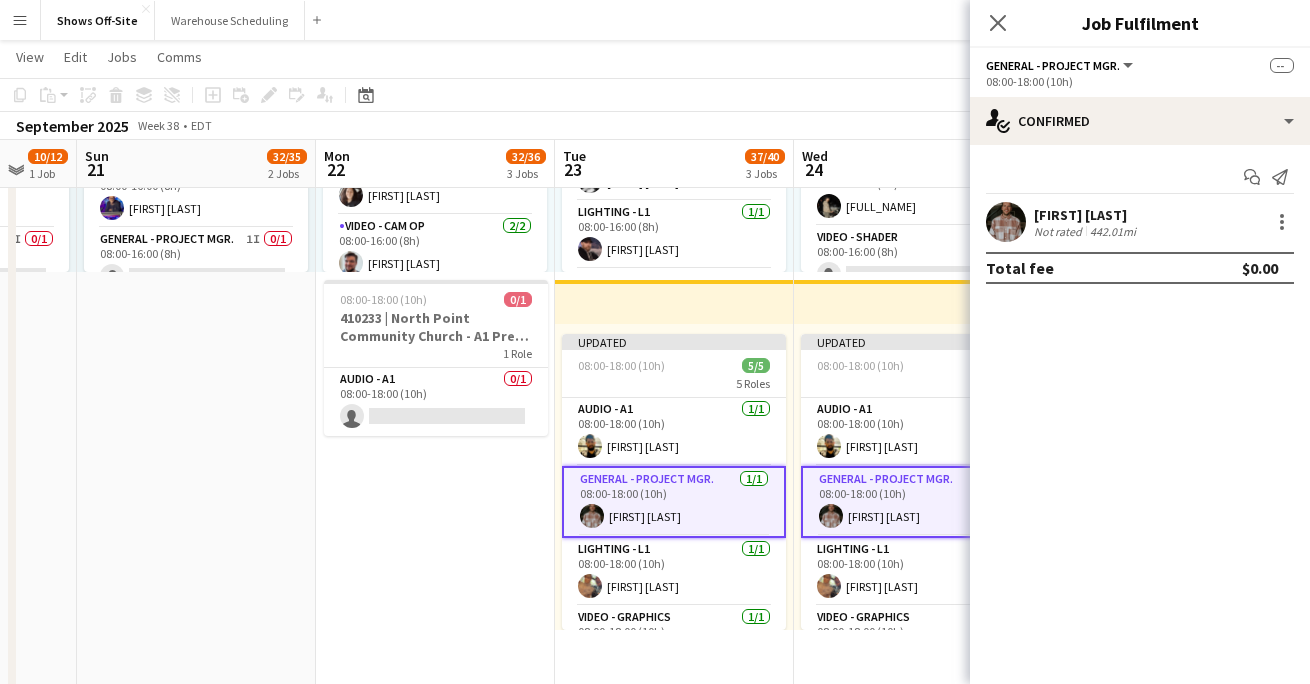 scroll, scrollTop: 0, scrollLeft: 0, axis: both 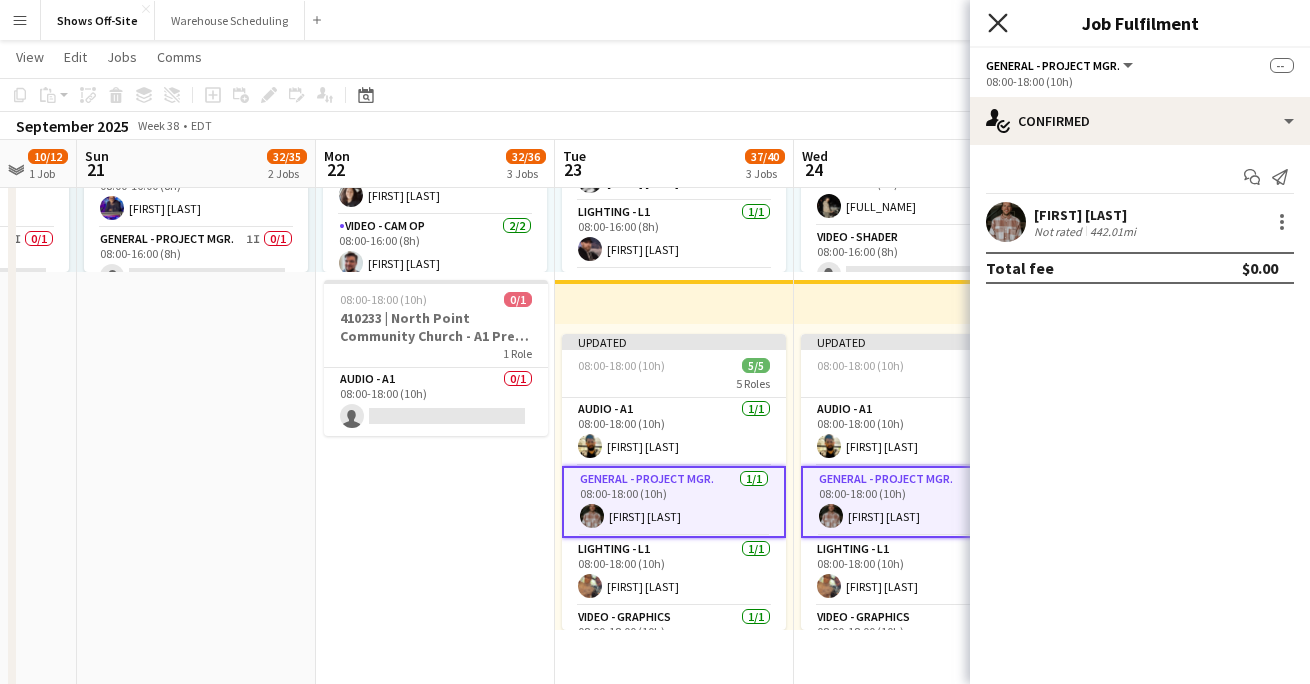 click 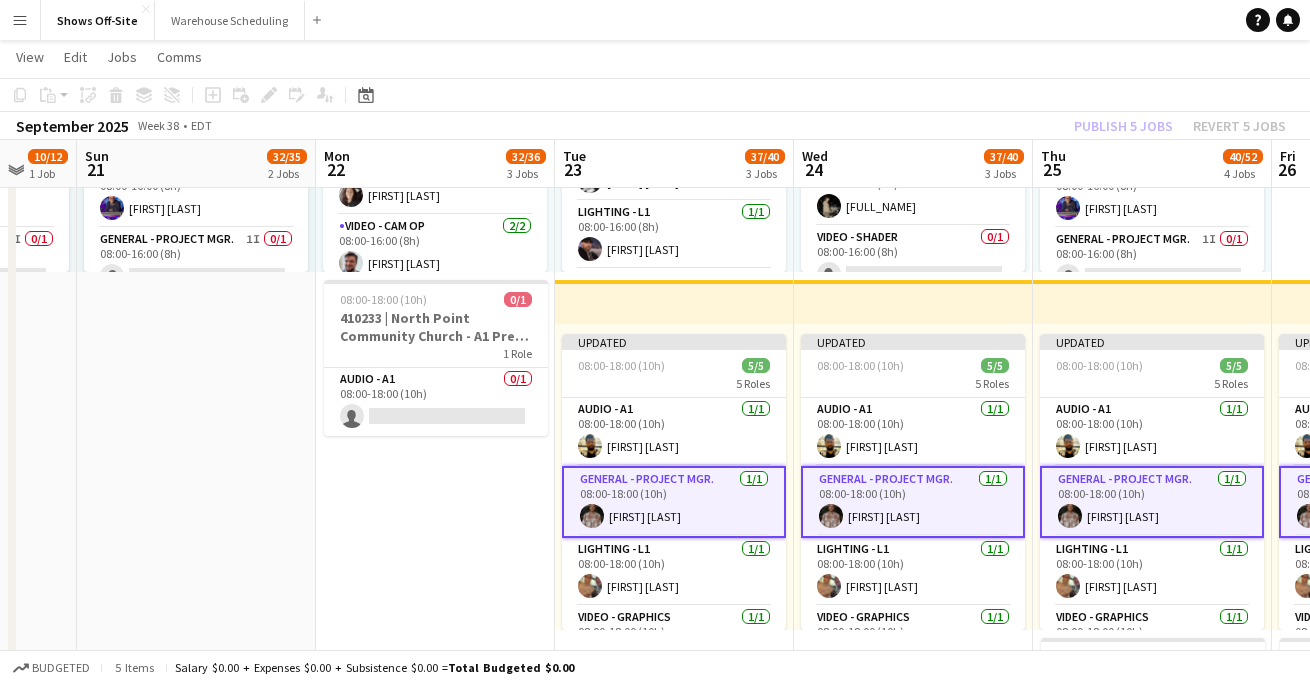 click on "View  Day view expanded Day view collapsed Month view Date picker Jump to today Expand Linked Jobs Collapse Linked Jobs  Edit  Copy
Command
C  Paste  Without Crew
Command
V With Crew
Command
Shift
V Paste as linked job  Group  Group Ungroup  Jobs  New Job Edit Job Delete Job New Linked Job Edit Linked Jobs Job fulfilment Promote Role Copy Role URL  Comms  Notify confirmed crew Create chat" 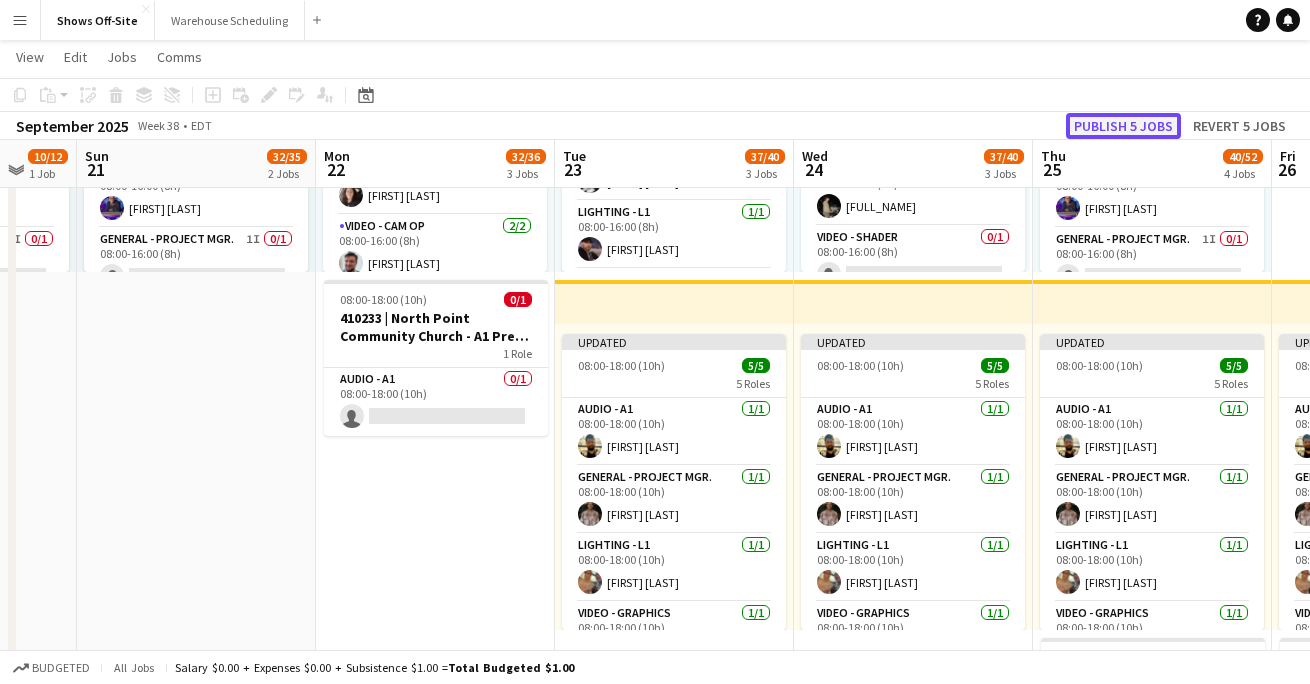 click on "Publish 5 jobs" 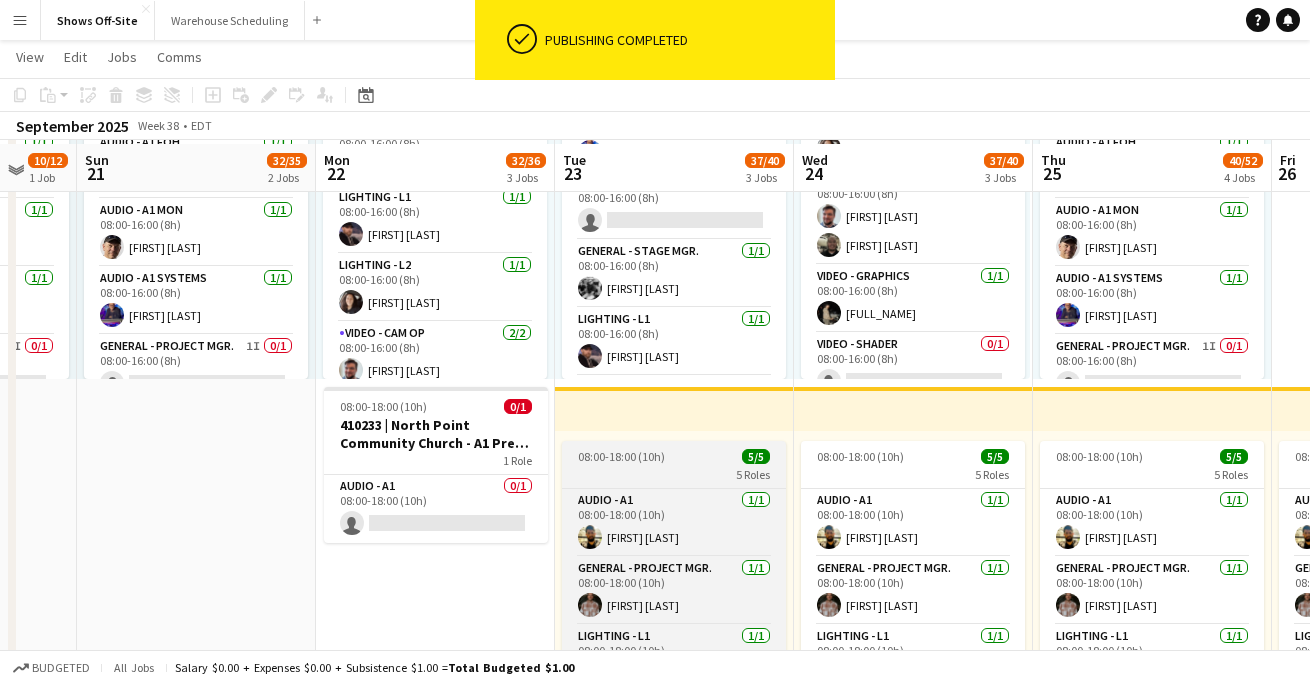 scroll, scrollTop: 557, scrollLeft: 0, axis: vertical 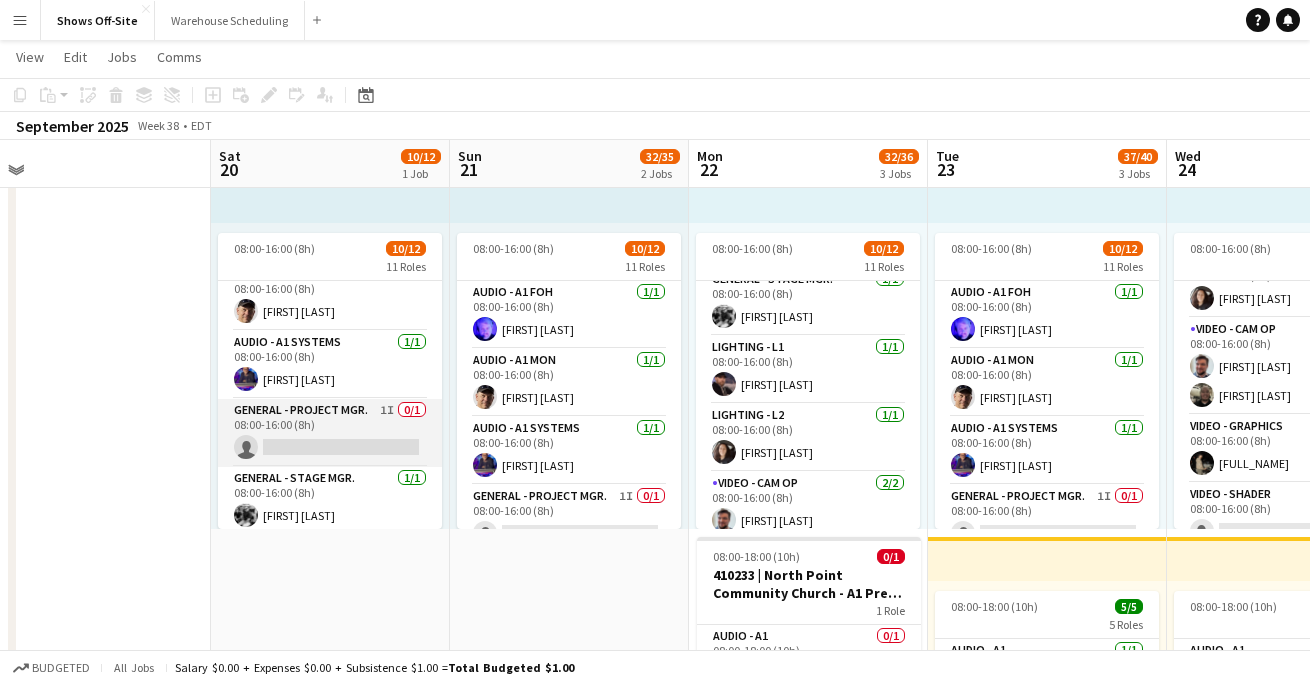 click on "General - Project Mgr.   1I   0/1   08:00-16:00 (8h)
single-neutral-actions" at bounding box center (330, 433) 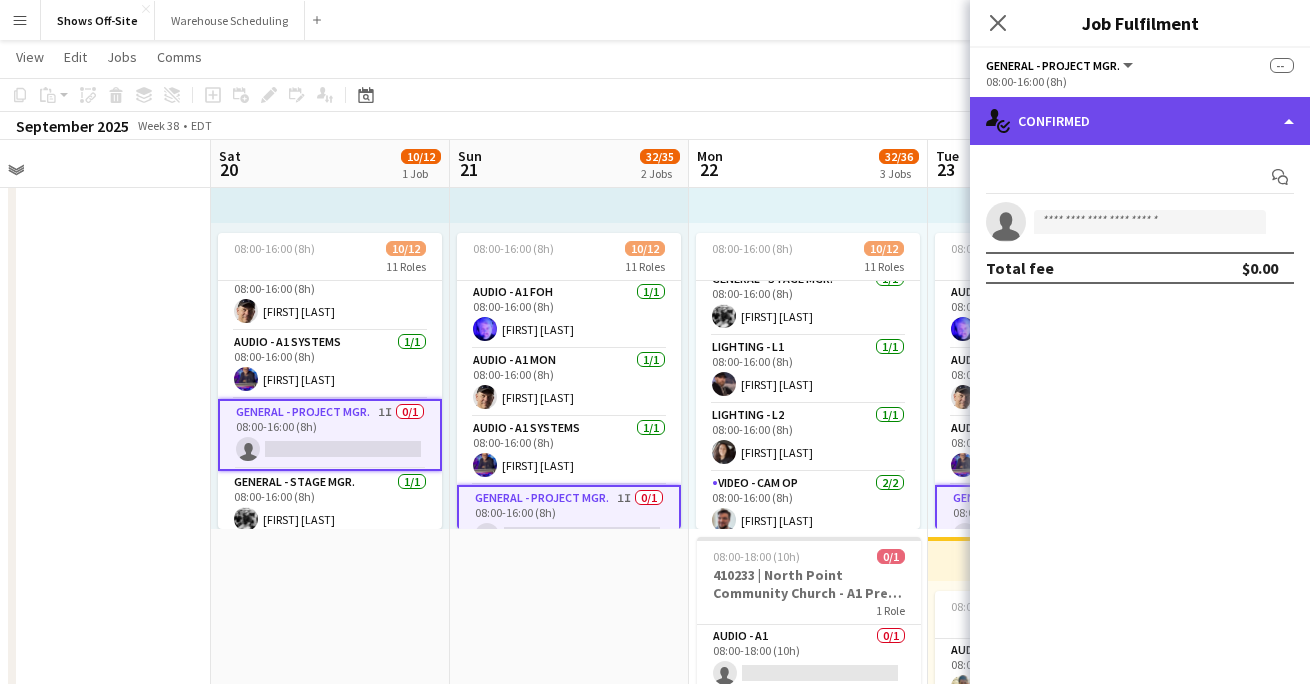 click on "single-neutral-actions-check-2
Confirmed" 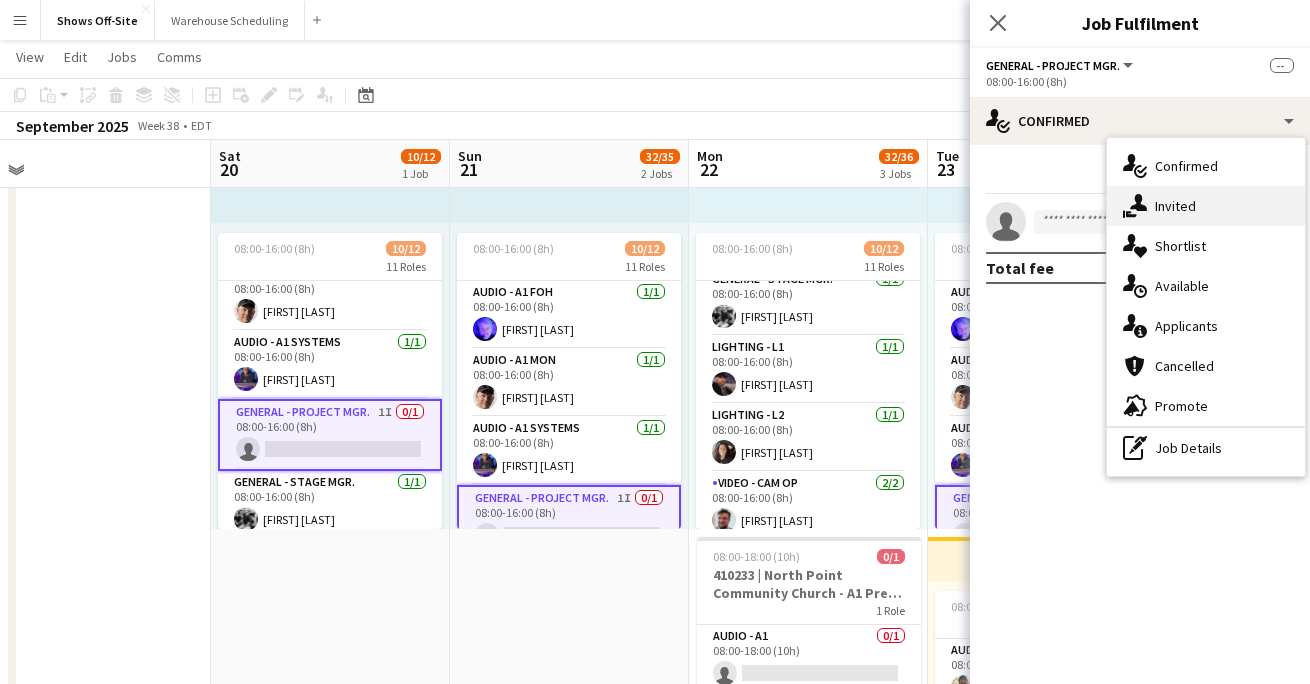 click on "single-neutral-actions-share-1
Invited" at bounding box center (1206, 206) 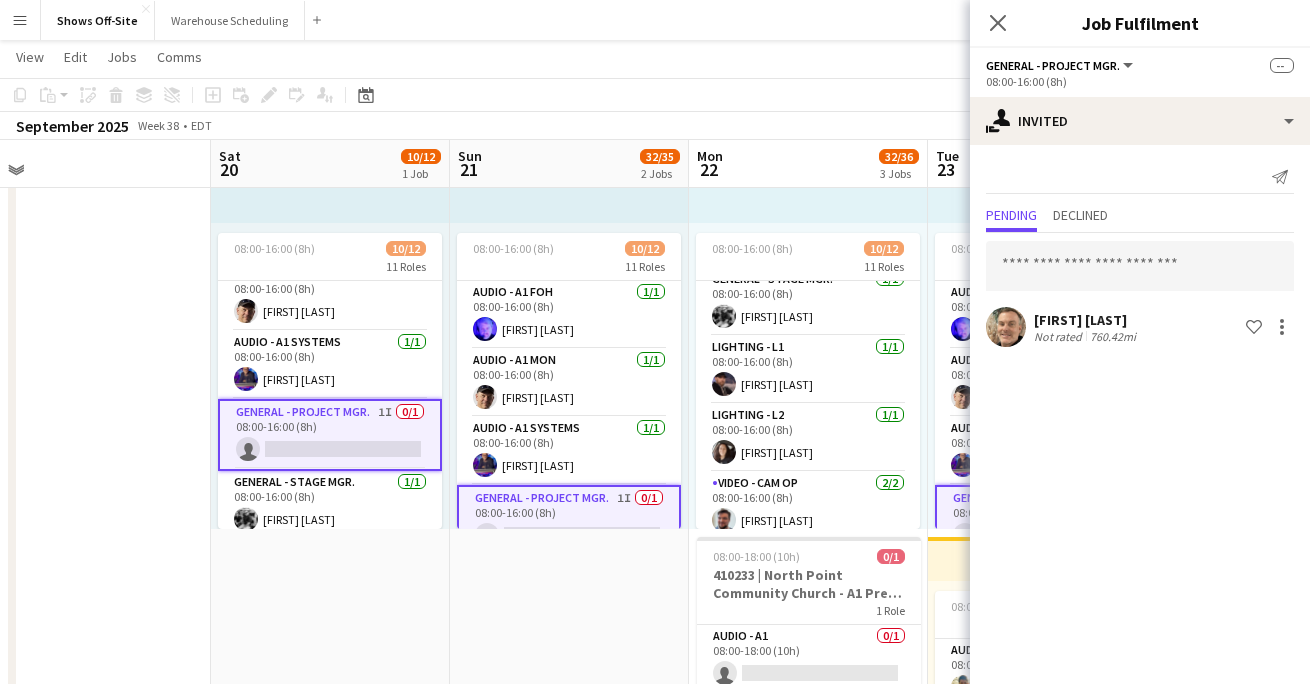 click 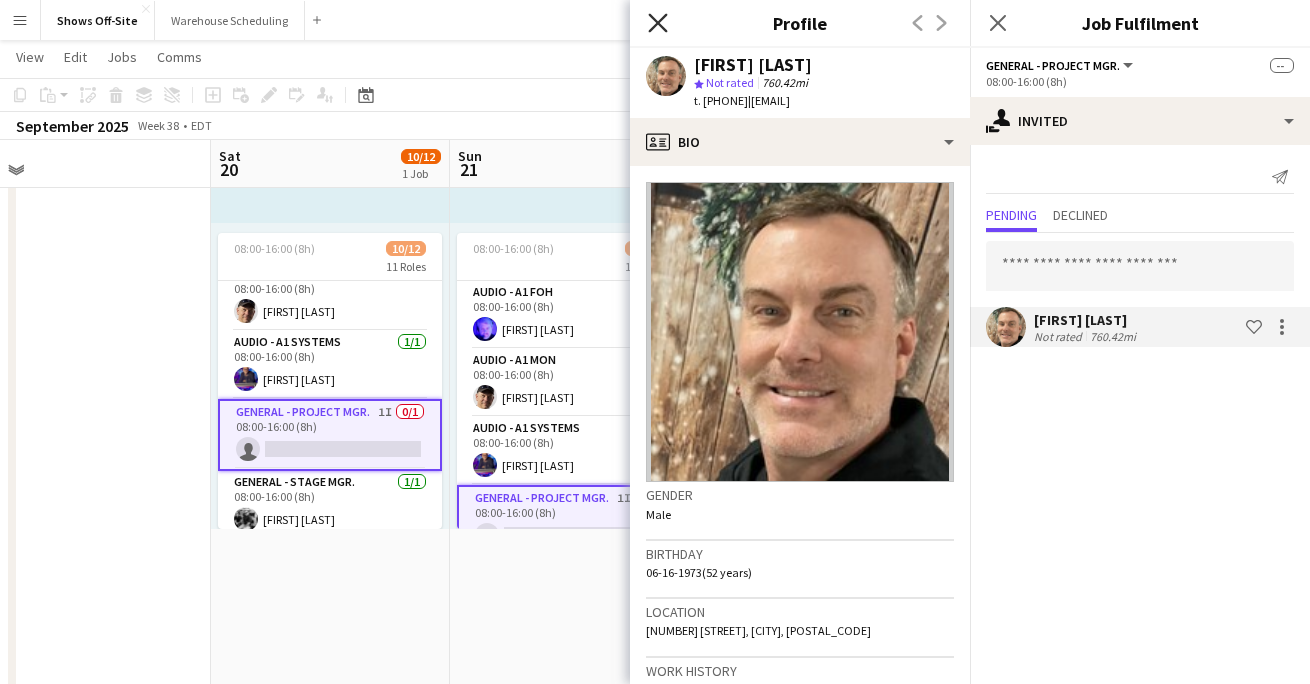 click on "Close pop-in" 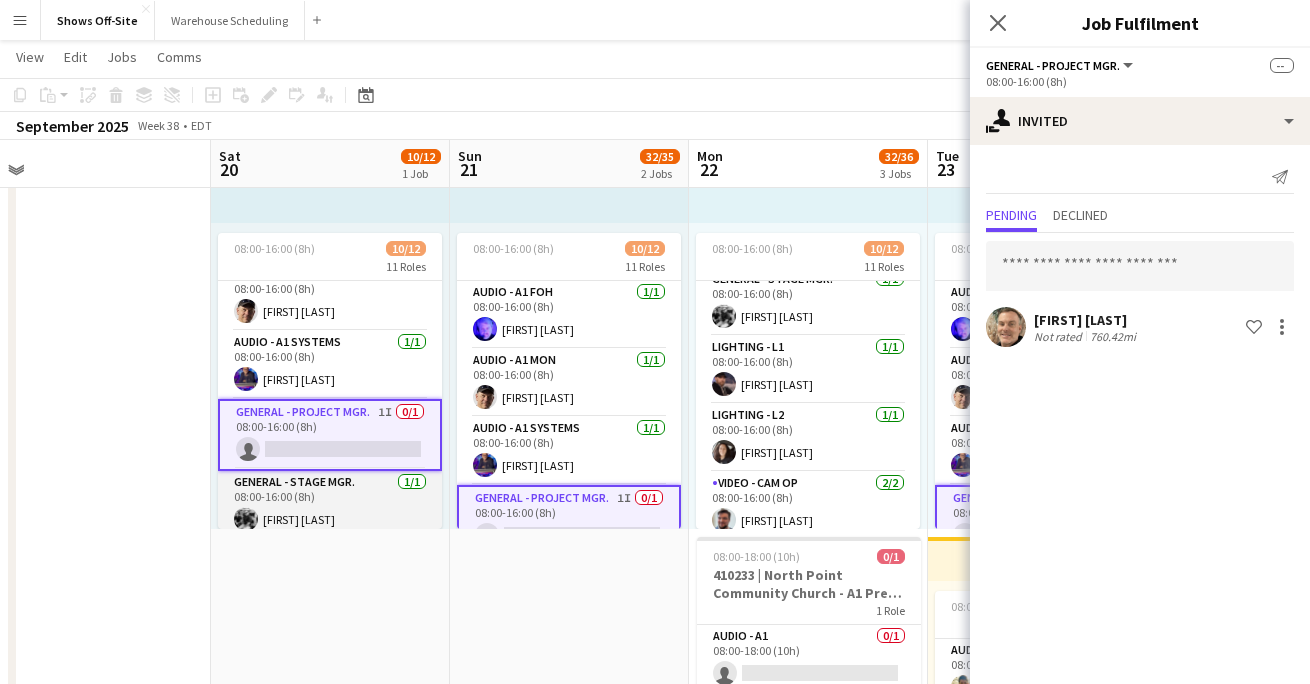 scroll, scrollTop: 0, scrollLeft: 0, axis: both 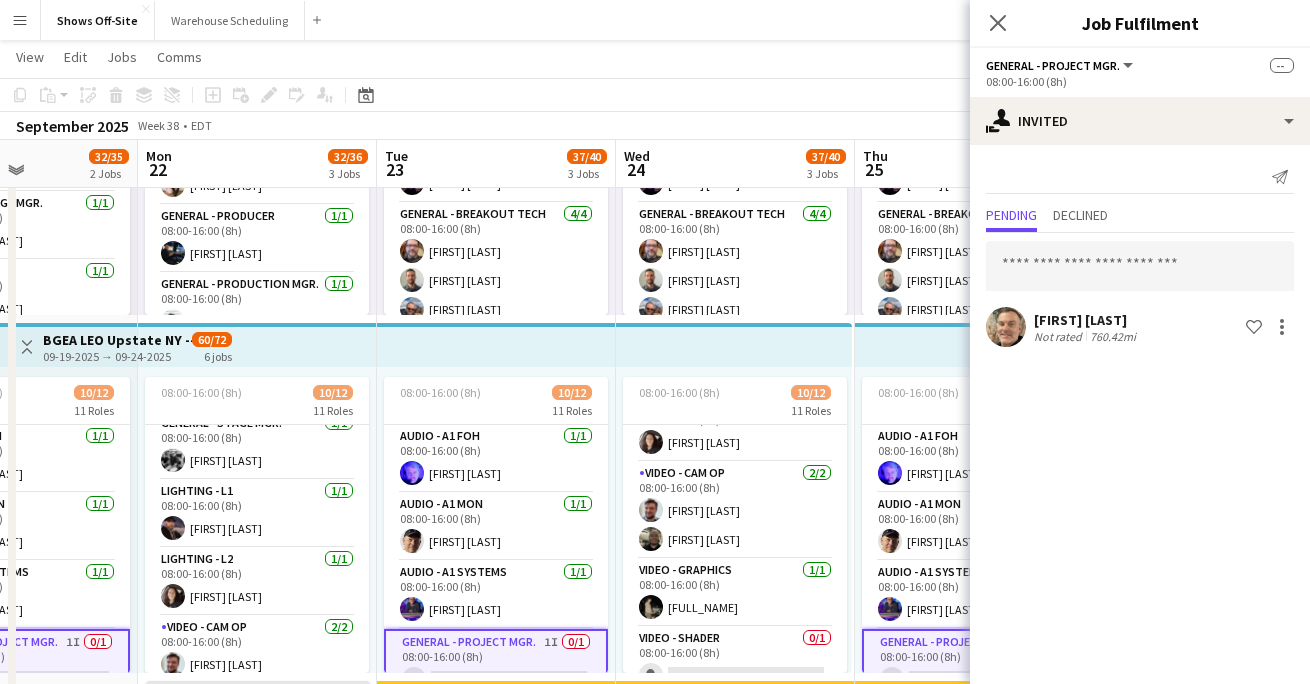click on "BGEA LEO Upstate NY -- 409546" at bounding box center (117, 340) 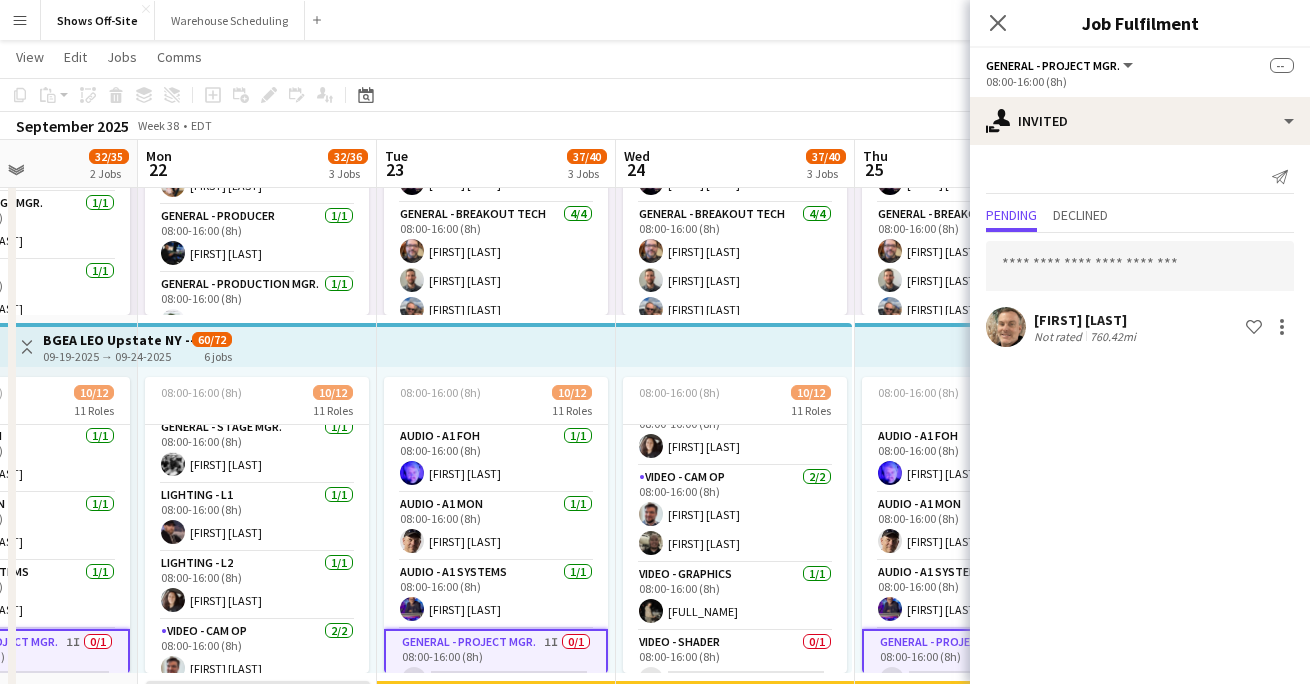 click on "BGEA LEO Upstate NY -- 409546" at bounding box center (117, 340) 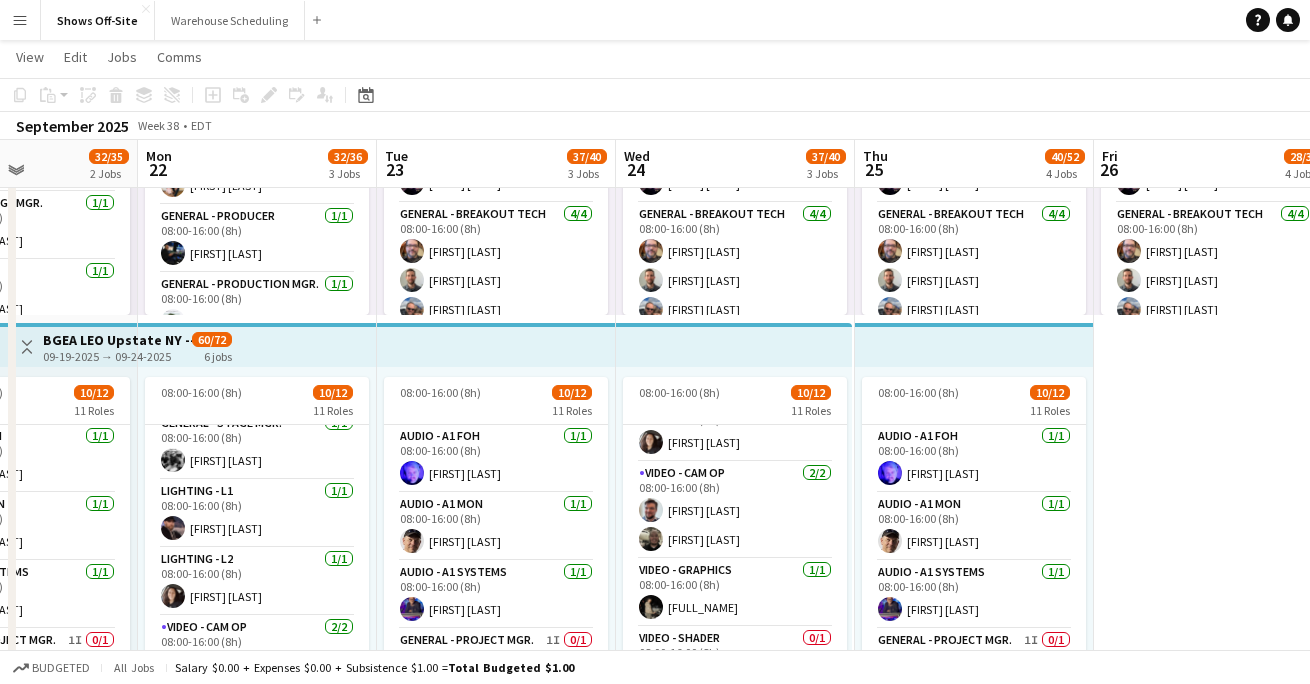 click on "BGEA LEO Upstate NY -- 409546" at bounding box center [117, 340] 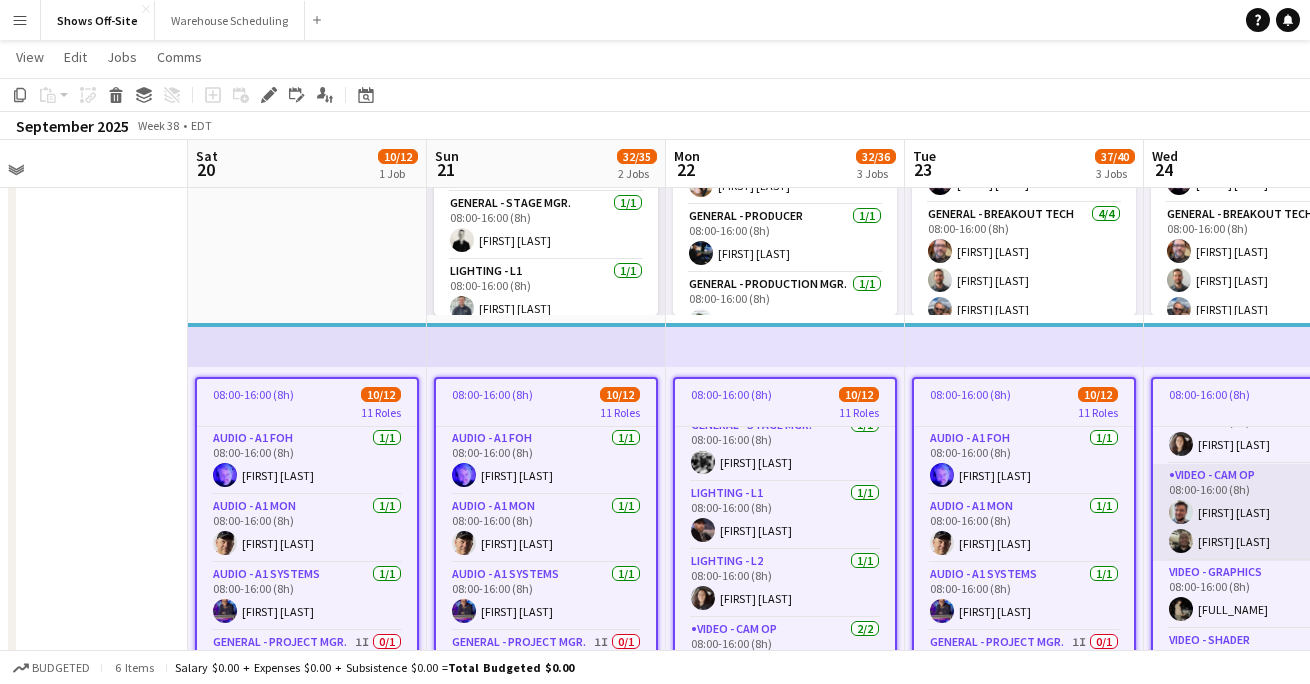 scroll, scrollTop: 0, scrollLeft: 769, axis: horizontal 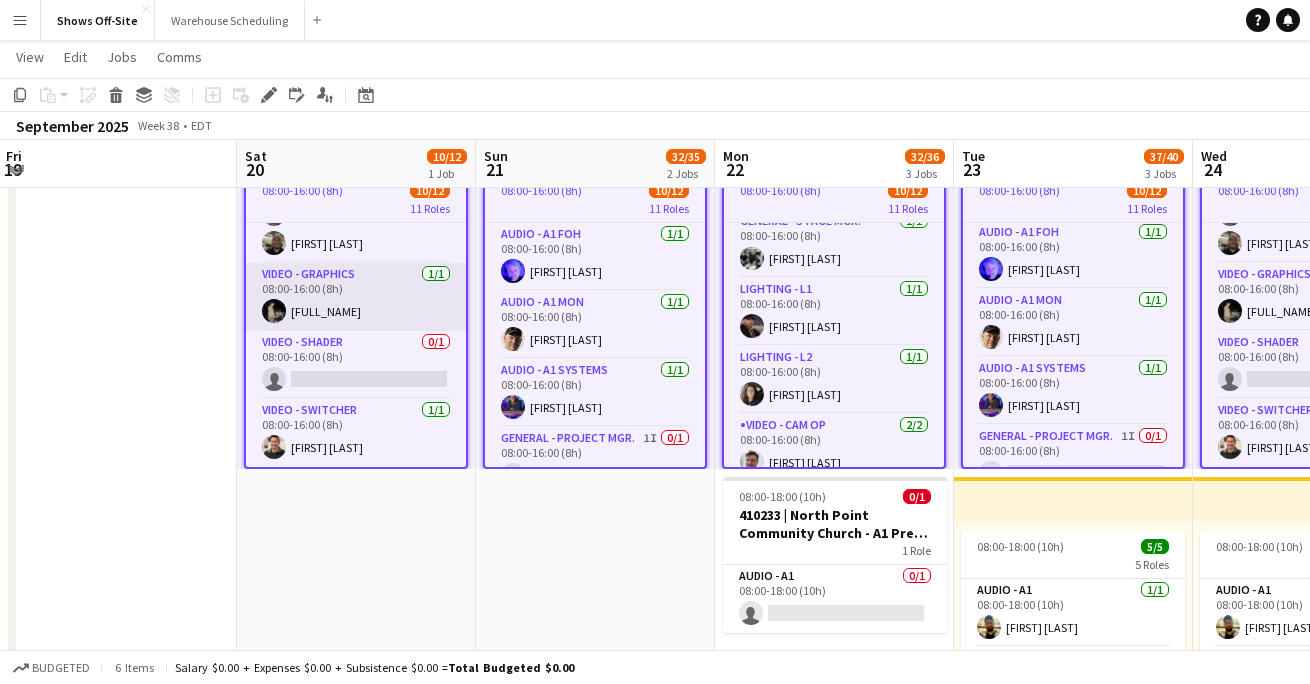click on "Video - Graphics   1/1   08:00-16:00 (8h)
[FULL_NAME]" at bounding box center [356, 297] 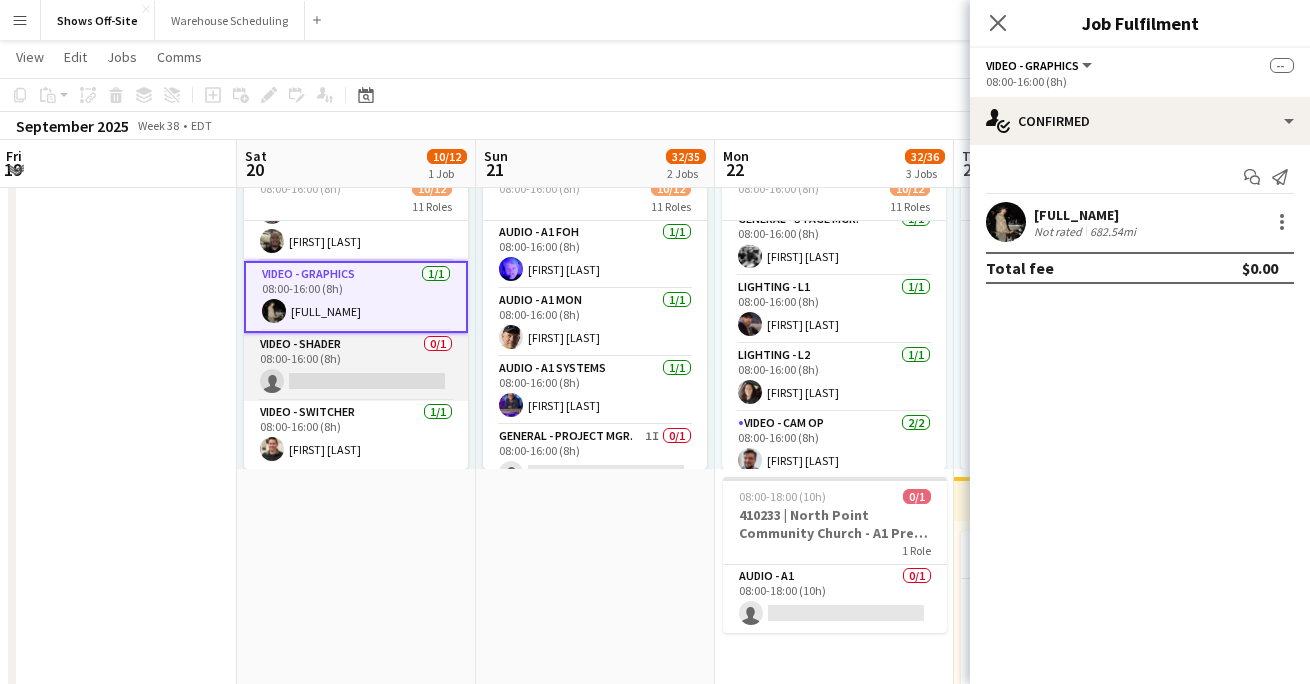 click on "Video - Shader   0/1   08:00-16:00 (8h)
single-neutral-actions" at bounding box center [356, 367] 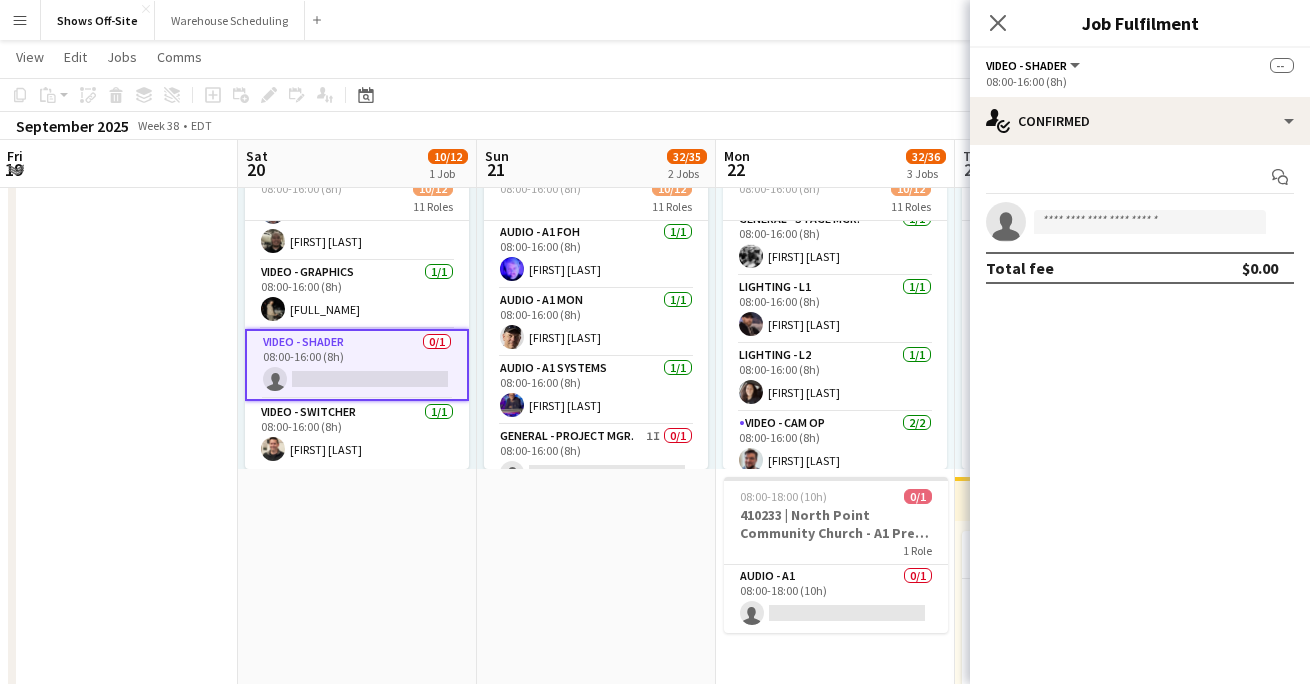 click on "Video - Shader   0/1   08:00-16:00 (8h)
single-neutral-actions" at bounding box center (357, 365) 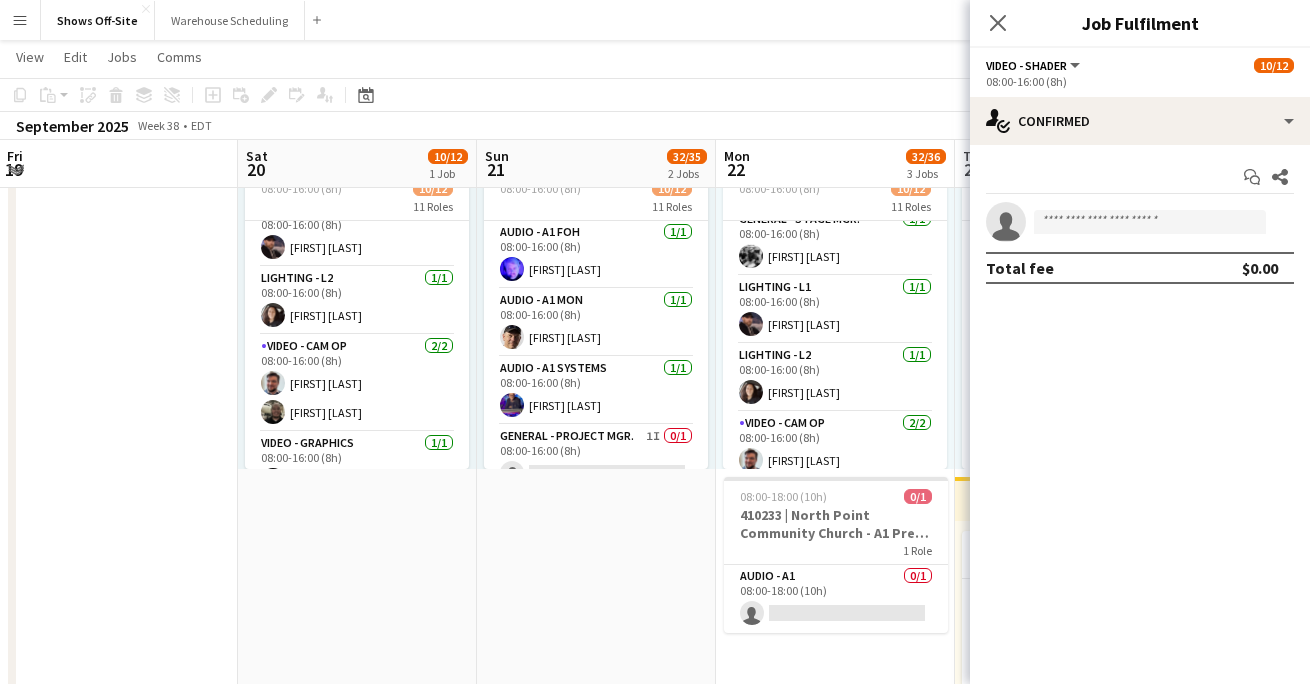scroll, scrollTop: 533, scrollLeft: 0, axis: vertical 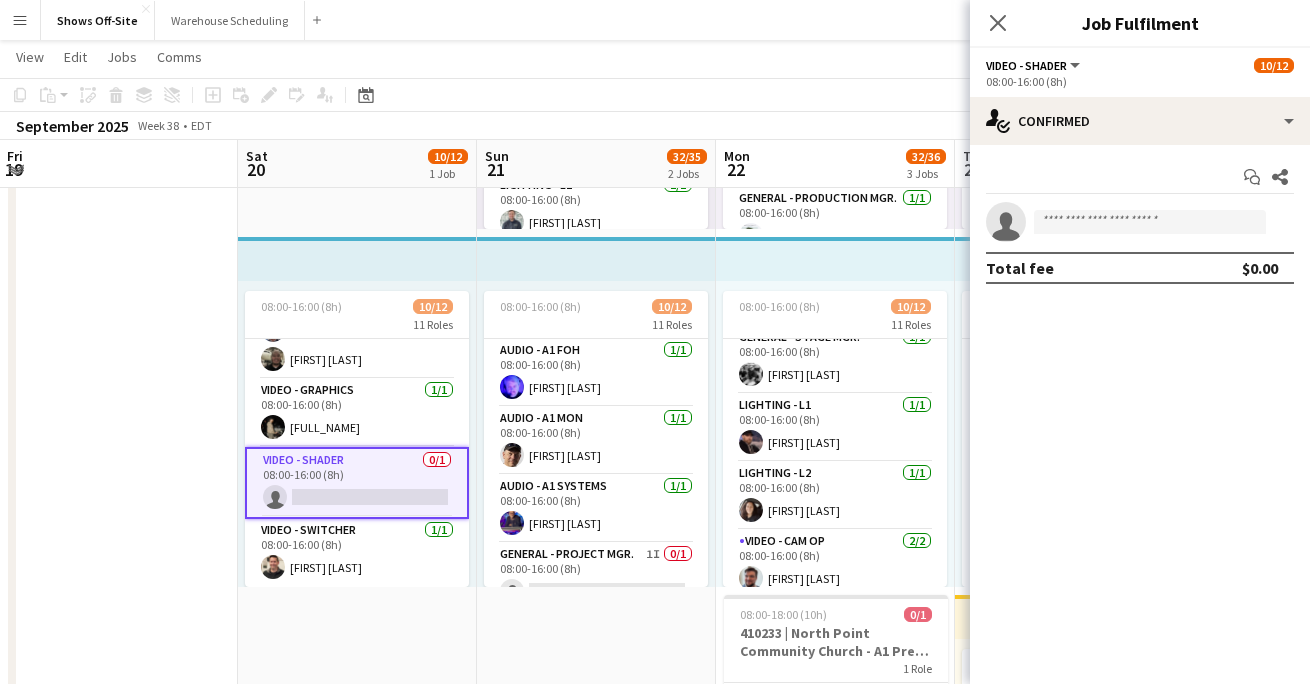 click on "Video - Shader   0/1   08:00-16:00 (8h)
single-neutral-actions" at bounding box center [357, 483] 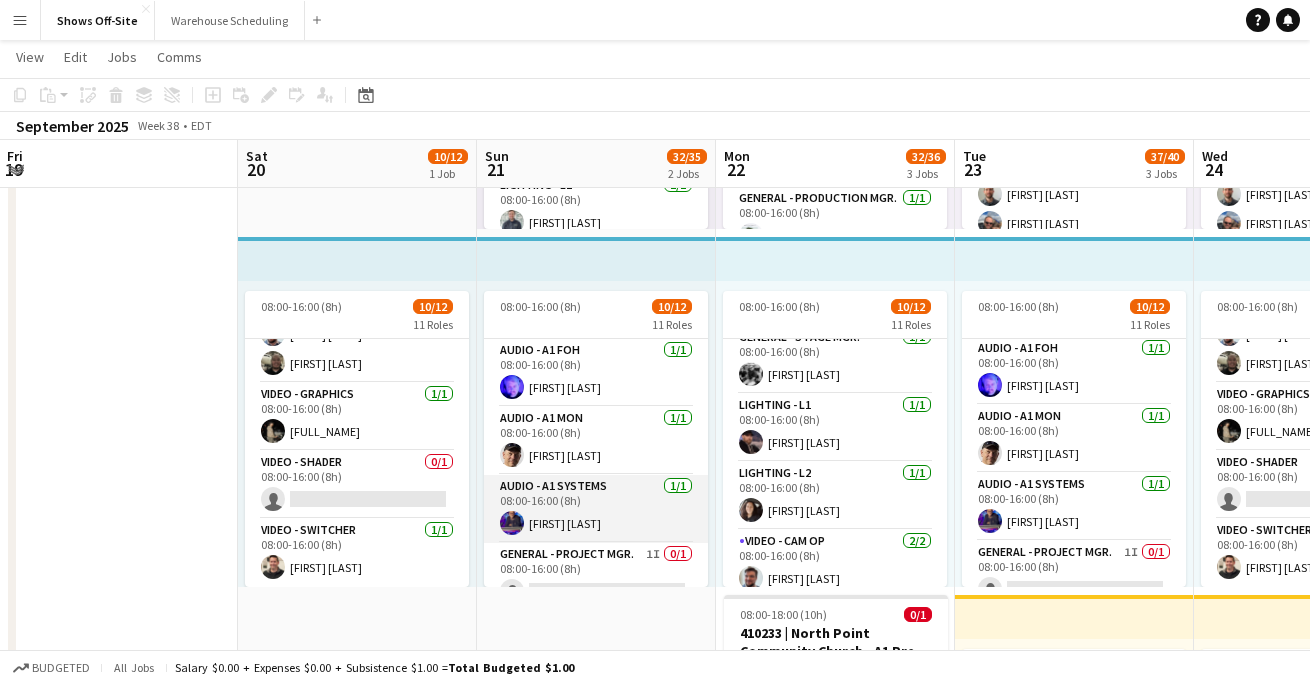 scroll, scrollTop: 179, scrollLeft: 0, axis: vertical 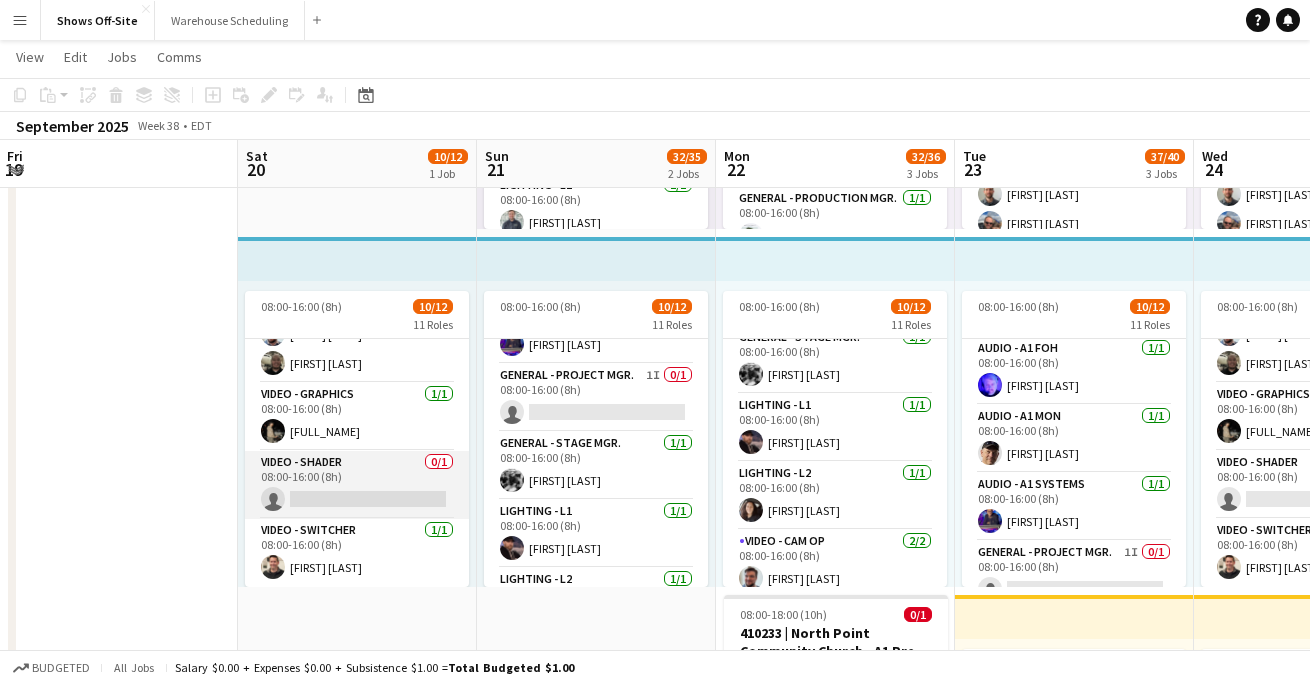 click on "Video - Shader   0/1   08:00-16:00 (8h)
single-neutral-actions" at bounding box center (357, 485) 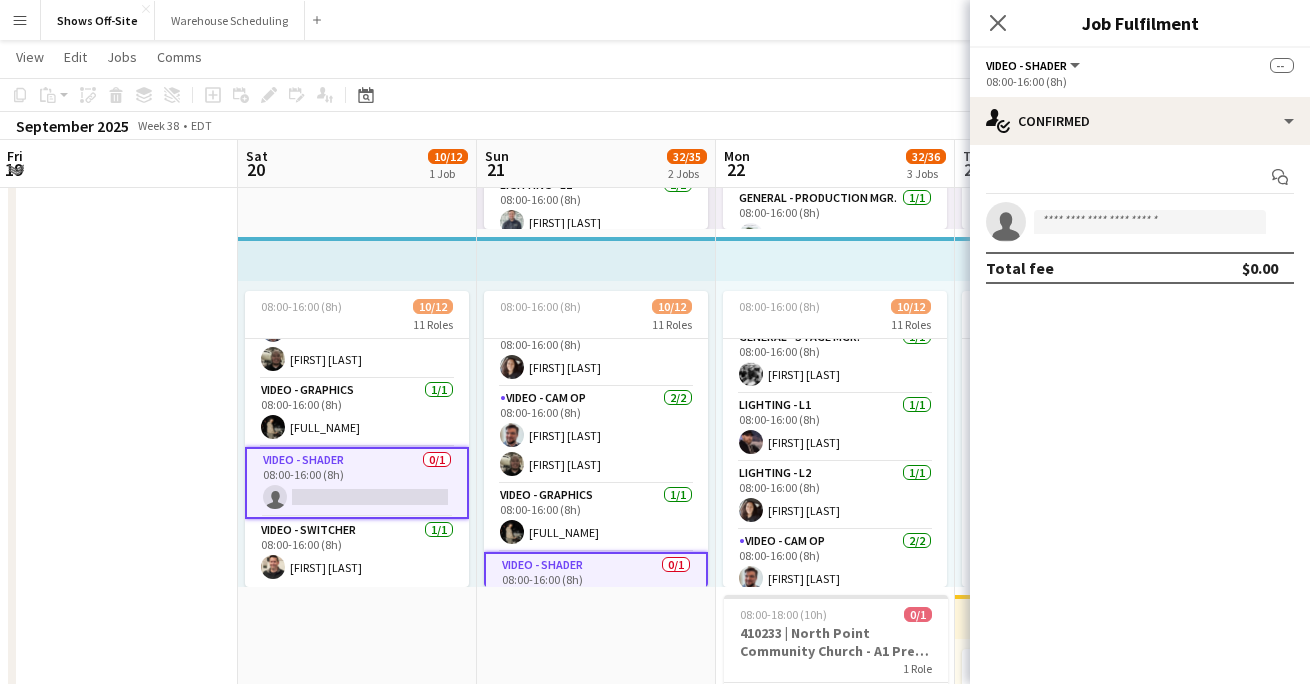 scroll, scrollTop: 533, scrollLeft: 0, axis: vertical 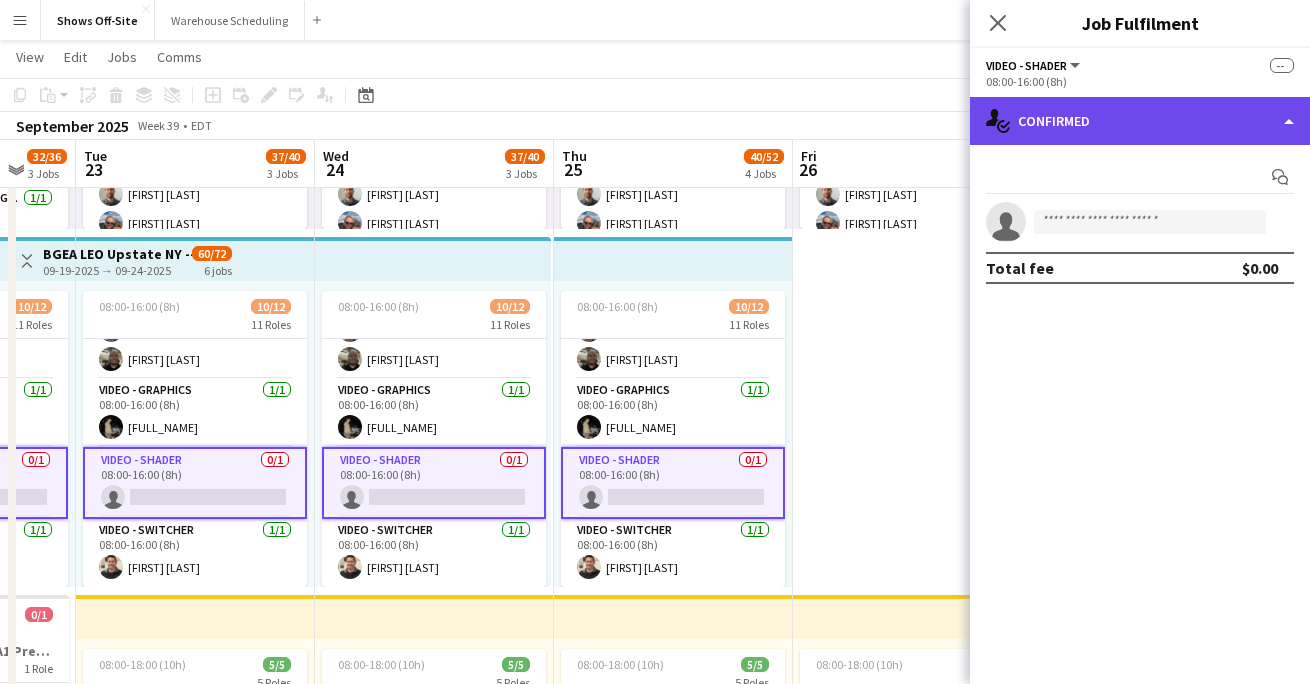 click on "single-neutral-actions-check-2
Confirmed" 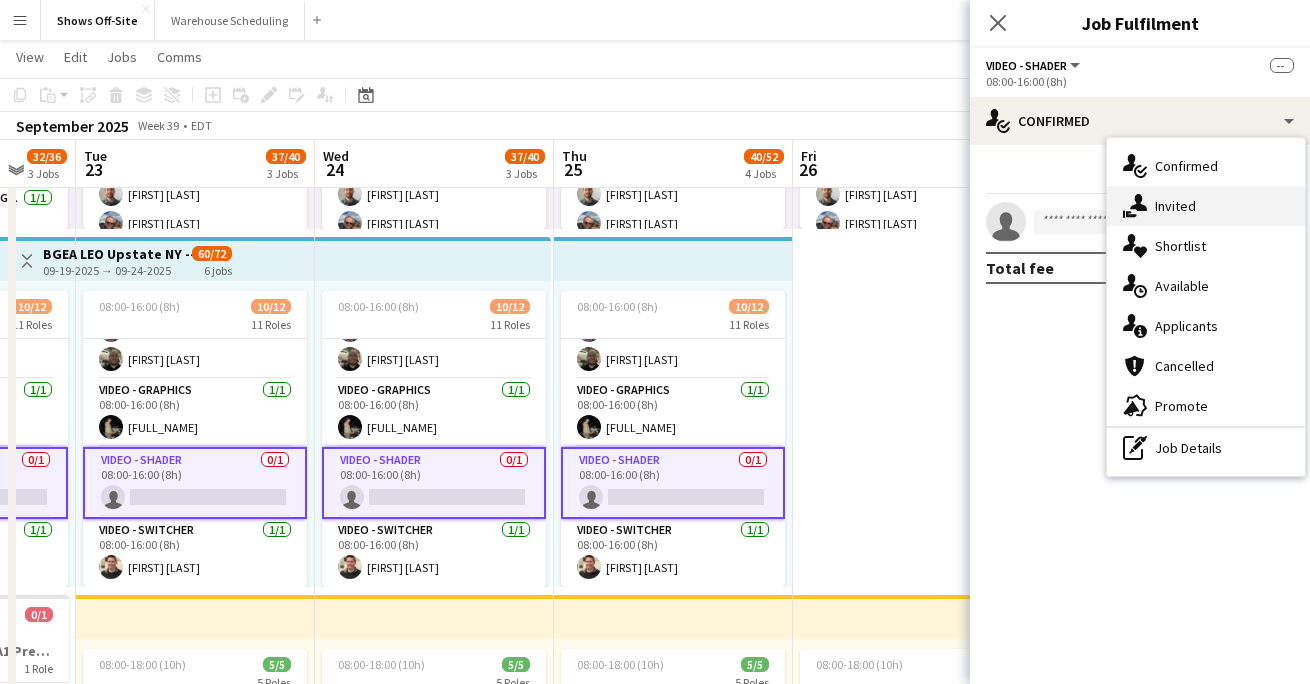 click on "single-neutral-actions-share-1
Invited" at bounding box center (1206, 206) 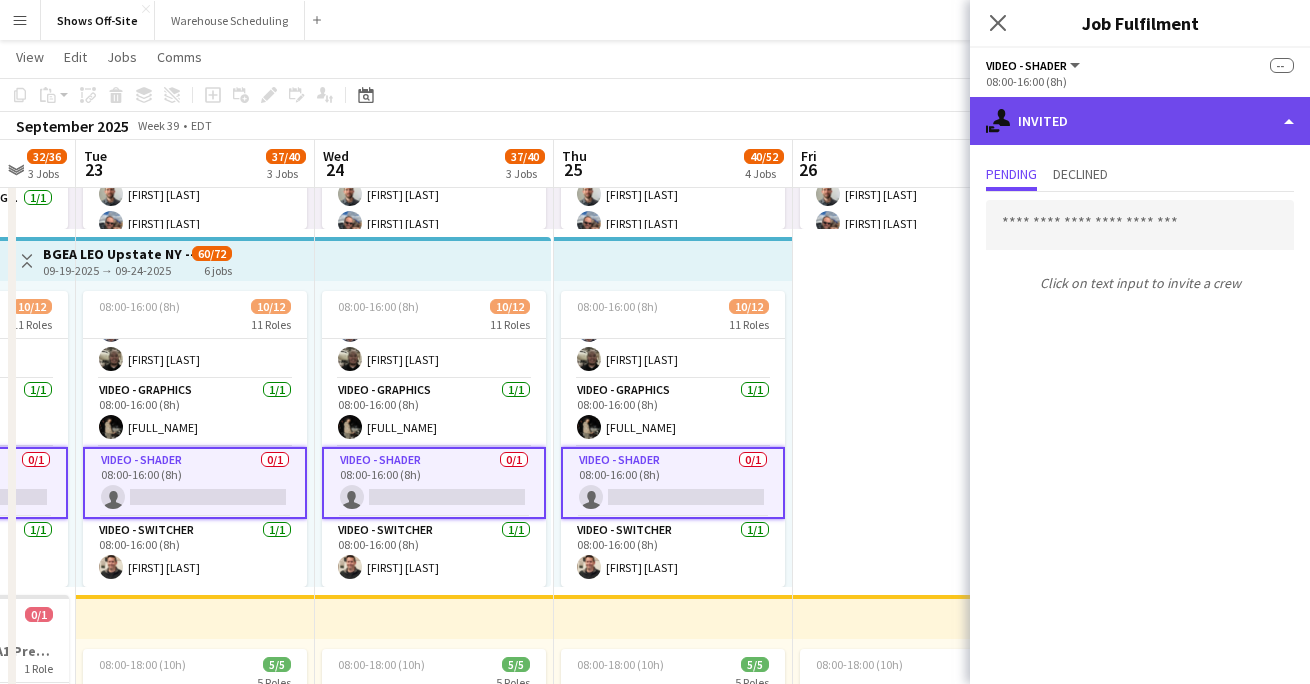 click on "single-neutral-actions-share-1
Invited" 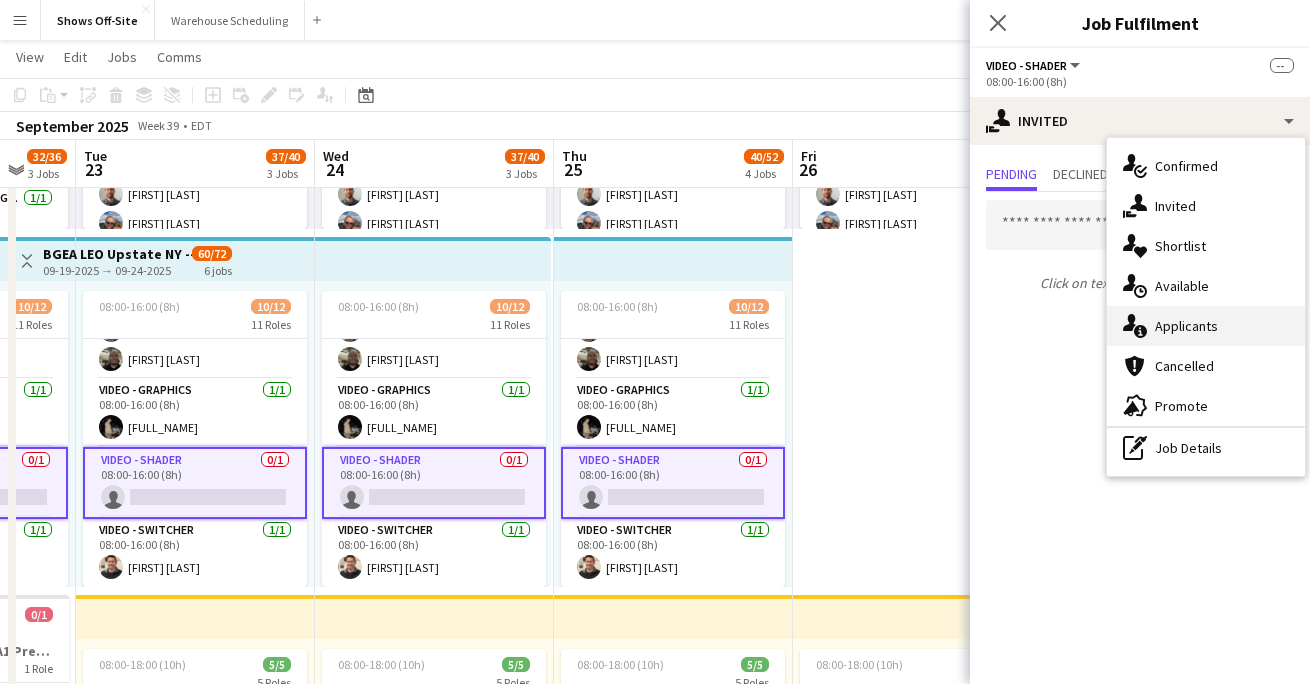 click on "single-neutral-actions-information
Applicants" at bounding box center (1206, 326) 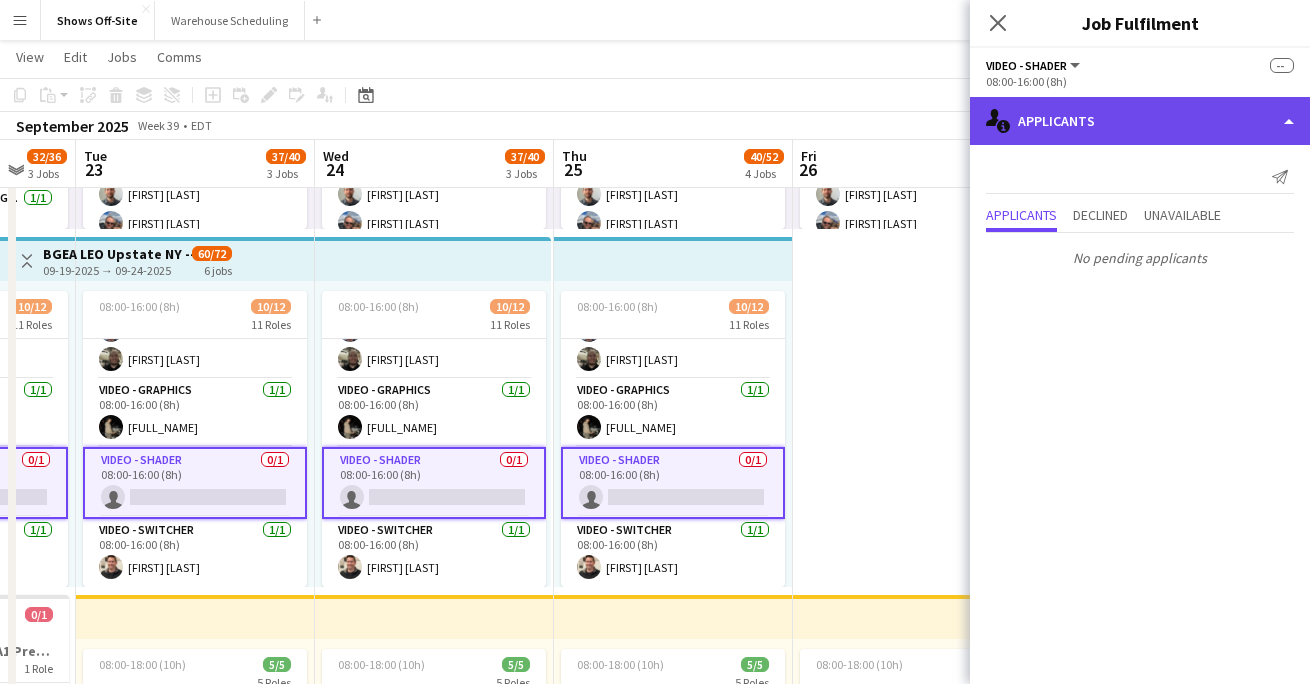 click on "single-neutral-actions-information
Applicants" 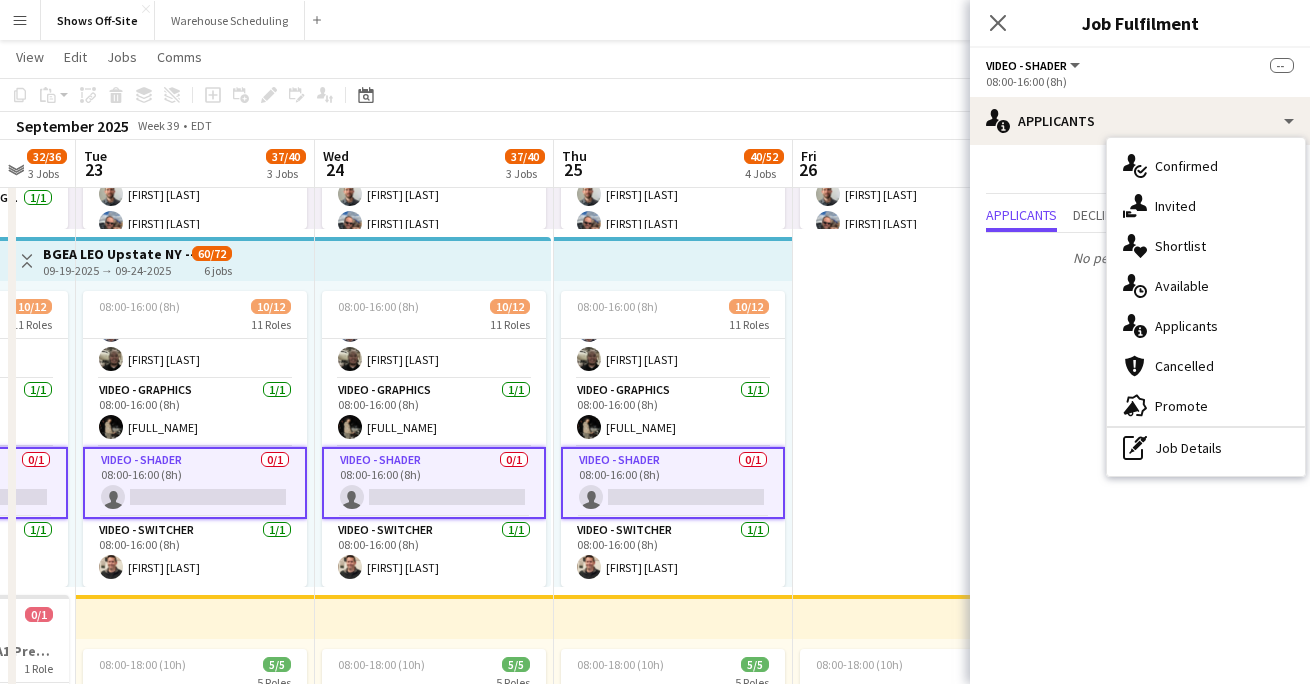 click on "single-neutral-actions-share-1" 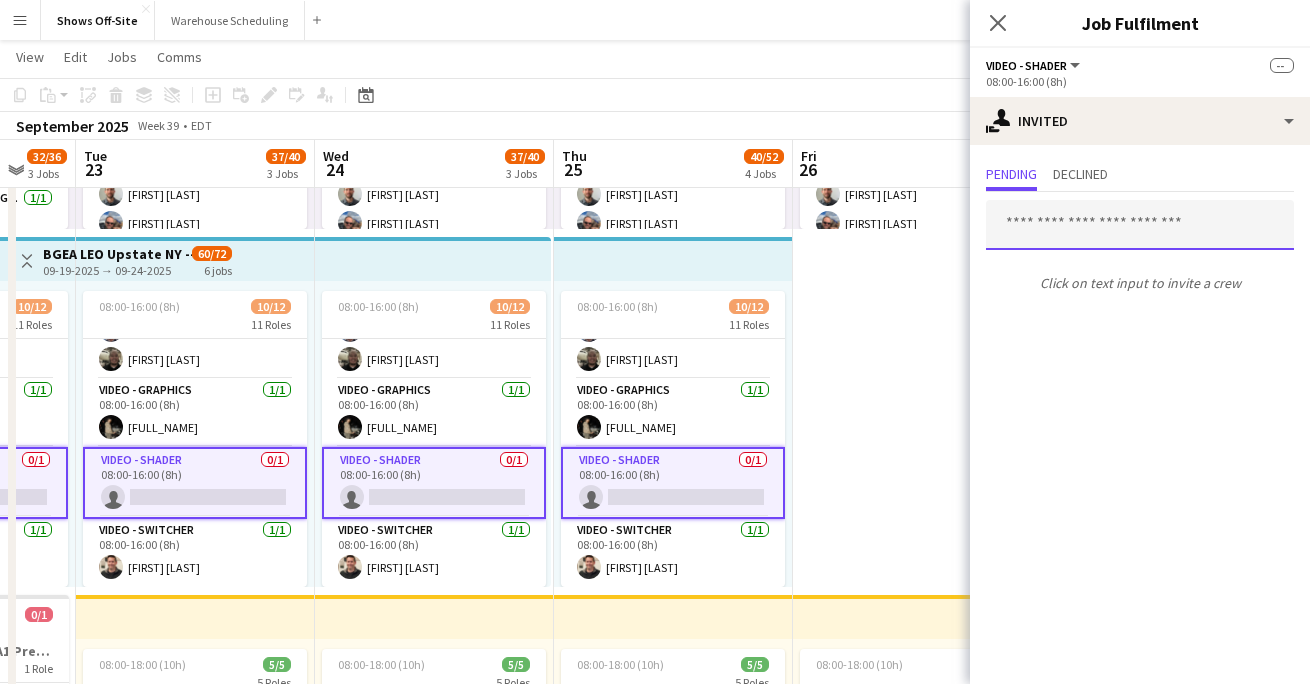 click at bounding box center [1140, 225] 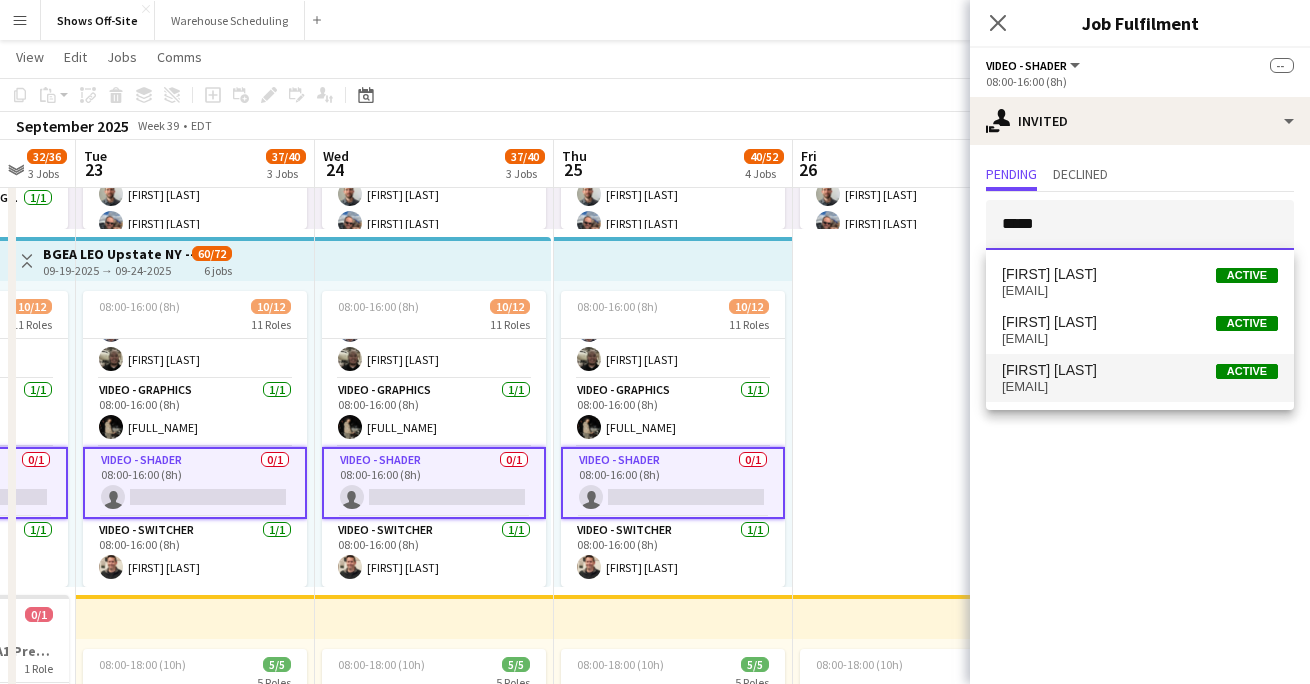 type on "*****" 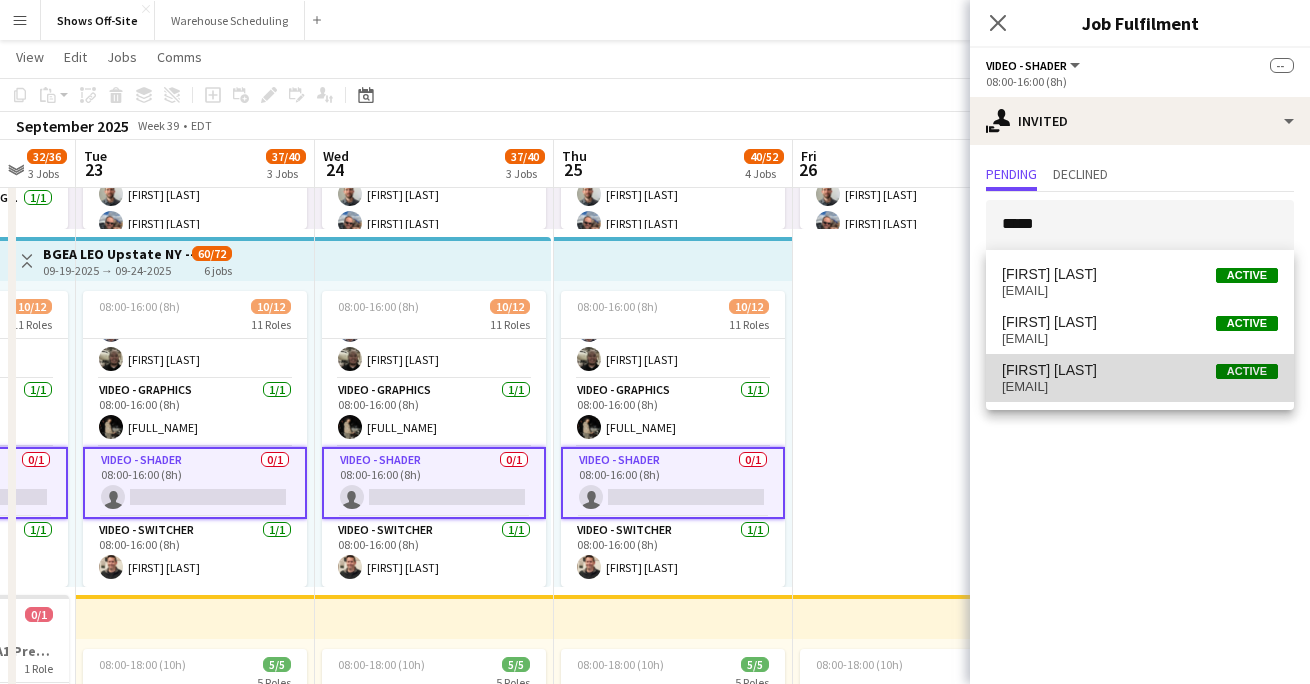 click on "[FIRST] [LAST]  Active" at bounding box center (1140, 370) 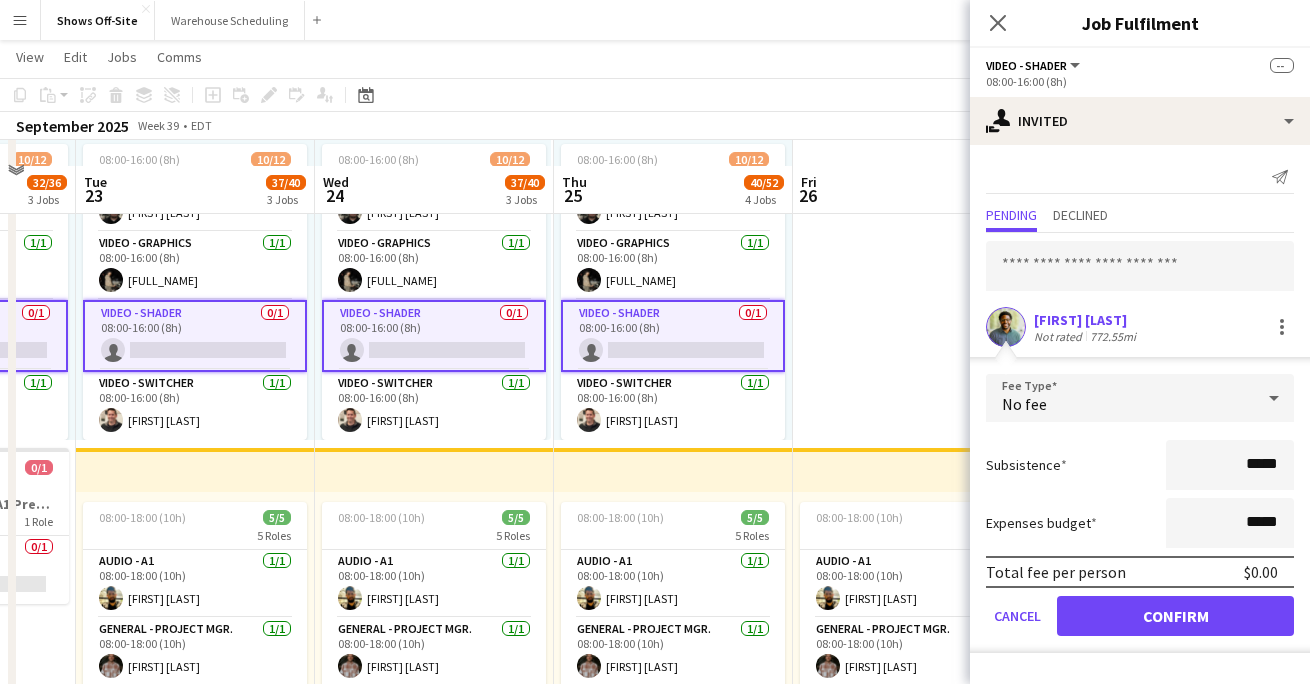 scroll, scrollTop: 552, scrollLeft: 0, axis: vertical 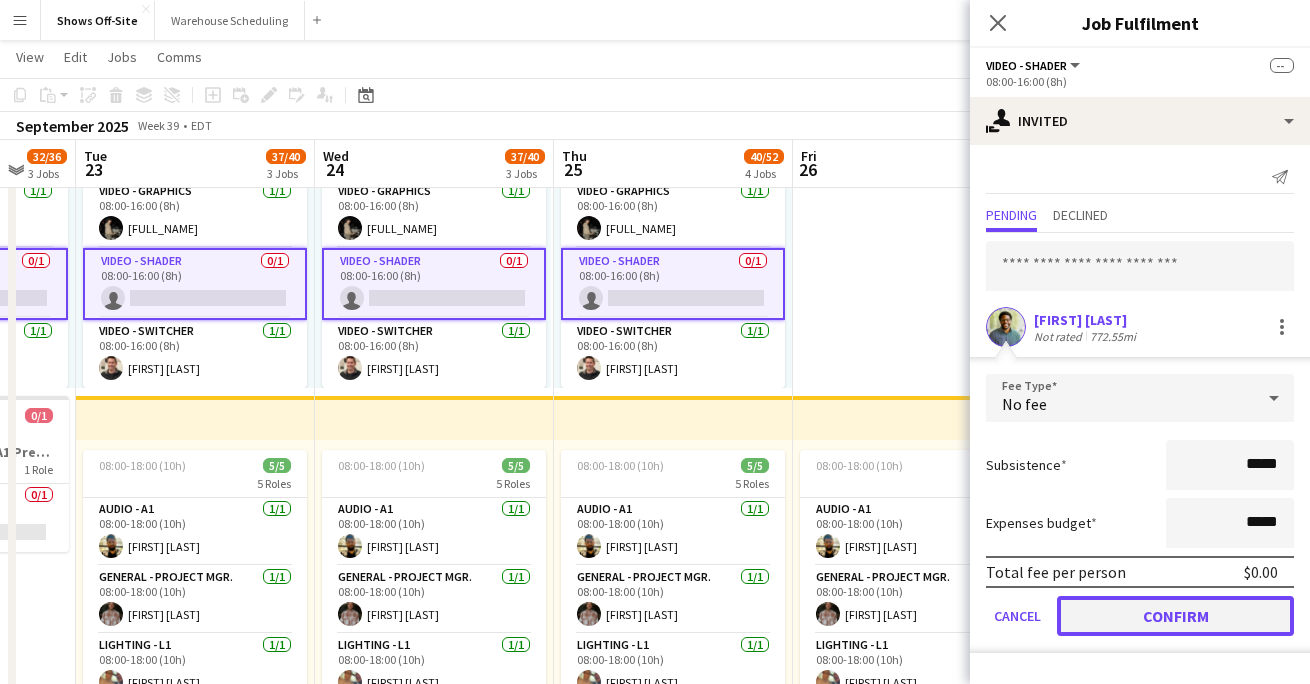 click on "Confirm" 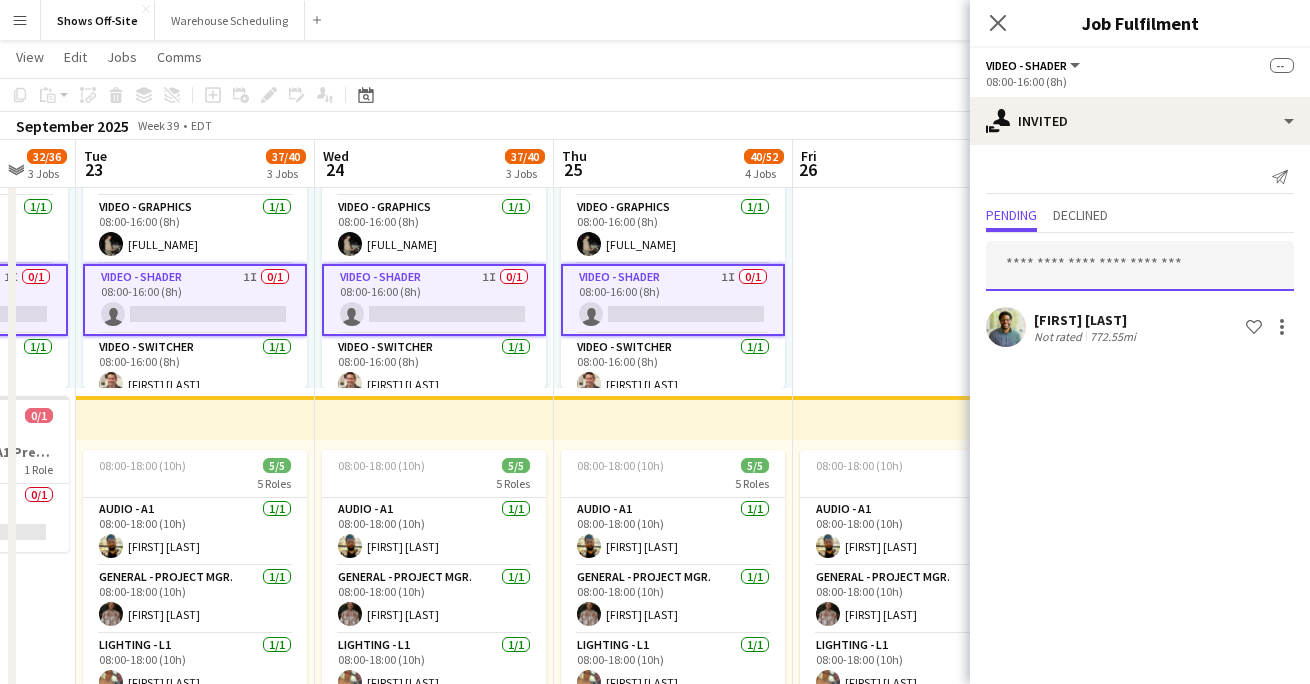 click at bounding box center (1140, 266) 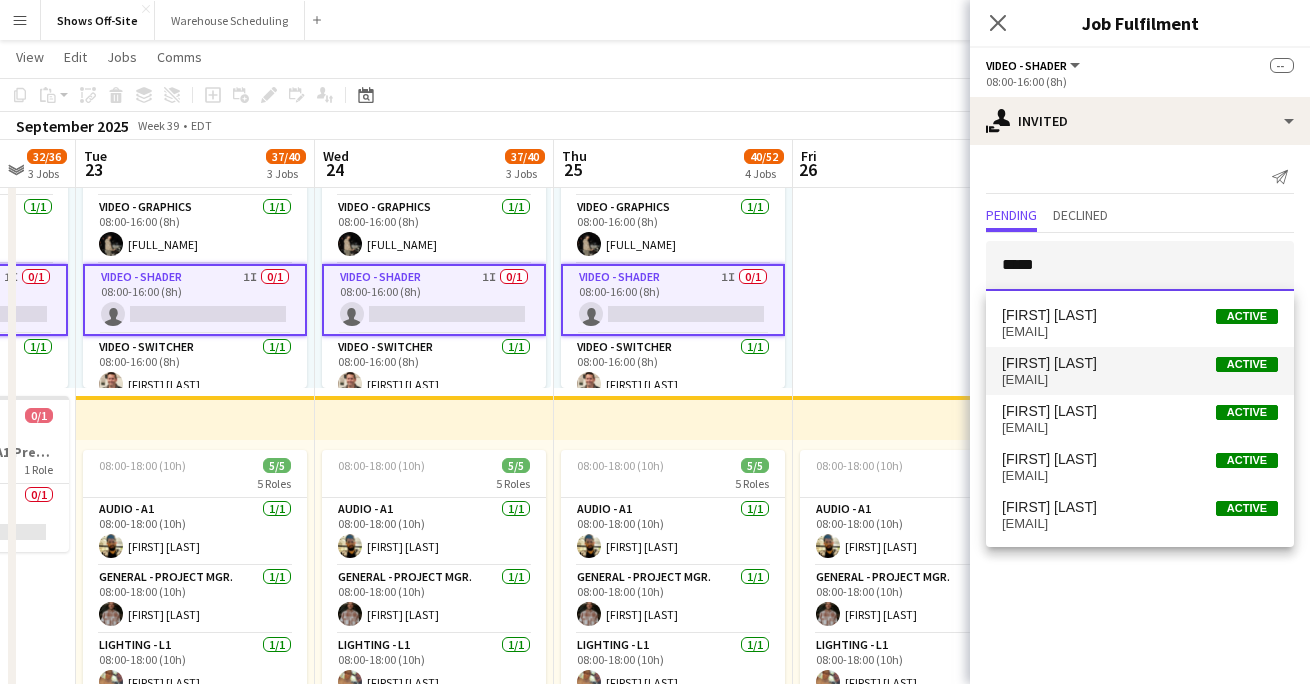 type on "*****" 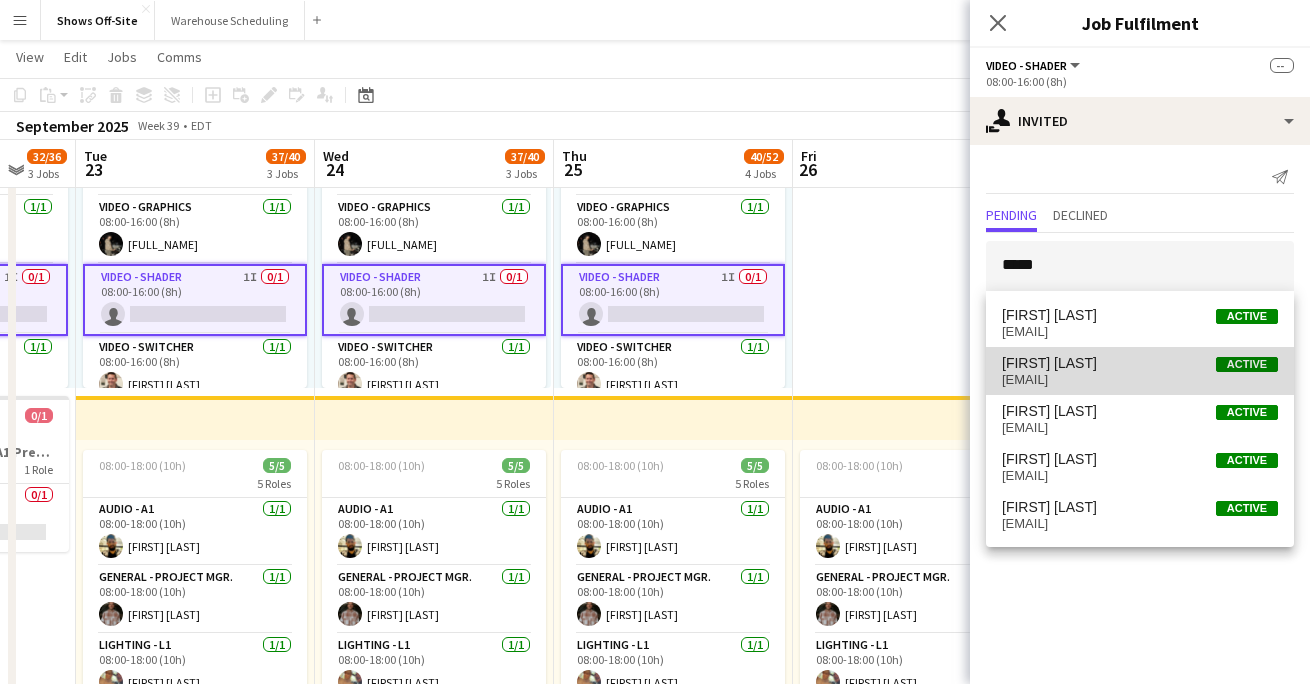 click on "[FIRST] [LAST]  Active" at bounding box center (1140, 363) 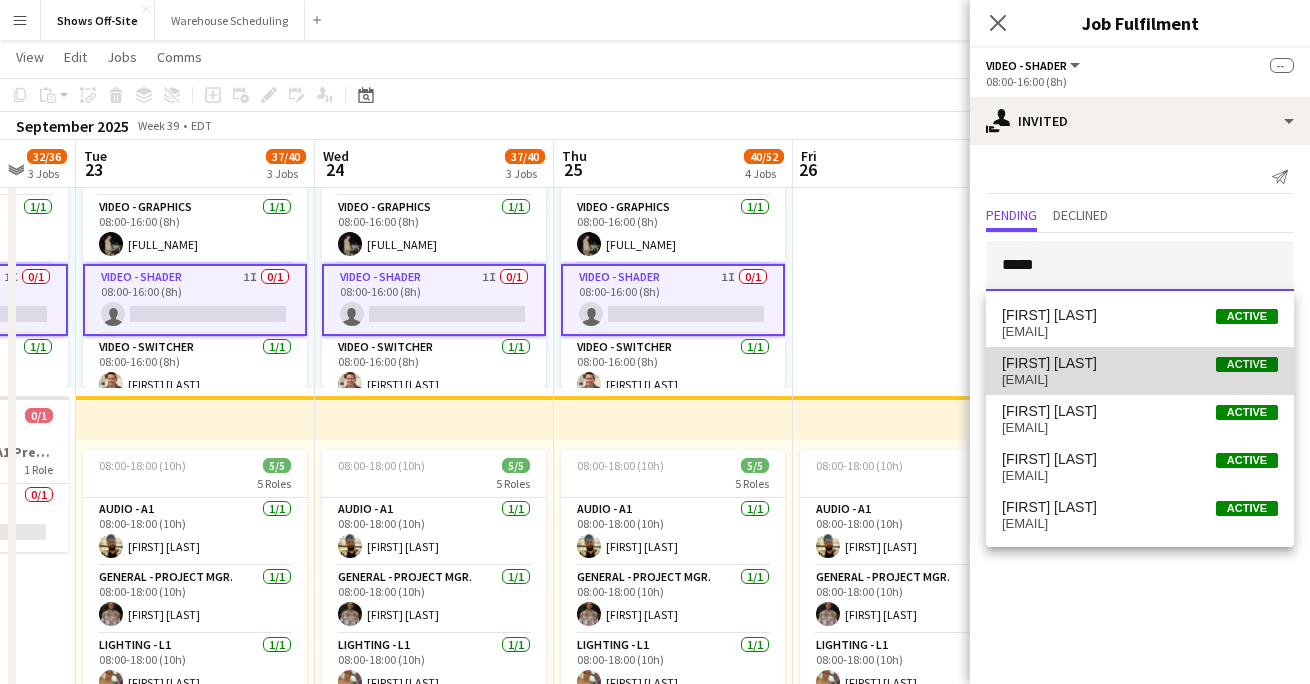 type 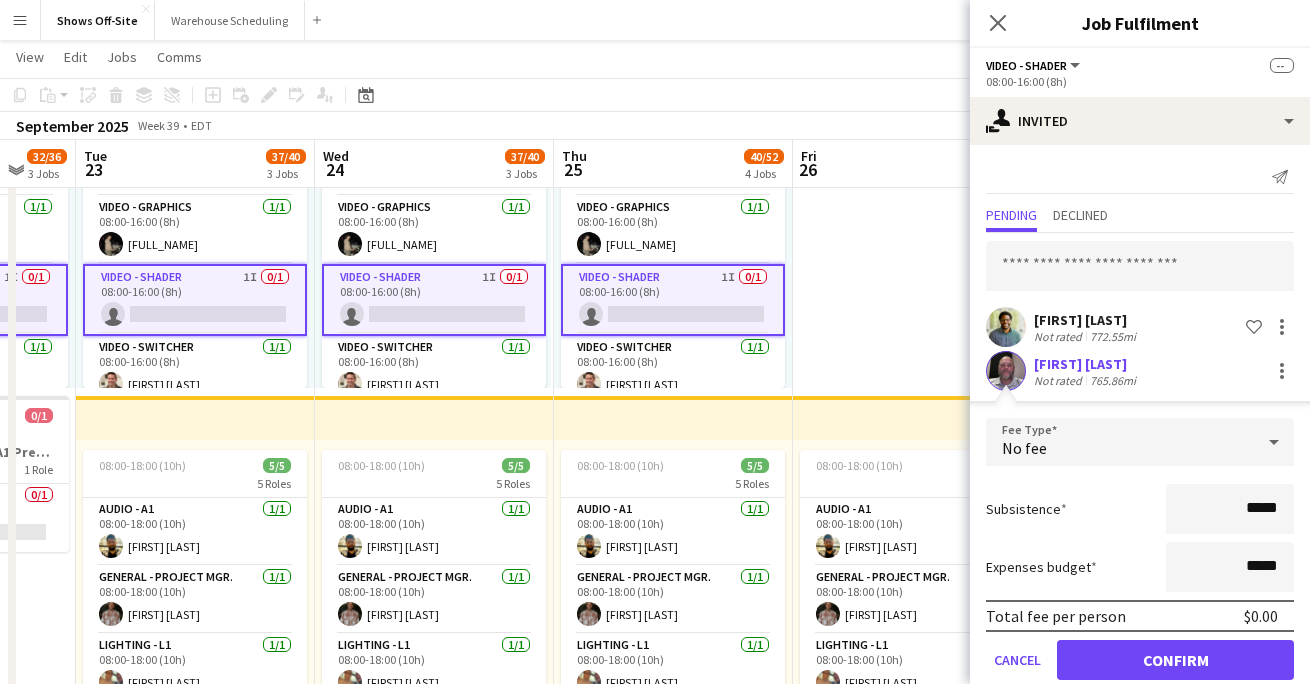 scroll, scrollTop: 8, scrollLeft: 0, axis: vertical 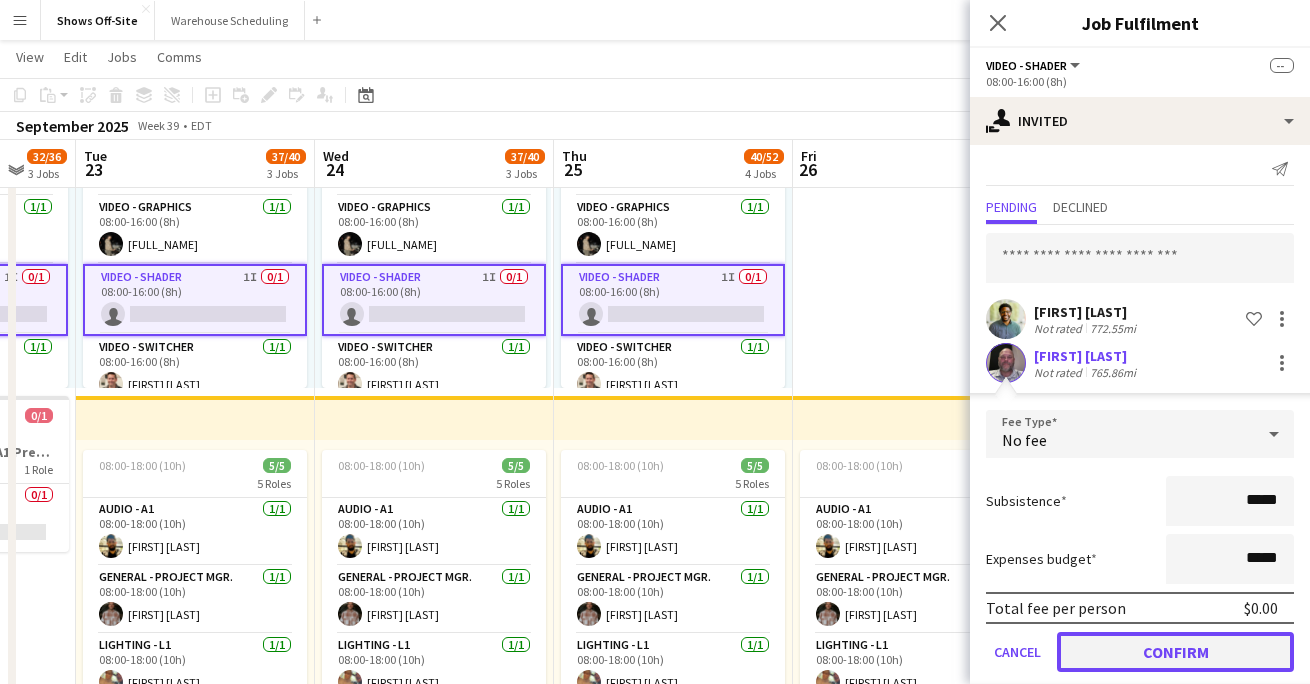 click on "Confirm" 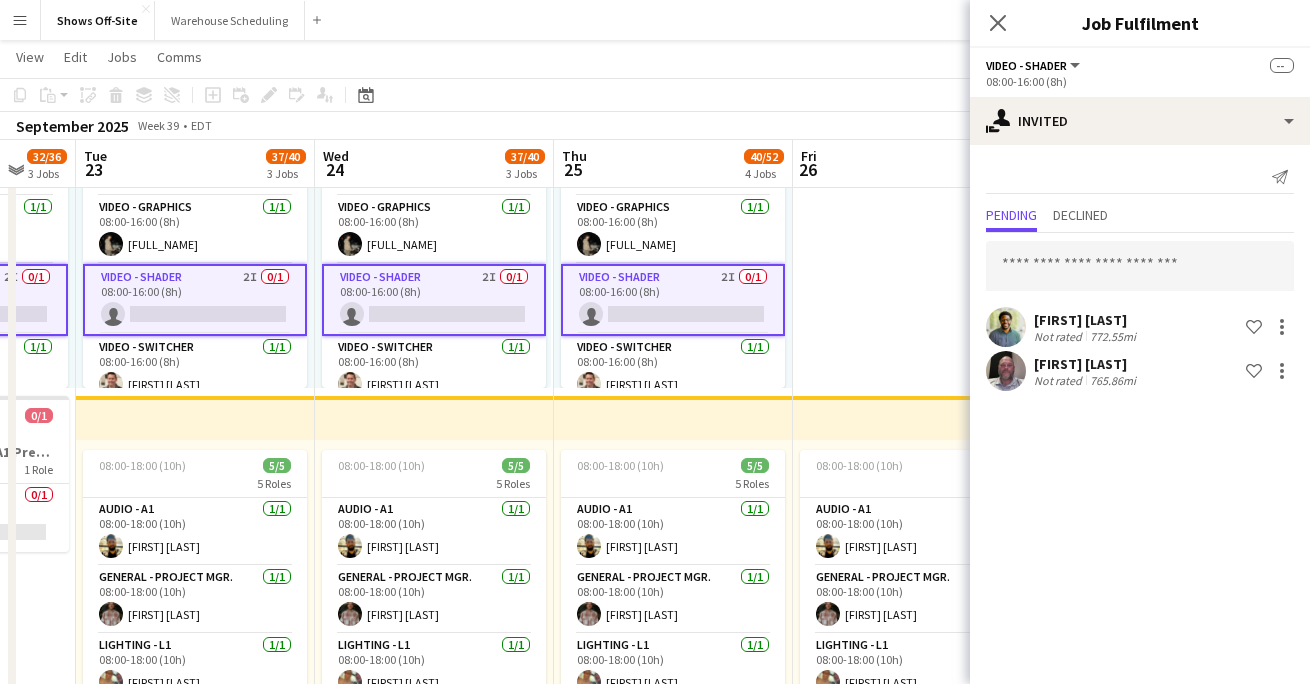 scroll, scrollTop: 0, scrollLeft: 0, axis: both 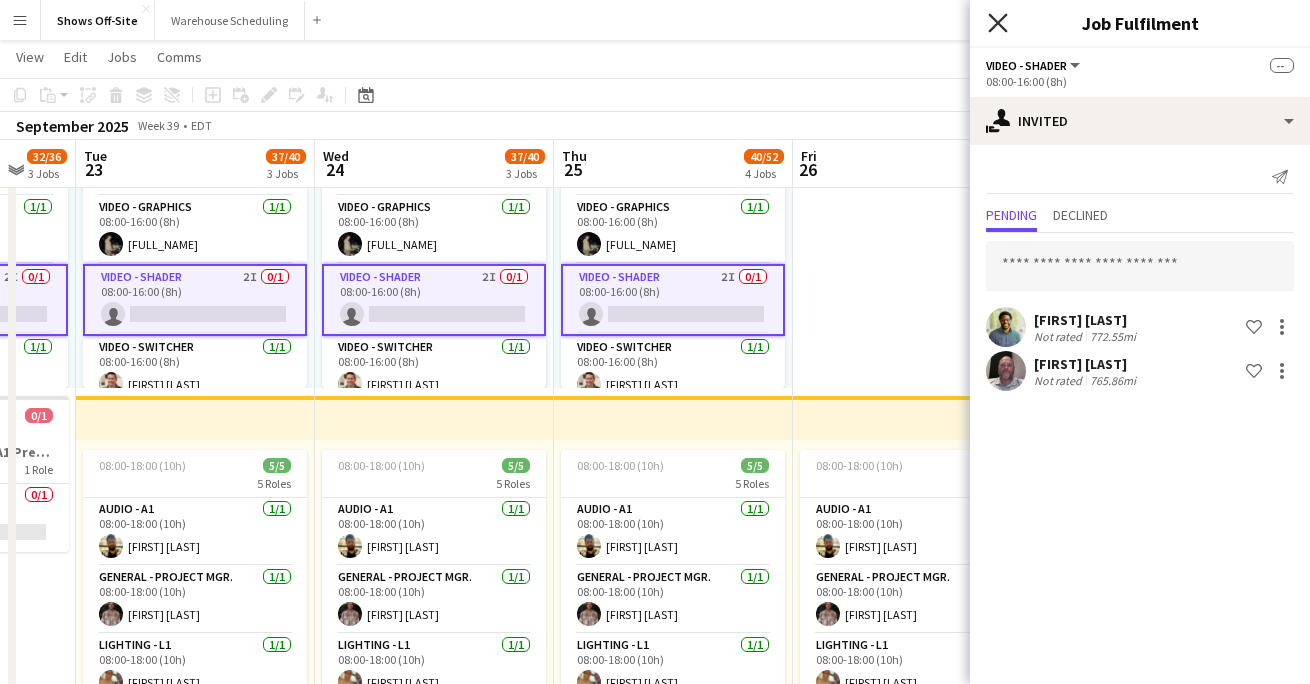 click on "Close pop-in" 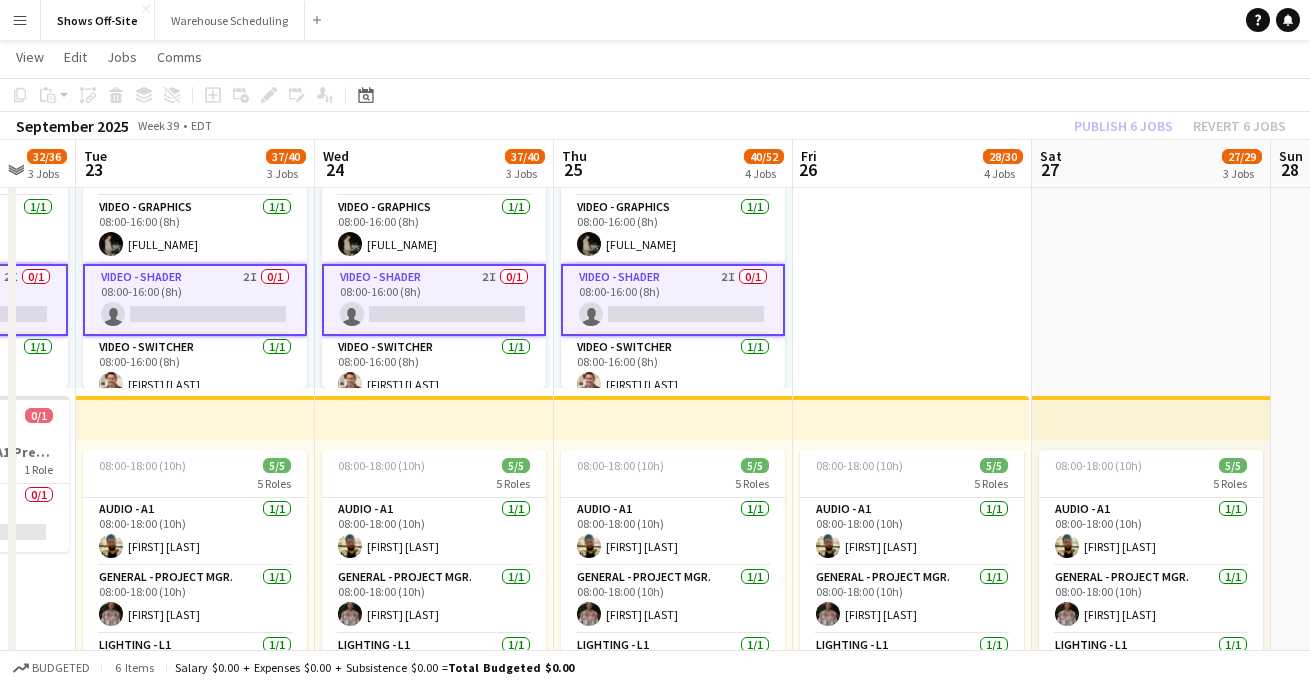 click on "View  Day view expanded Day view collapsed Month view Date picker Jump to today Expand Linked Jobs Collapse Linked Jobs  Edit  Copy
Command
C  Paste  Without Crew
Command
V With Crew
Command
Shift
V Paste as linked job  Group  Group Ungroup  Jobs  New Job Edit Job Delete Job New Linked Job Edit Linked Jobs Job fulfilment Promote Role Copy Role URL  Comms  Notify confirmed crew Create chat" 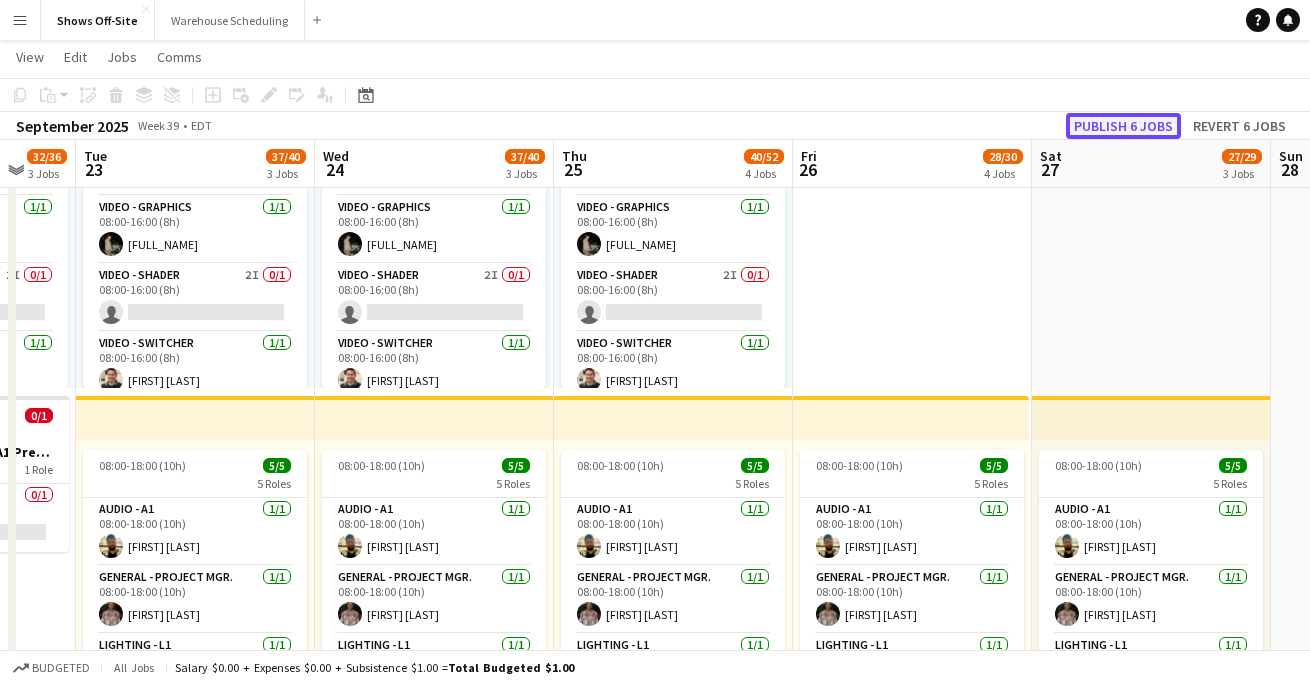 click on "Publish 6 jobs" 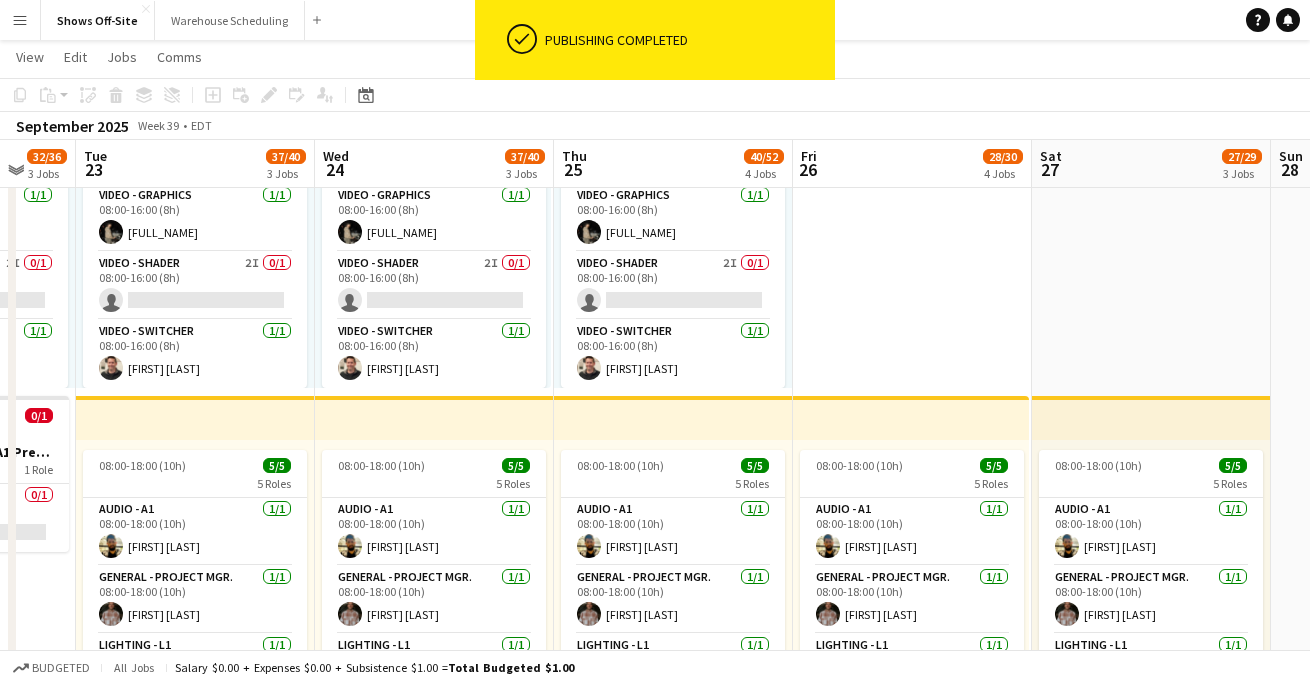 scroll, scrollTop: 529, scrollLeft: 0, axis: vertical 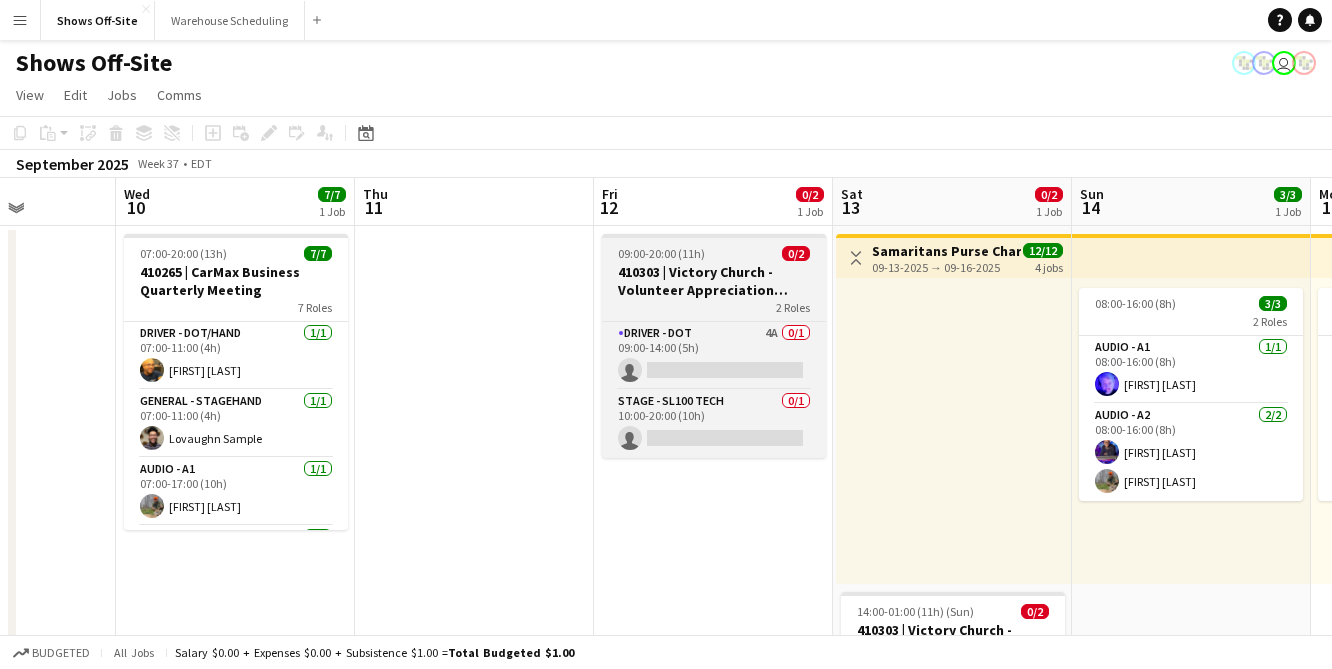 click on "410303 | Victory Church - Volunteer Appreciation Event" at bounding box center (714, 281) 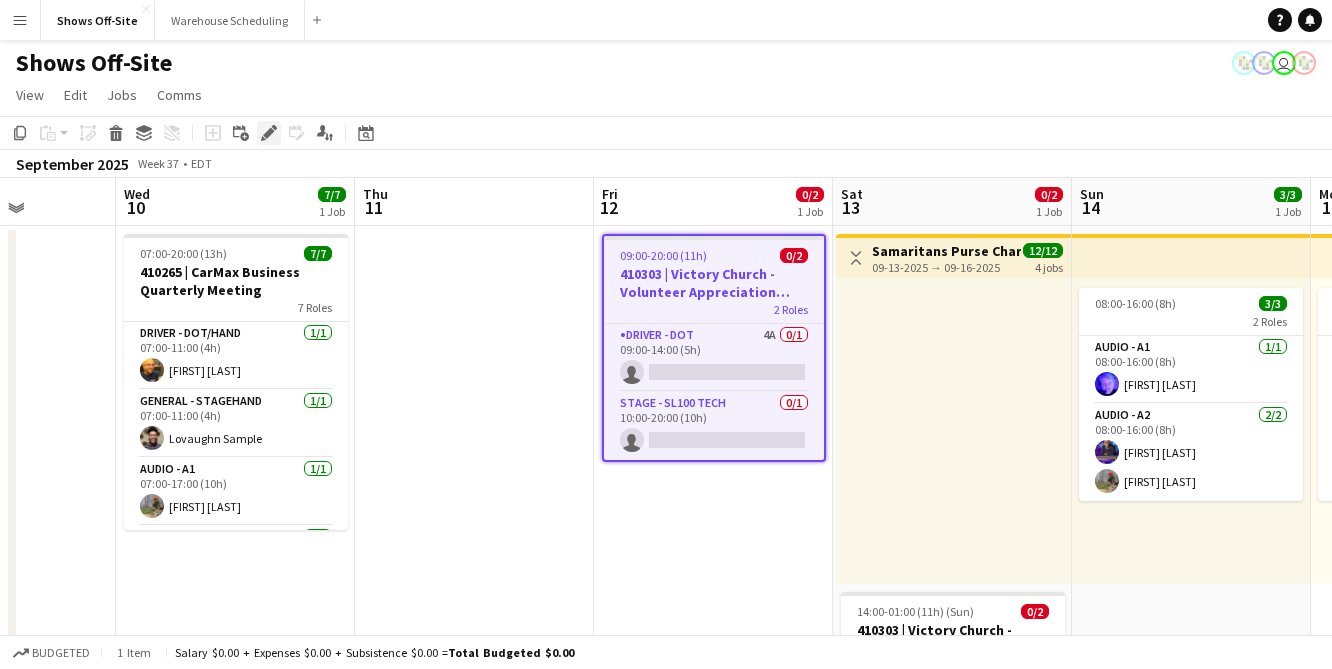 click on "Edit" 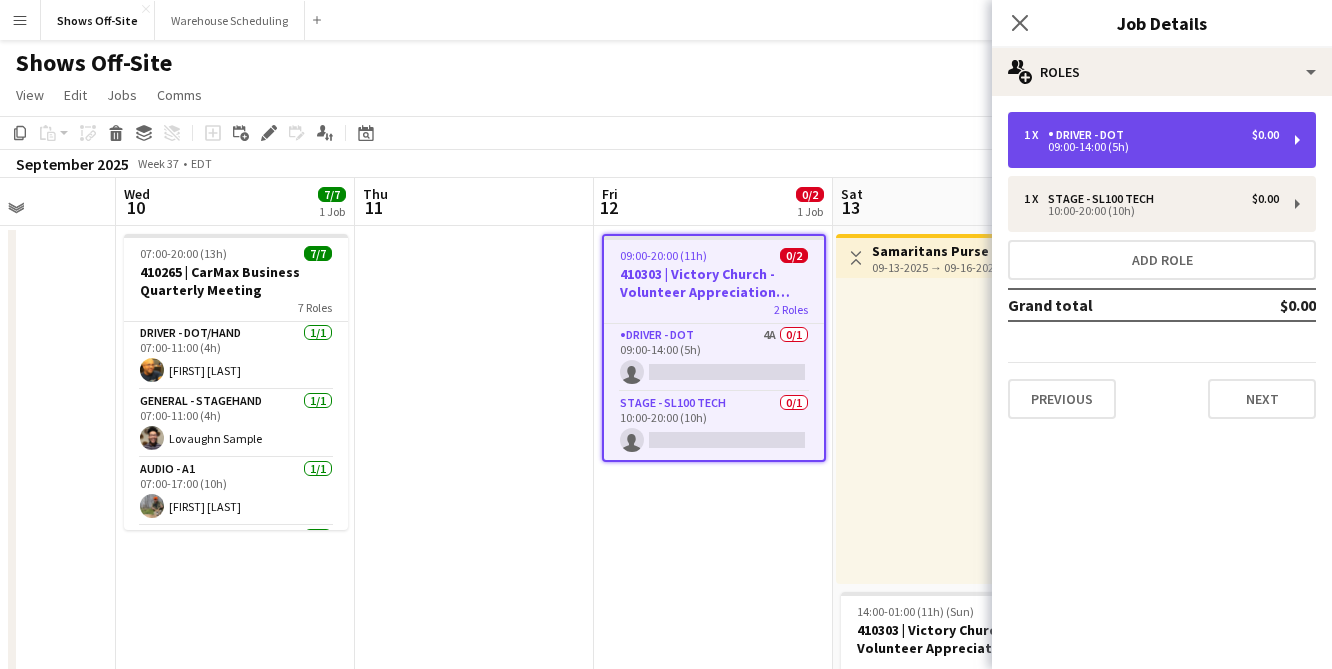 click on "09:00-14:00 (5h)" at bounding box center [1151, 147] 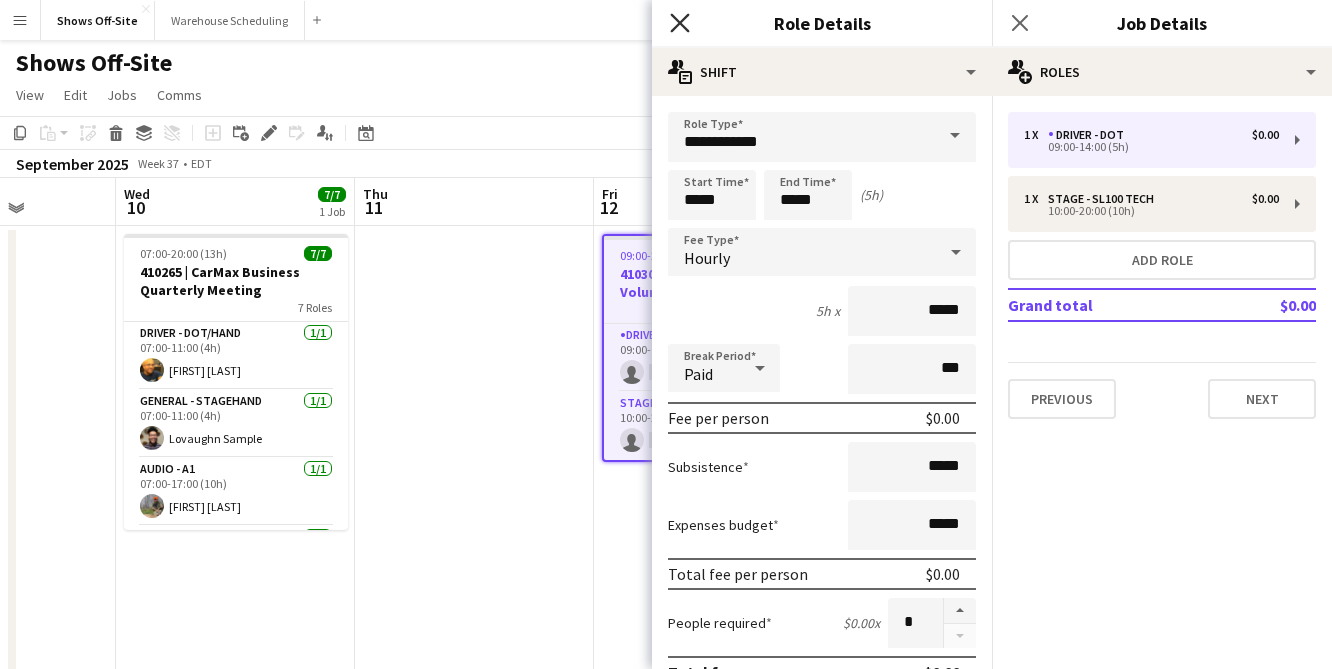 click on "Close pop-in" 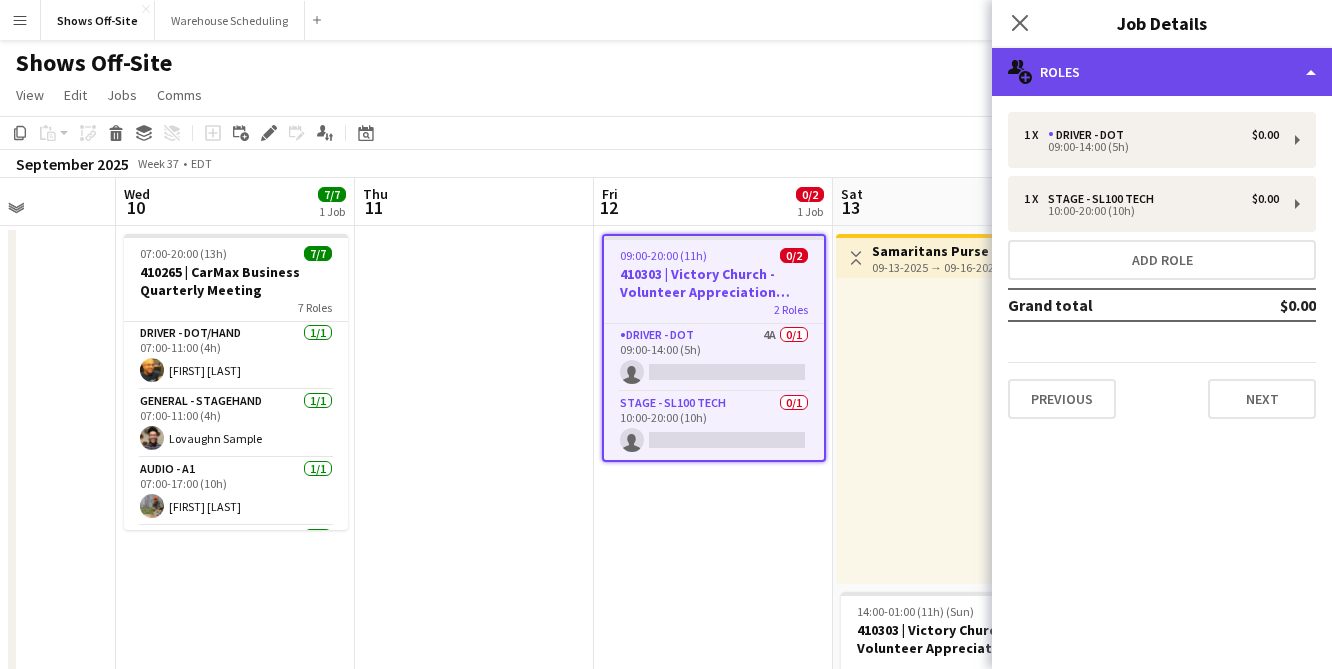 click on "multiple-users-add
Roles" 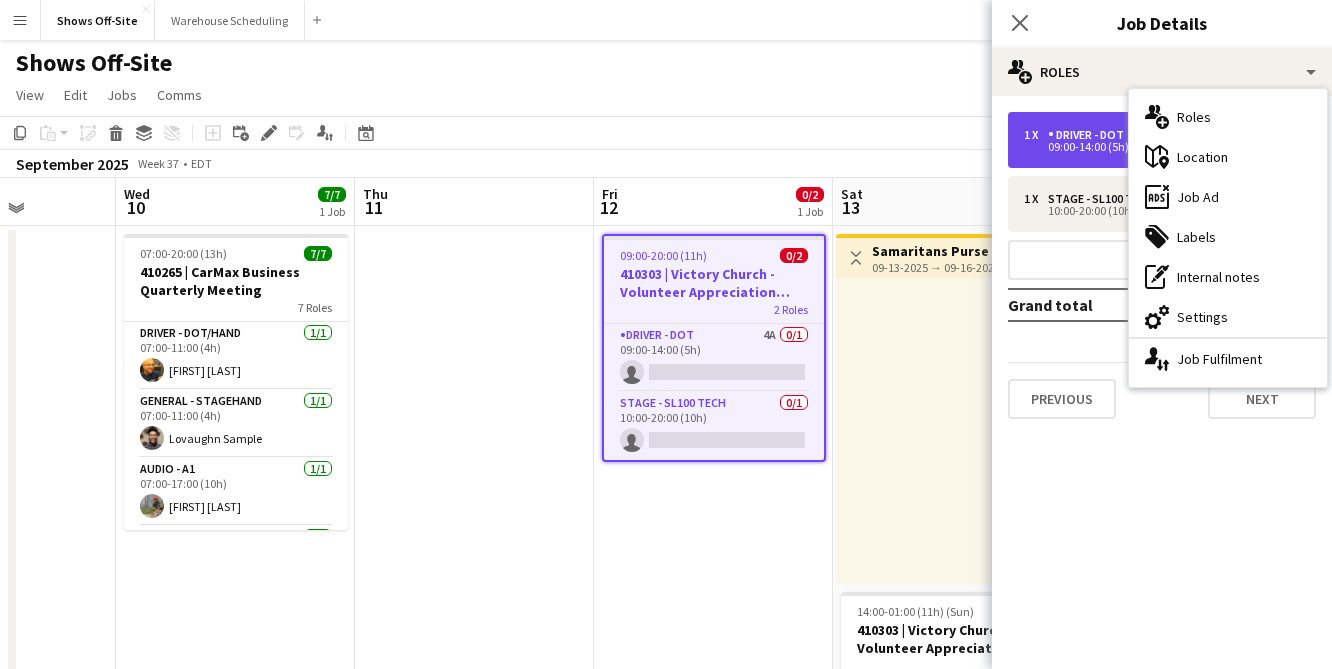 click on "09:00-14:00 (5h)" at bounding box center (1151, 147) 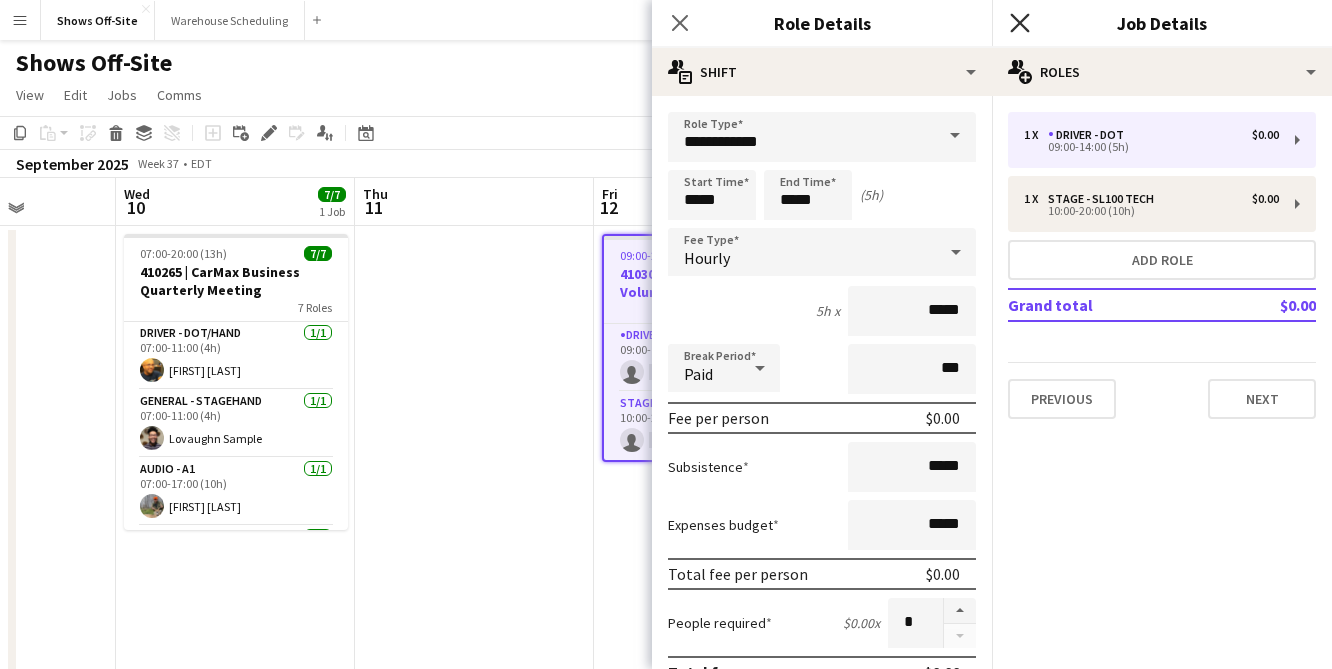 click on "Close pop-in" 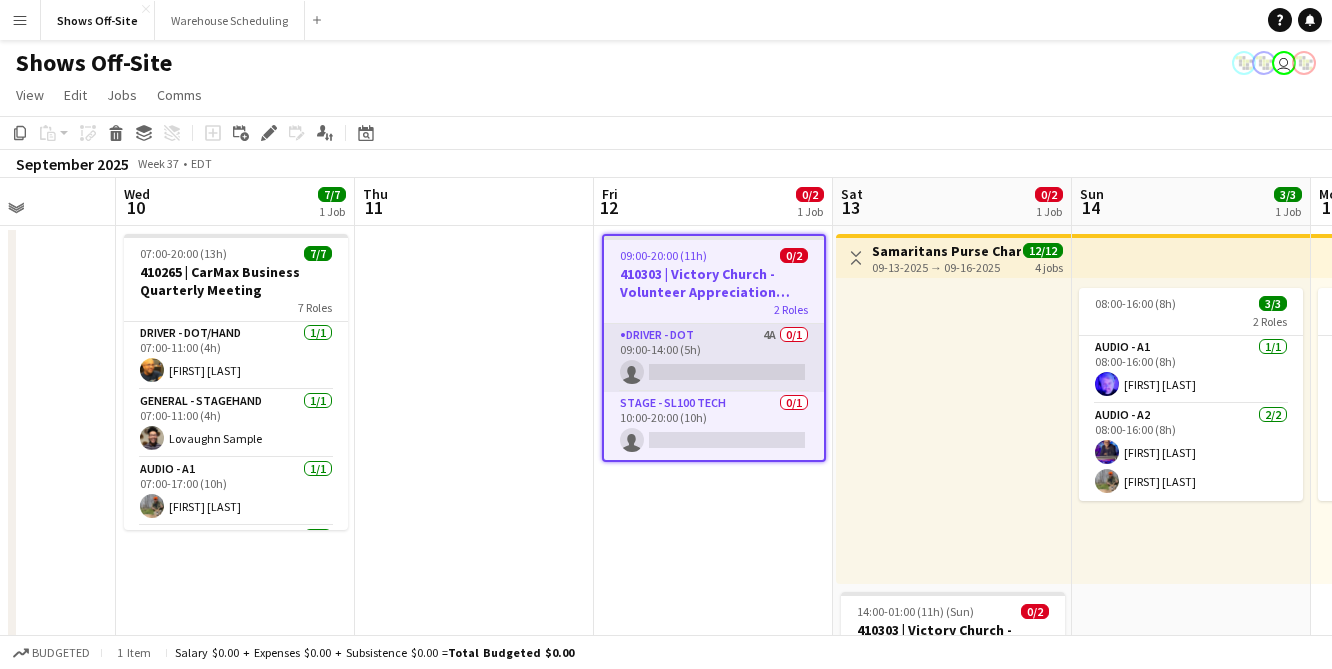 click on "Driver - DOT   4A   0/1   09:00-14:00 (5h)
single-neutral-actions" at bounding box center (714, 358) 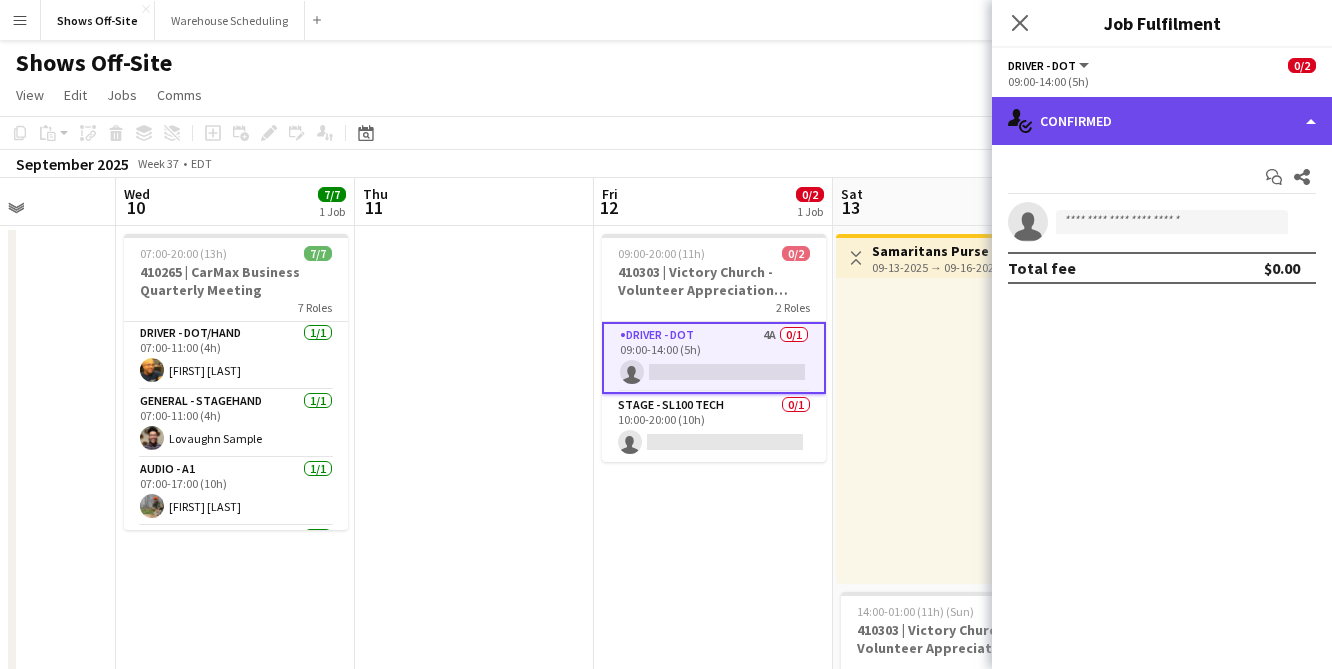 click on "single-neutral-actions-check-2
Confirmed" 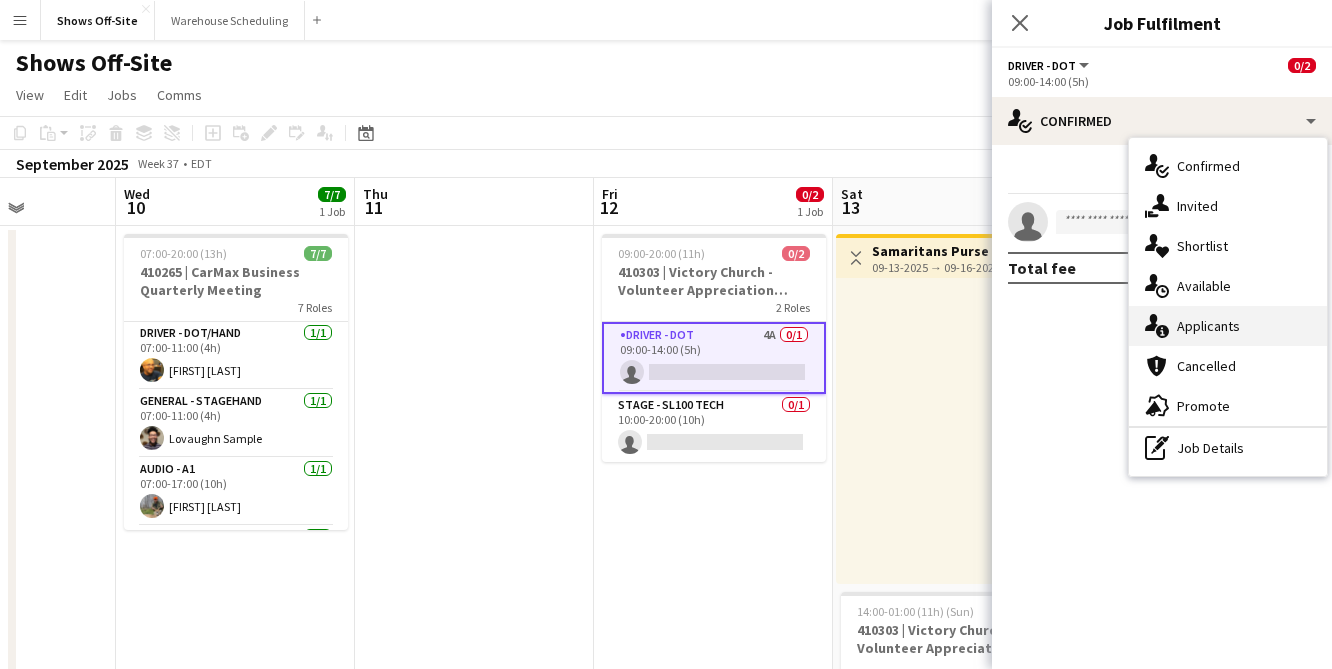 click on "single-neutral-actions-information
Applicants" at bounding box center (1228, 326) 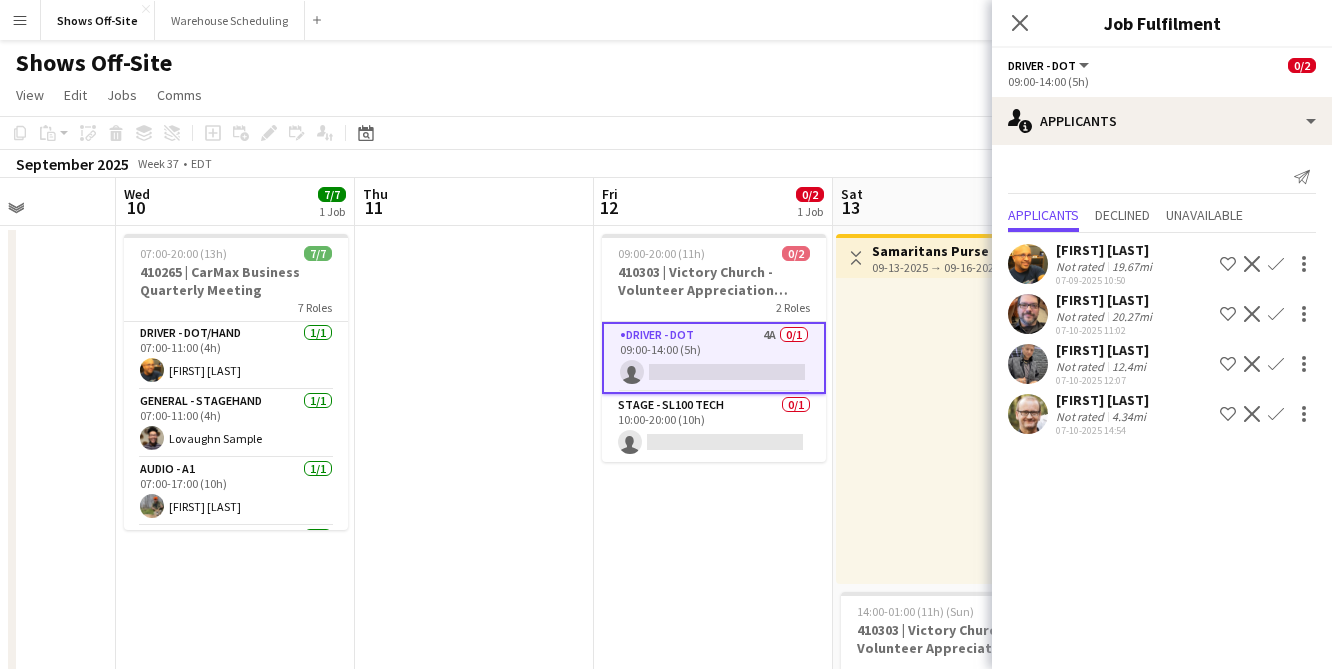 click on "Confirm" at bounding box center (1276, 314) 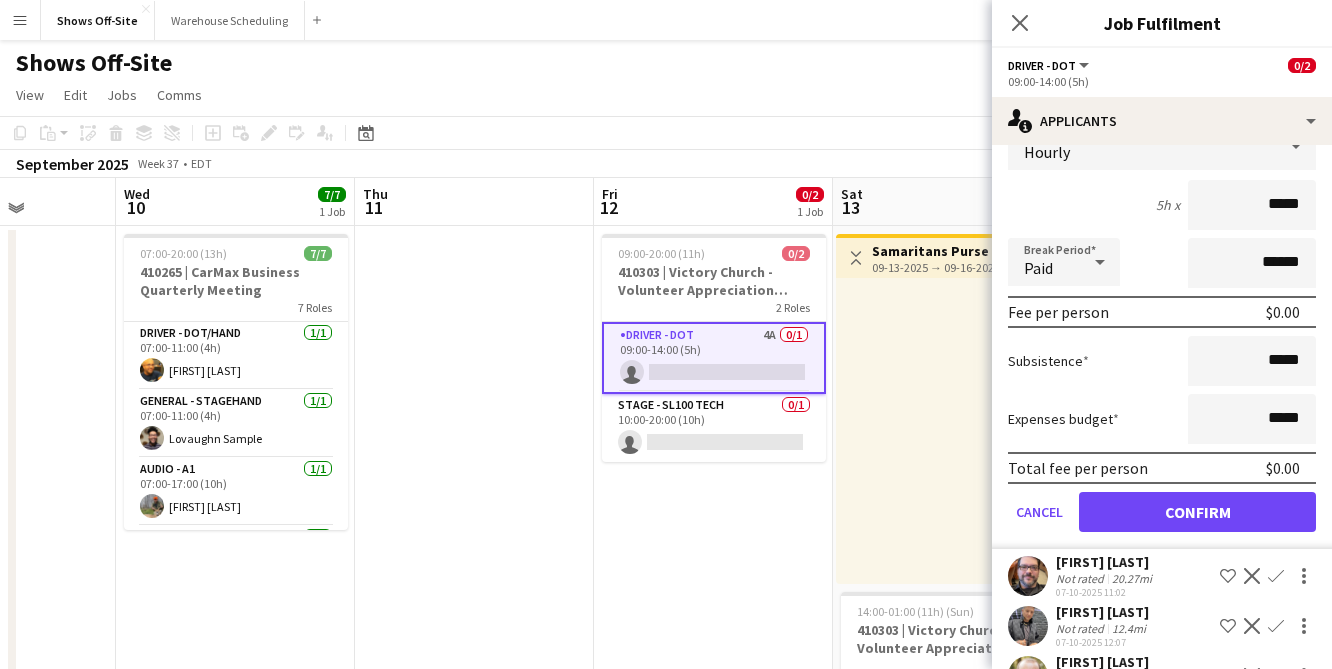 scroll, scrollTop: 260, scrollLeft: 0, axis: vertical 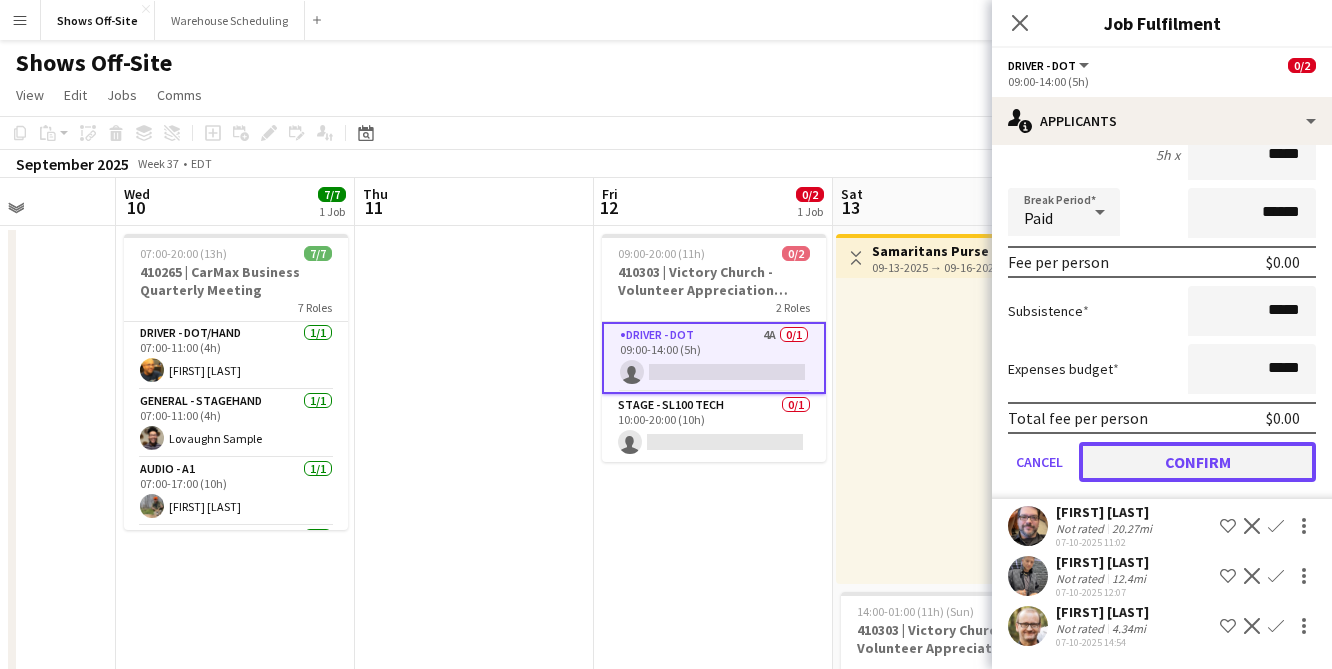 click on "Confirm" 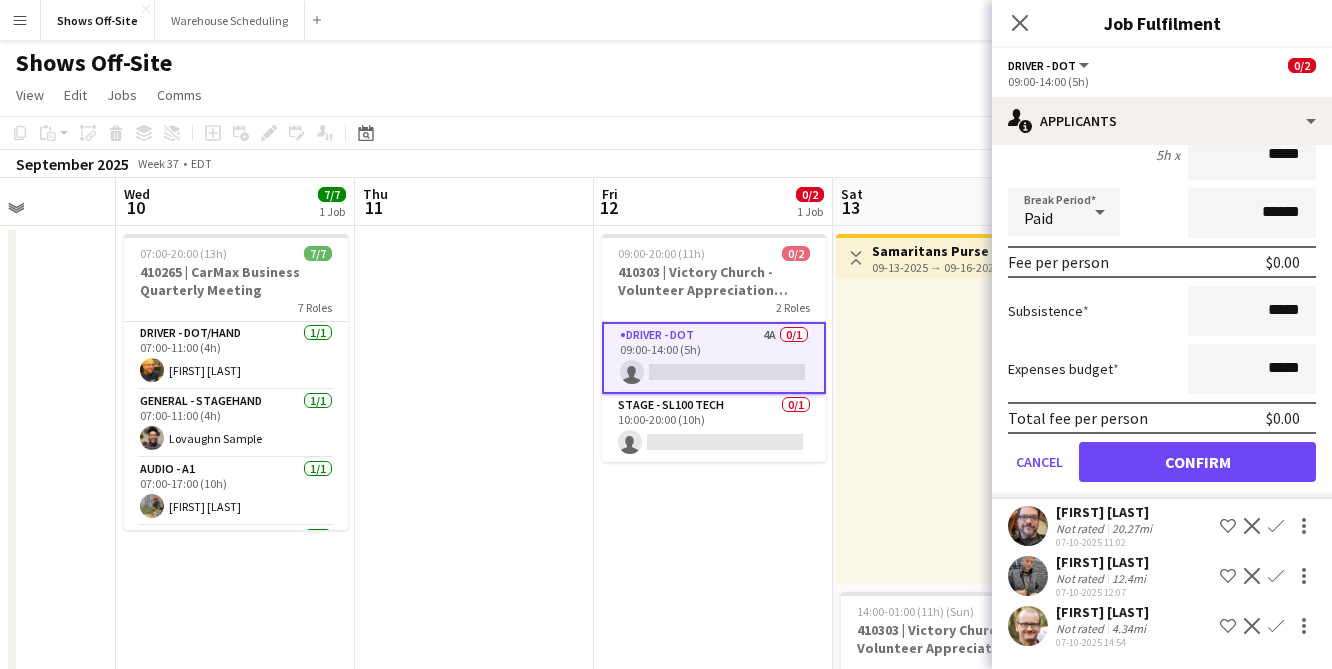 scroll, scrollTop: 0, scrollLeft: 0, axis: both 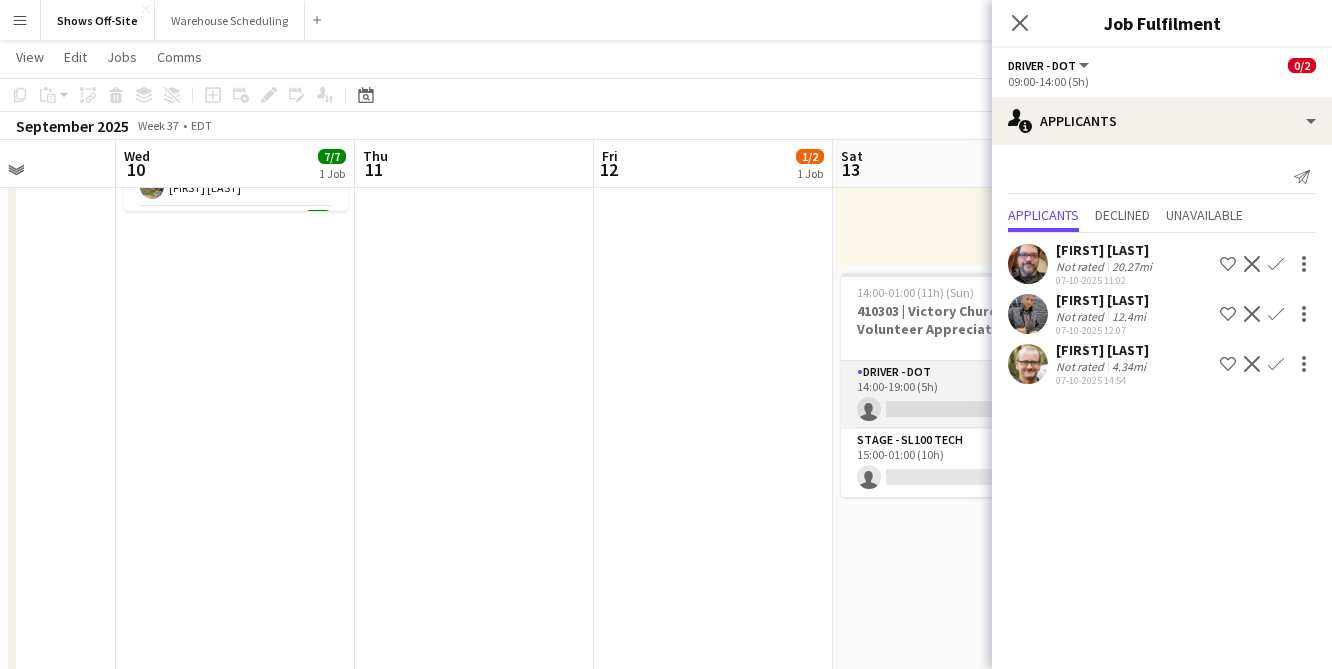 click on "Driver - DOT   5A   0/1   14:00-19:00 (5h)
single-neutral-actions" at bounding box center [953, 395] 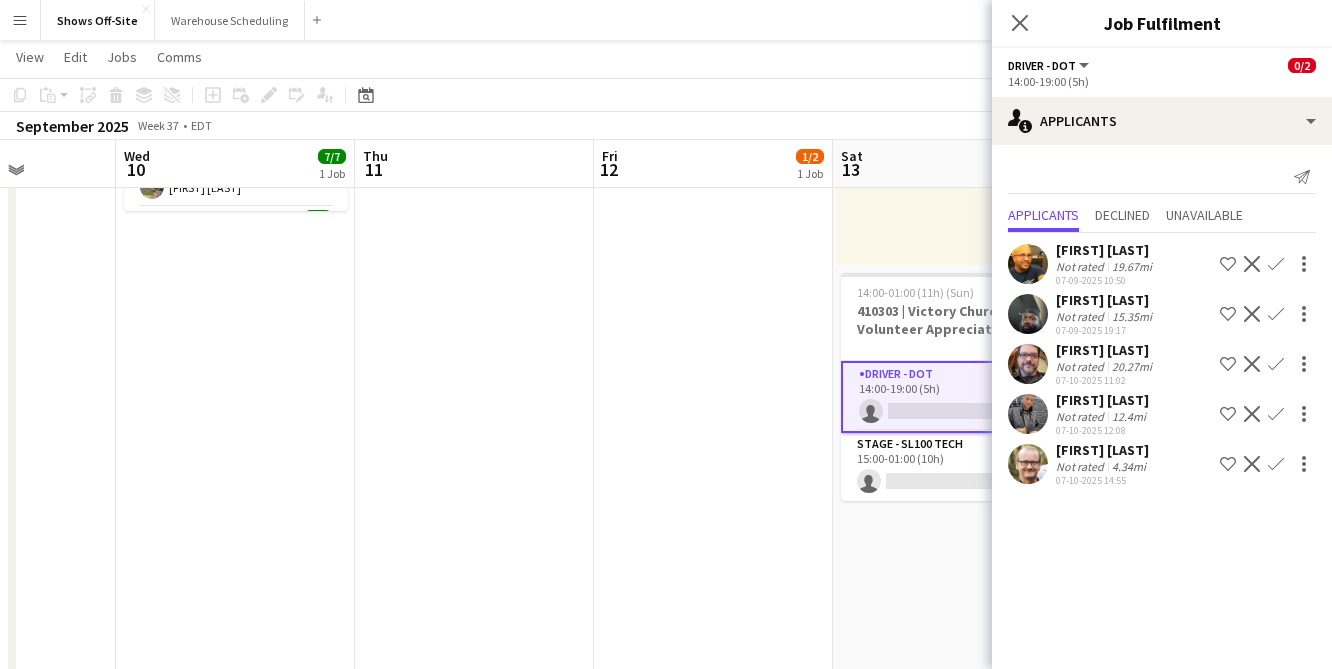 click on "Confirm" at bounding box center (1276, 314) 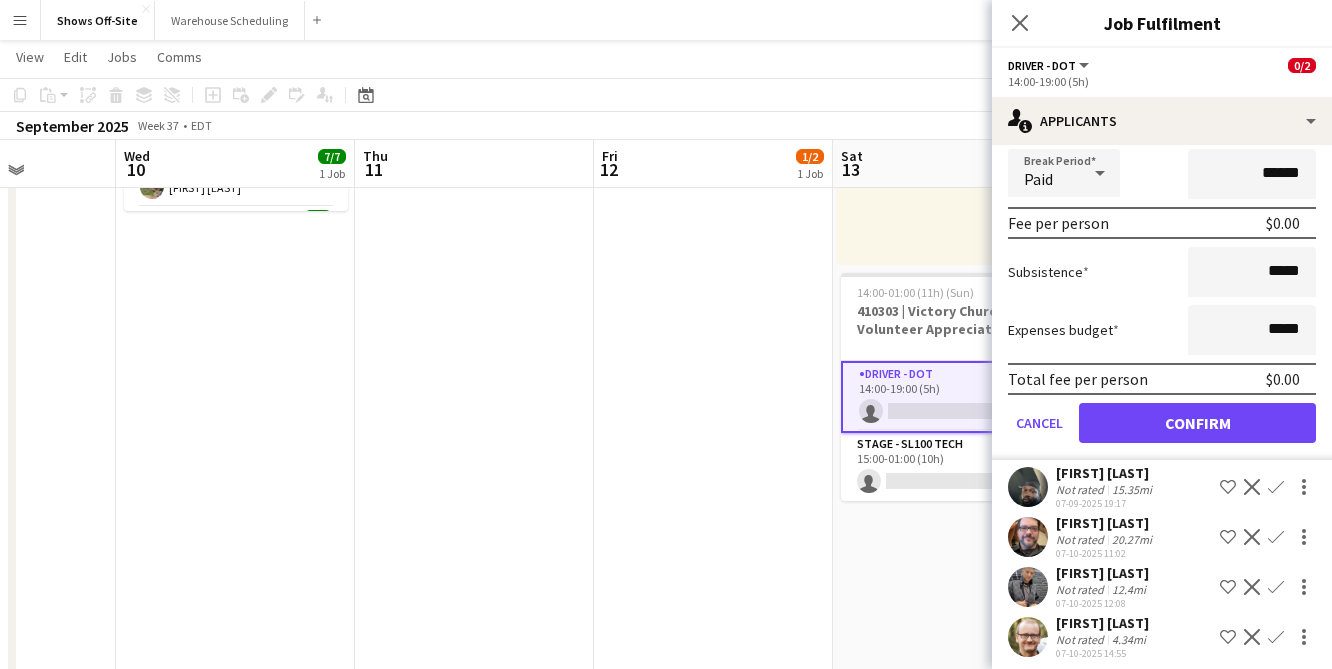 scroll, scrollTop: 310, scrollLeft: 0, axis: vertical 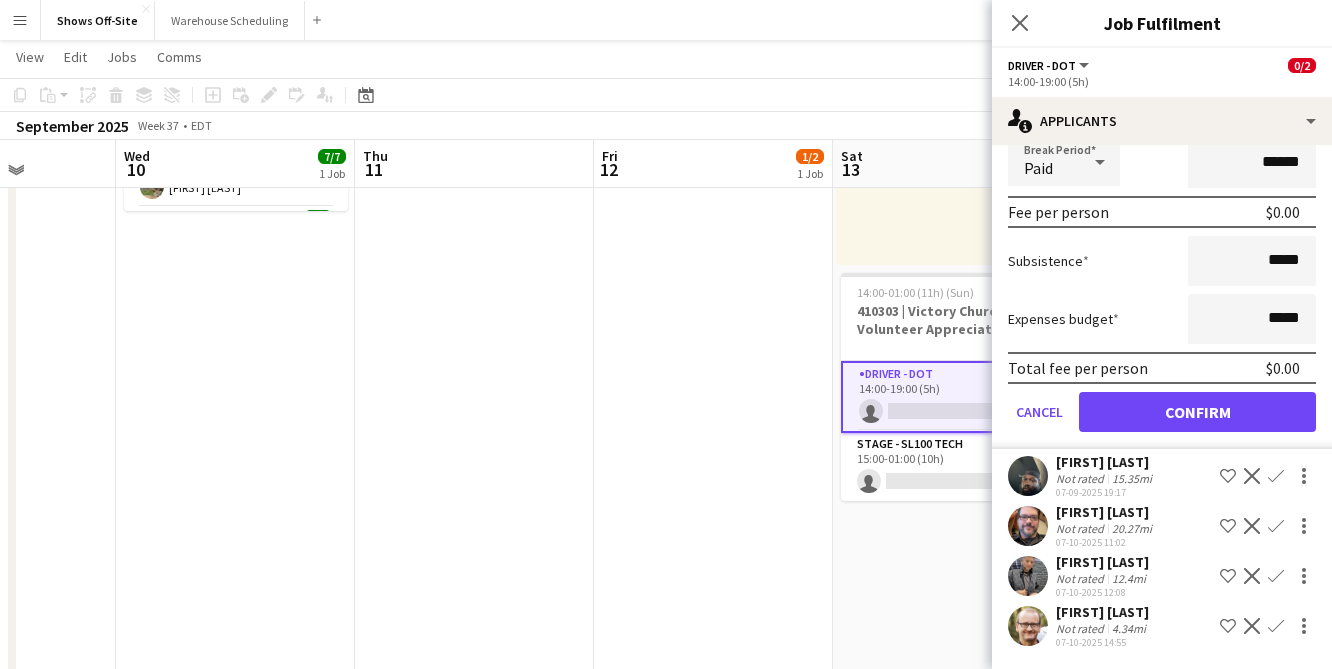 click on "Total fee per person   $0.00" 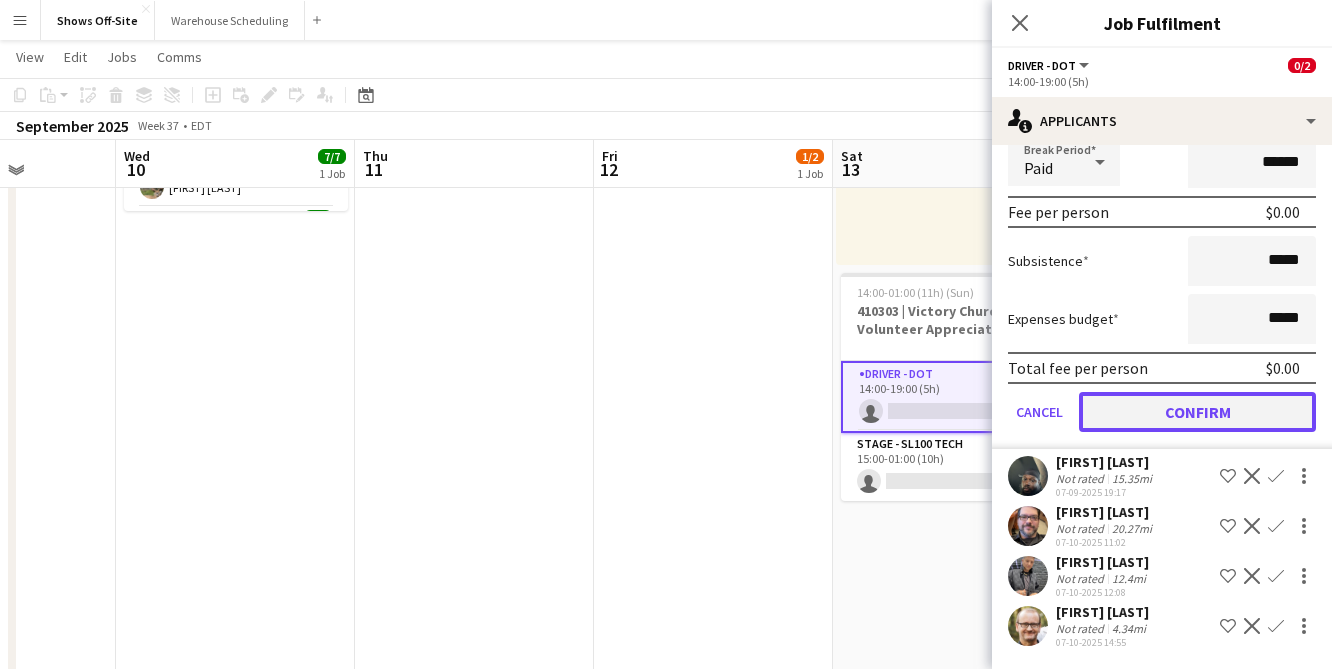 click on "Confirm" 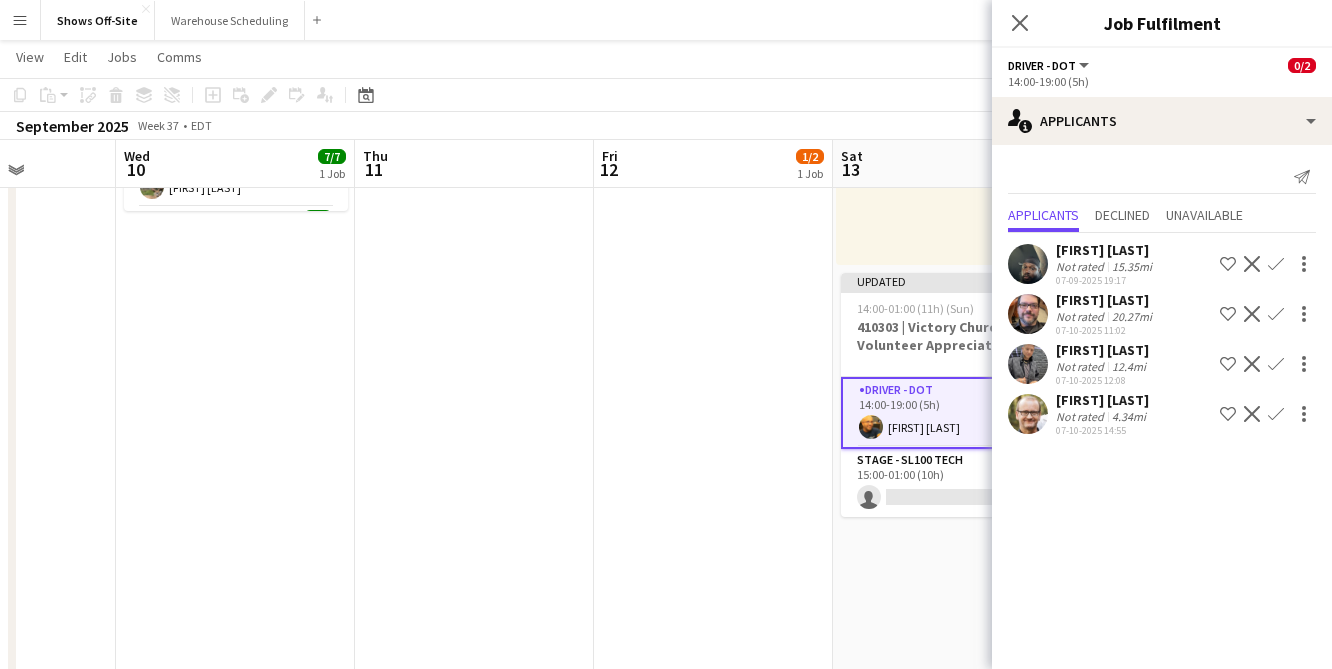 scroll, scrollTop: 0, scrollLeft: 0, axis: both 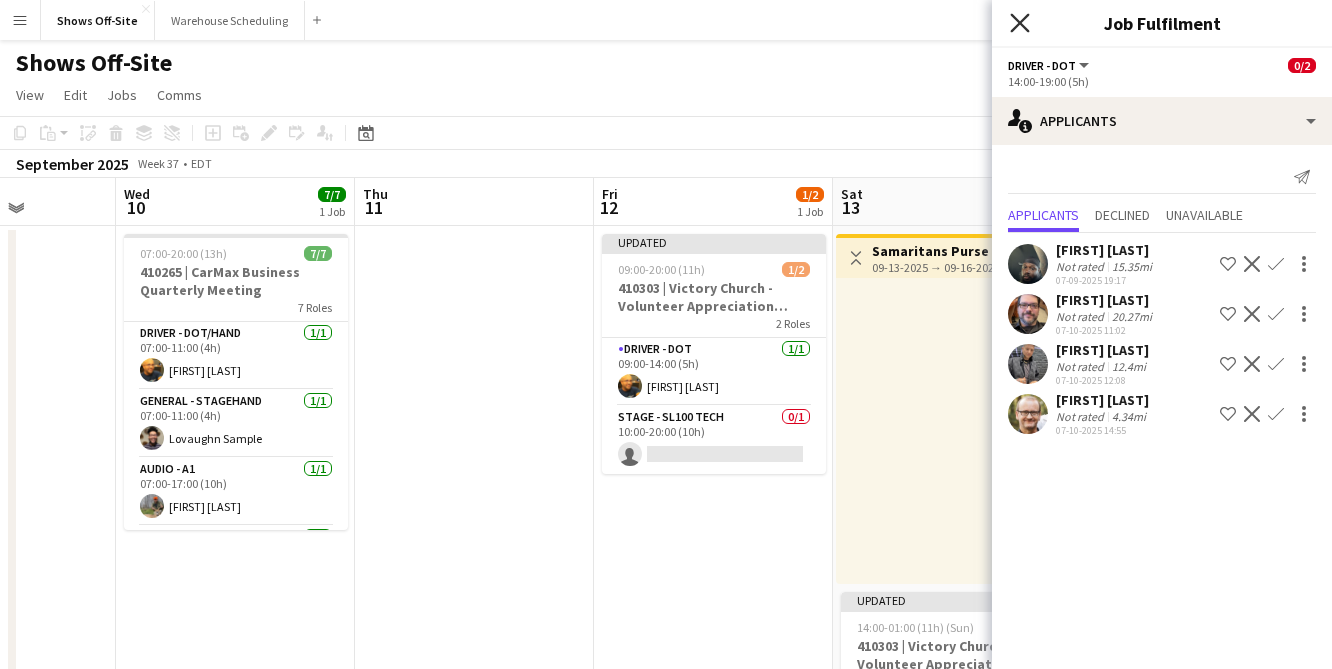 click on "Close pop-in" 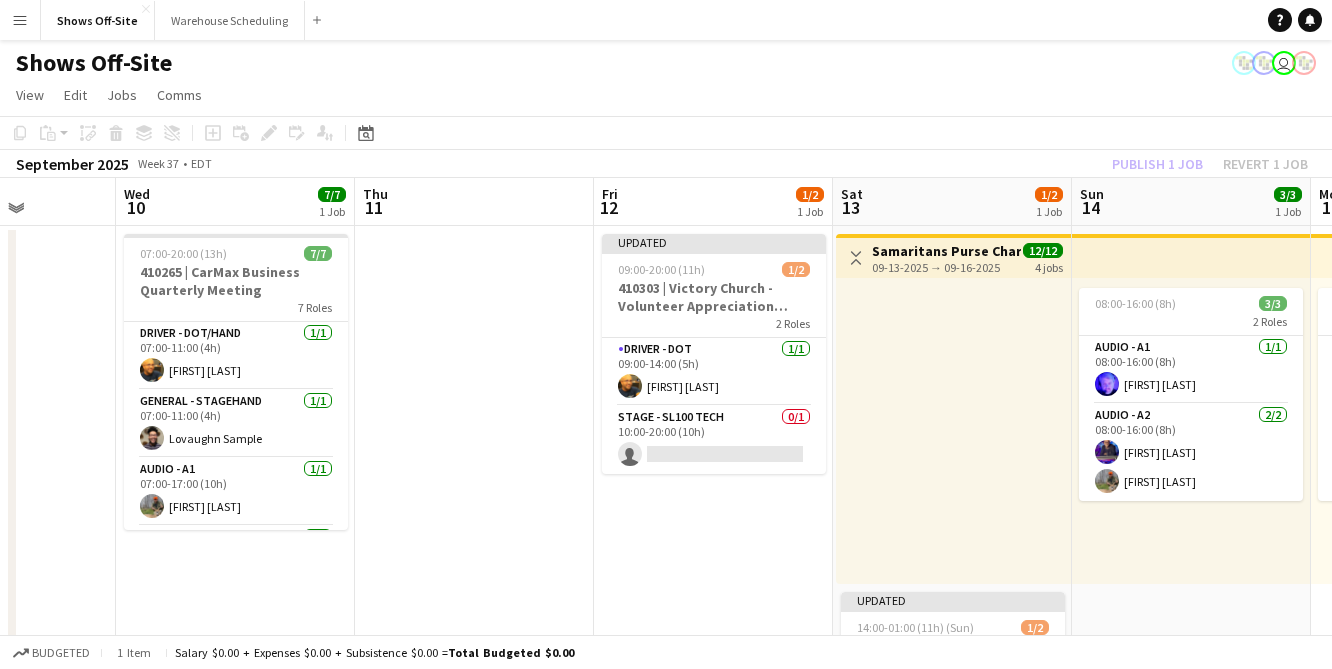 click on "Copy
Paste
Paste
Command
V Paste with crew
Command
Shift
V
Paste linked Job
Delete
Group
Ungroup
Add job
Add linked Job
Edit
Edit linked Job
Applicants
Date picker
OCT 2025 OCT 2025 Monday M Tuesday T Wednesday W Thursday T Friday F Saturday S Sunday S  OCT      1   2   3   4   5   6   7   8   9   10   11   12   13   14   15   16   17   18   19   20   21   22   23   24" 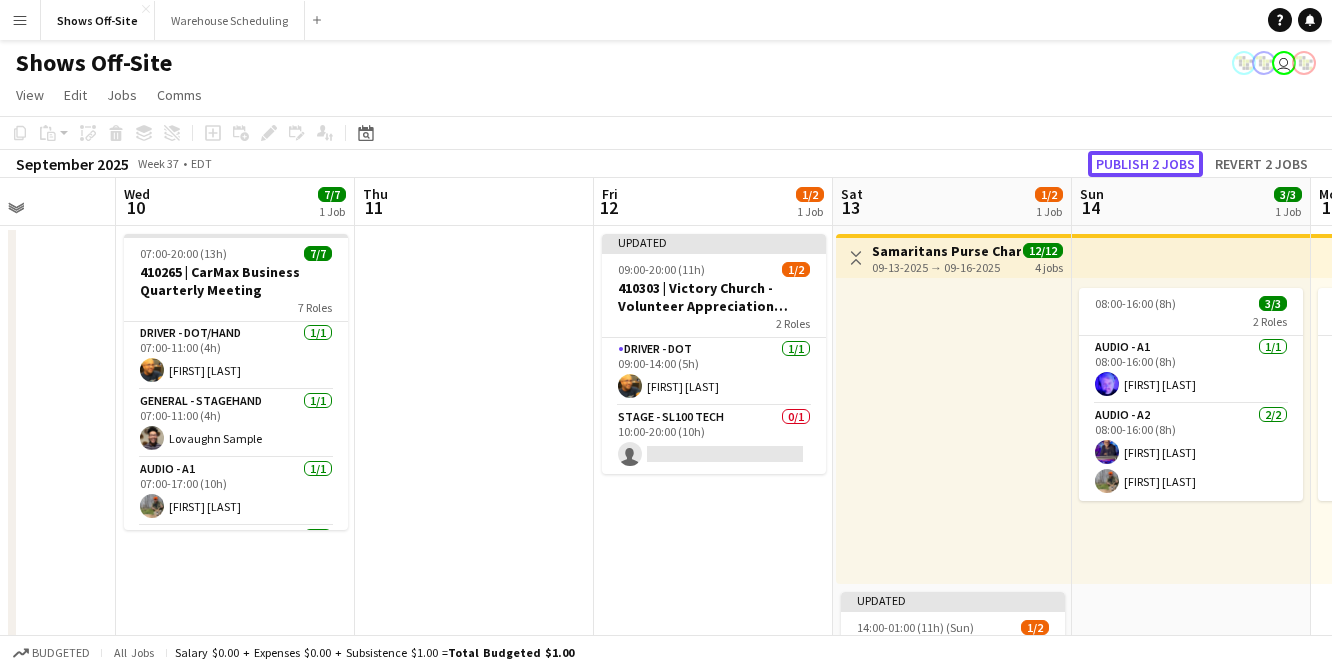 click on "Publish 2 jobs" 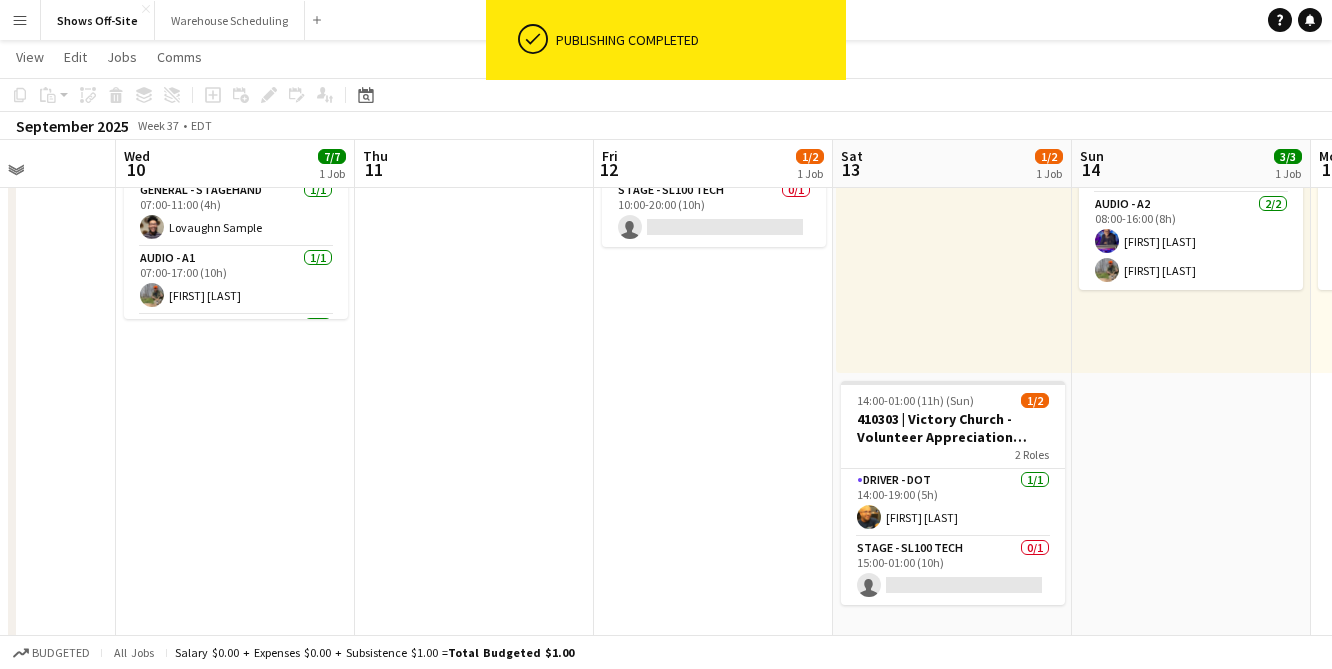 scroll, scrollTop: 210, scrollLeft: 0, axis: vertical 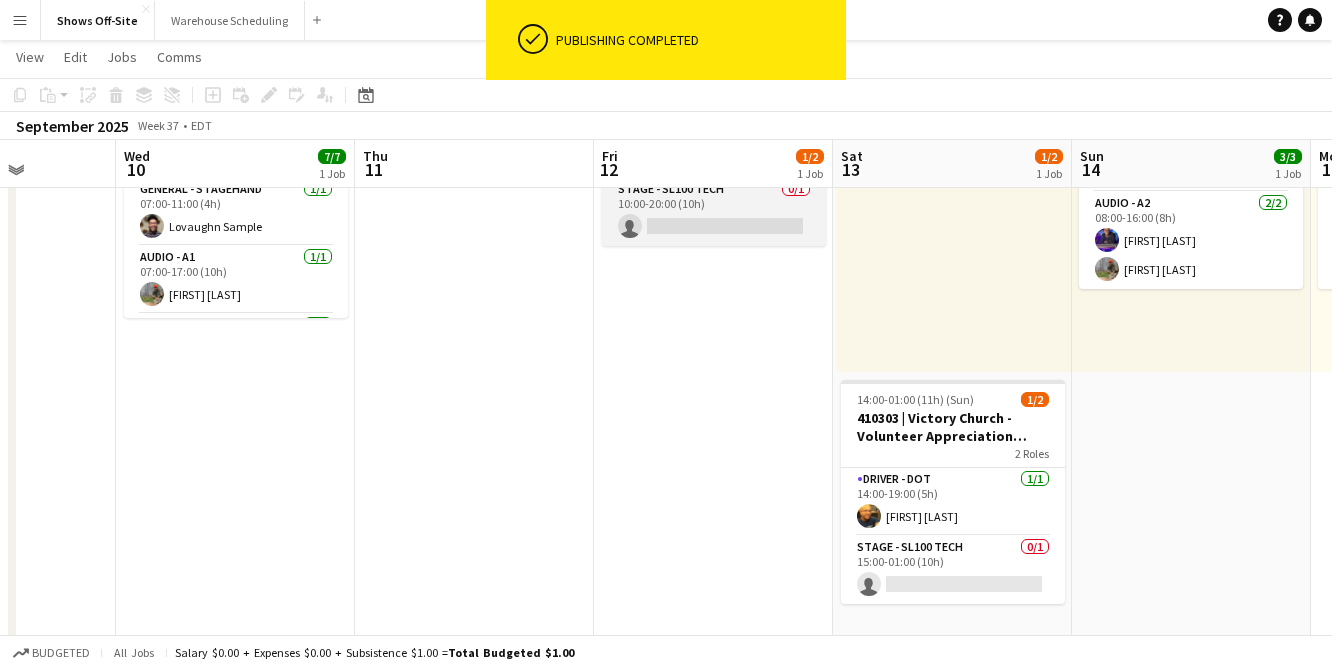 click on "Stage - SL100 Tech   0/1   10:00-20:00 (10h)
single-neutral-actions" at bounding box center (714, 212) 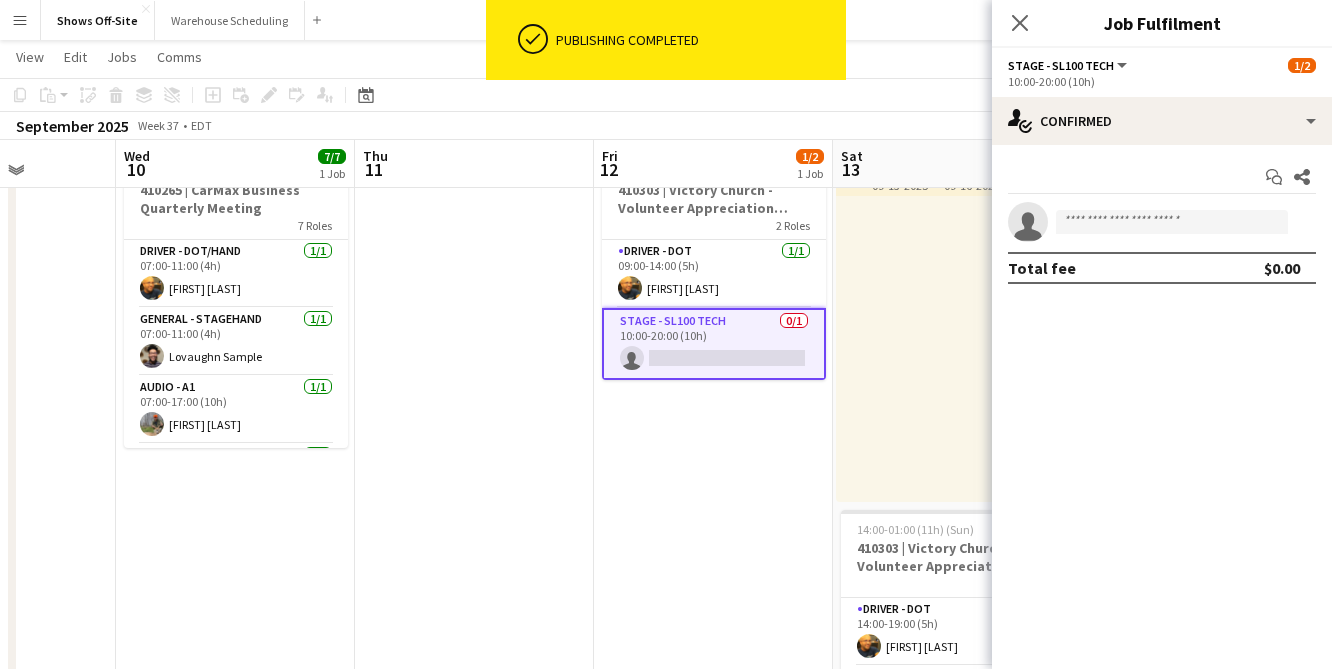 scroll, scrollTop: 0, scrollLeft: 0, axis: both 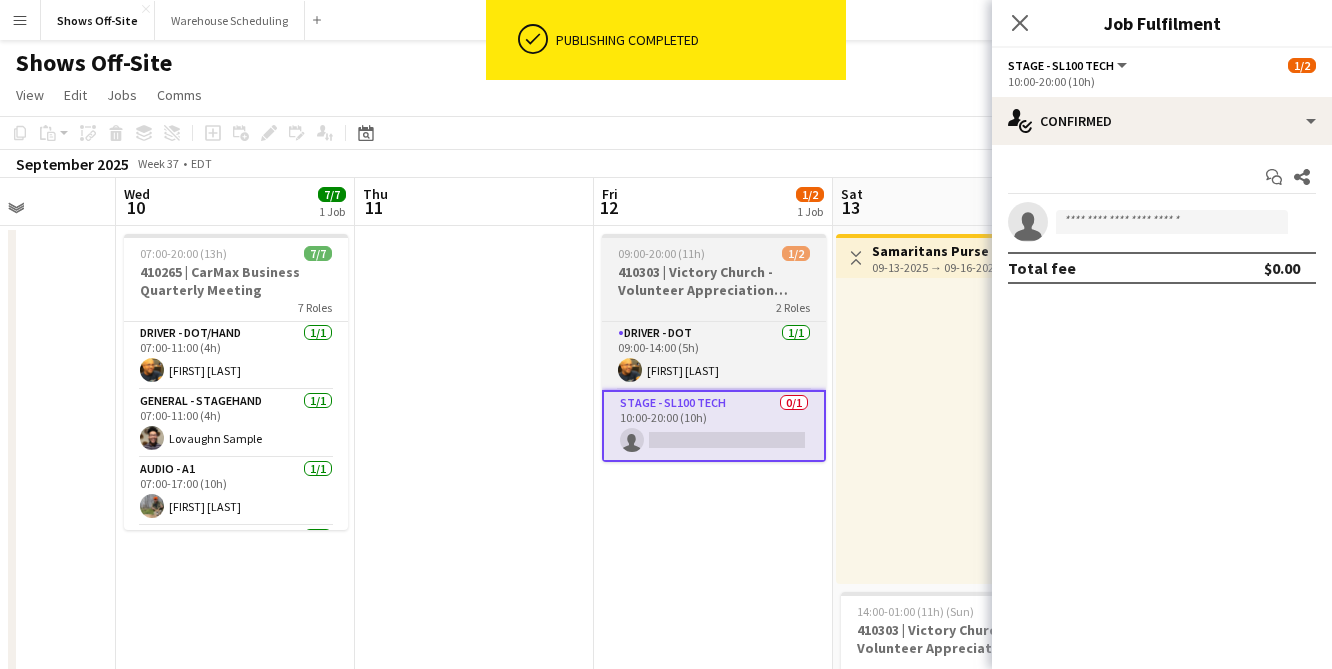 click on "410303 | Victory Church - Volunteer Appreciation Event" at bounding box center (714, 281) 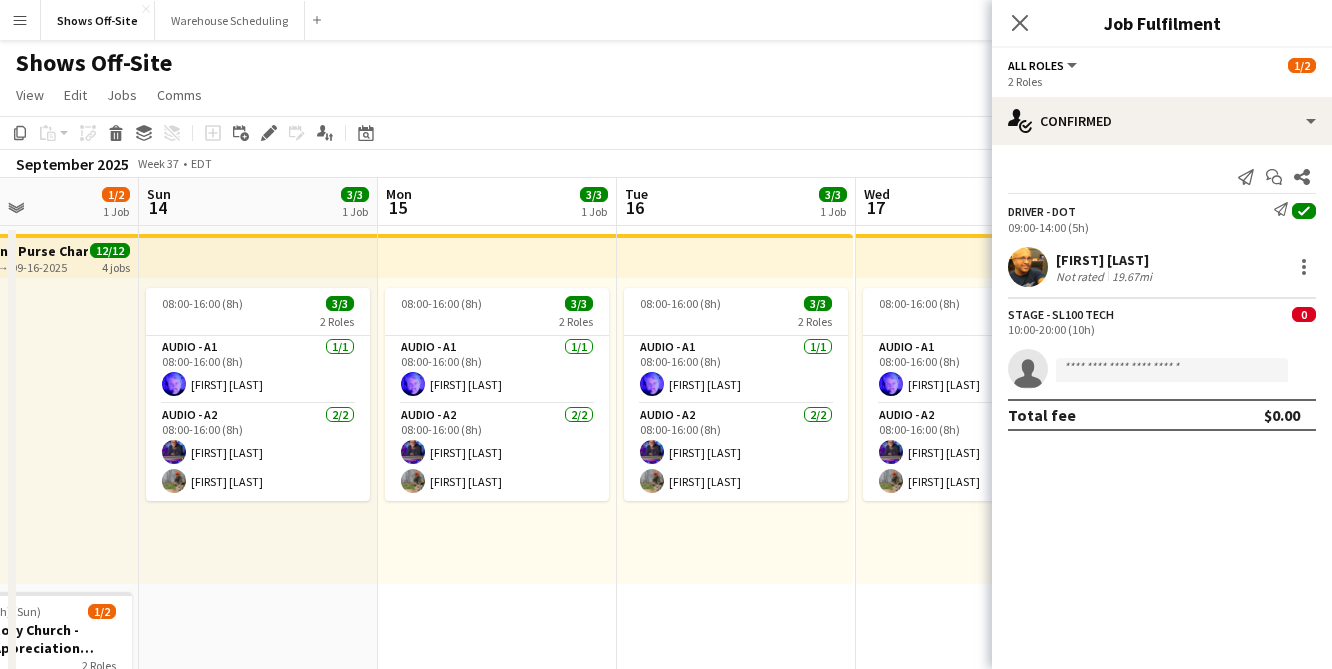 scroll, scrollTop: 0, scrollLeft: 706, axis: horizontal 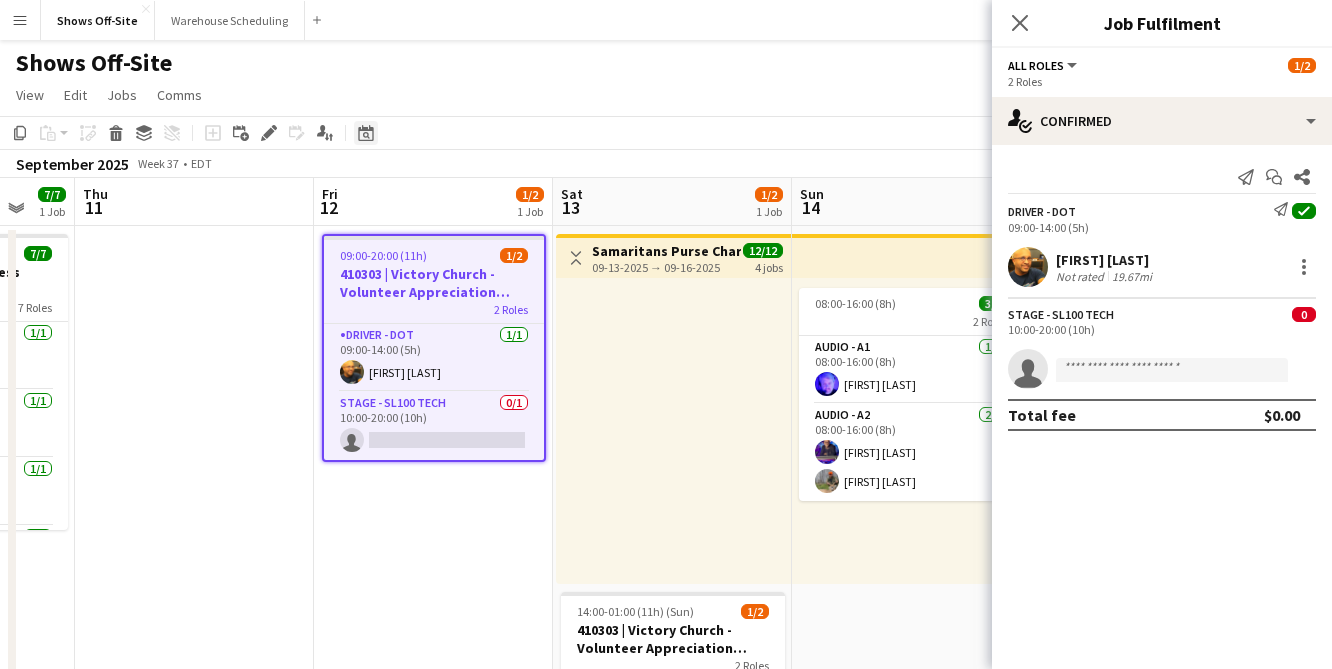 click on "Date picker" 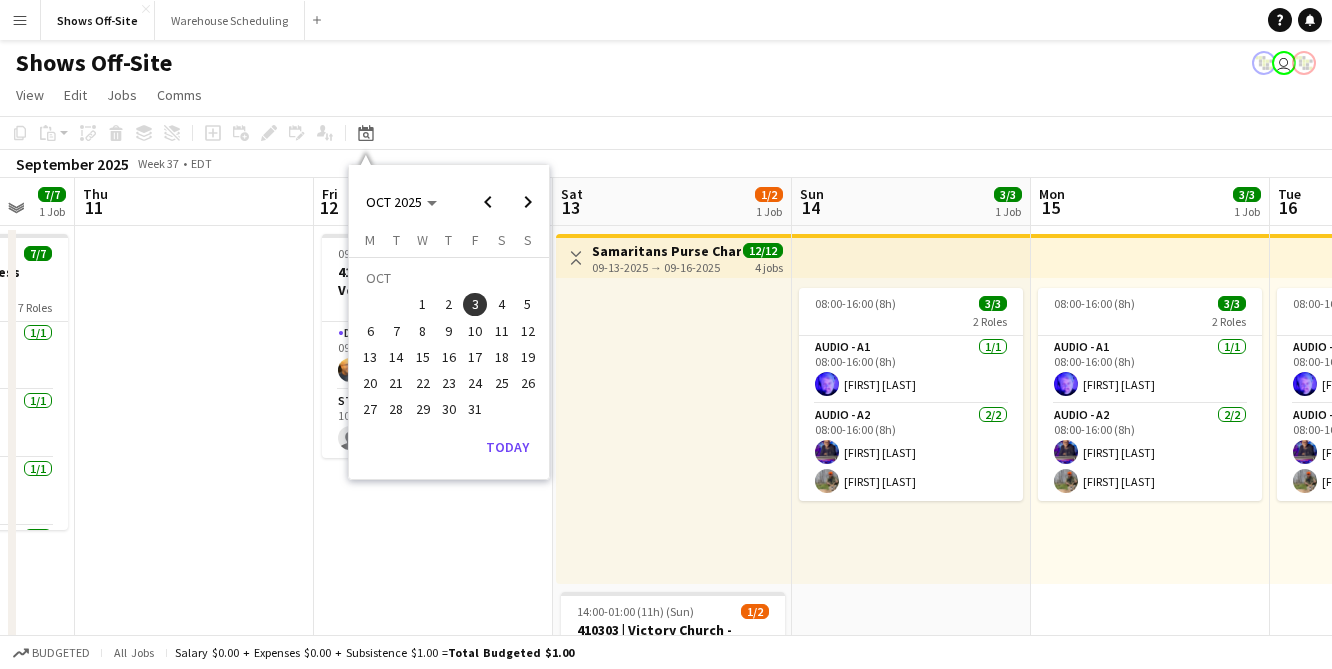 click on "09:00-20:00 (11h)    1/2   410303 | Victory Church - Volunteer Appreciation Event   2 Roles   Driver - DOT   1/1   09:00-14:00 (5h)
[FIRST] [LAST]  Stage - SL100 Tech   0/1   10:00-20:00 (10h)
single-neutral-actions" at bounding box center (433, 948) 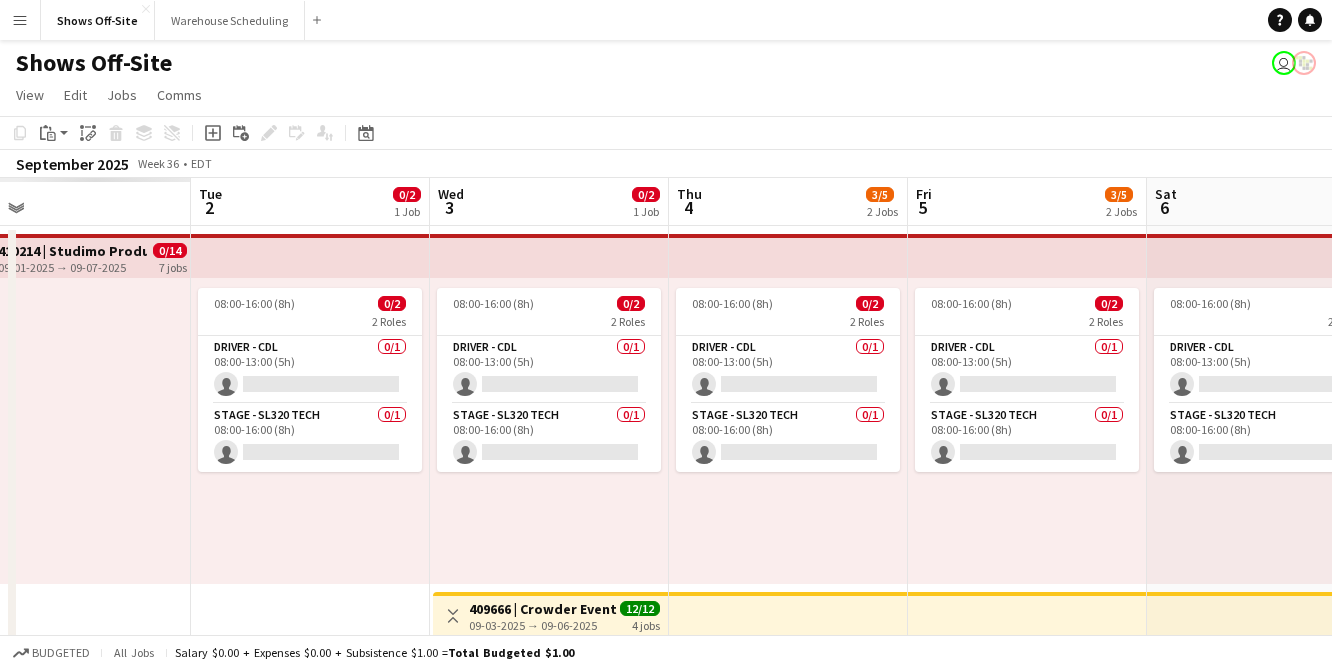 scroll, scrollTop: 0, scrollLeft: 637, axis: horizontal 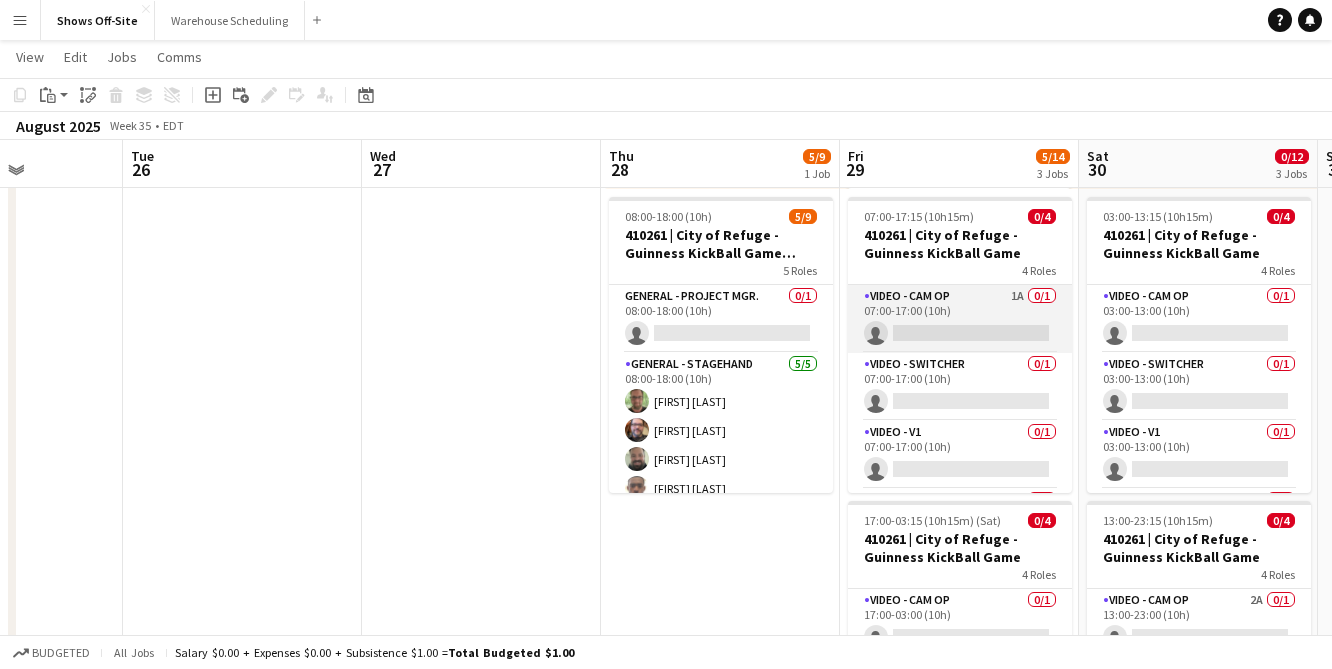 click on "Video - Cam Op   1A   0/1   07:00-17:00 (10h)
single-neutral-actions" at bounding box center [960, 319] 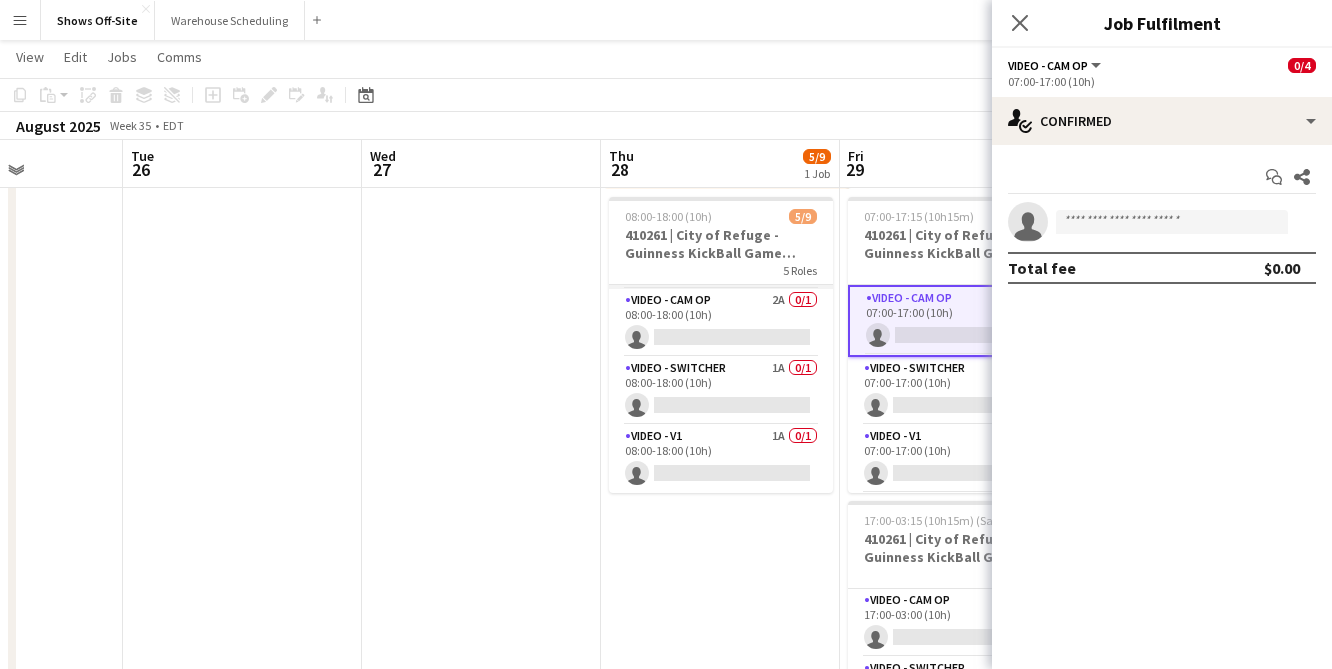 scroll, scrollTop: 0, scrollLeft: 0, axis: both 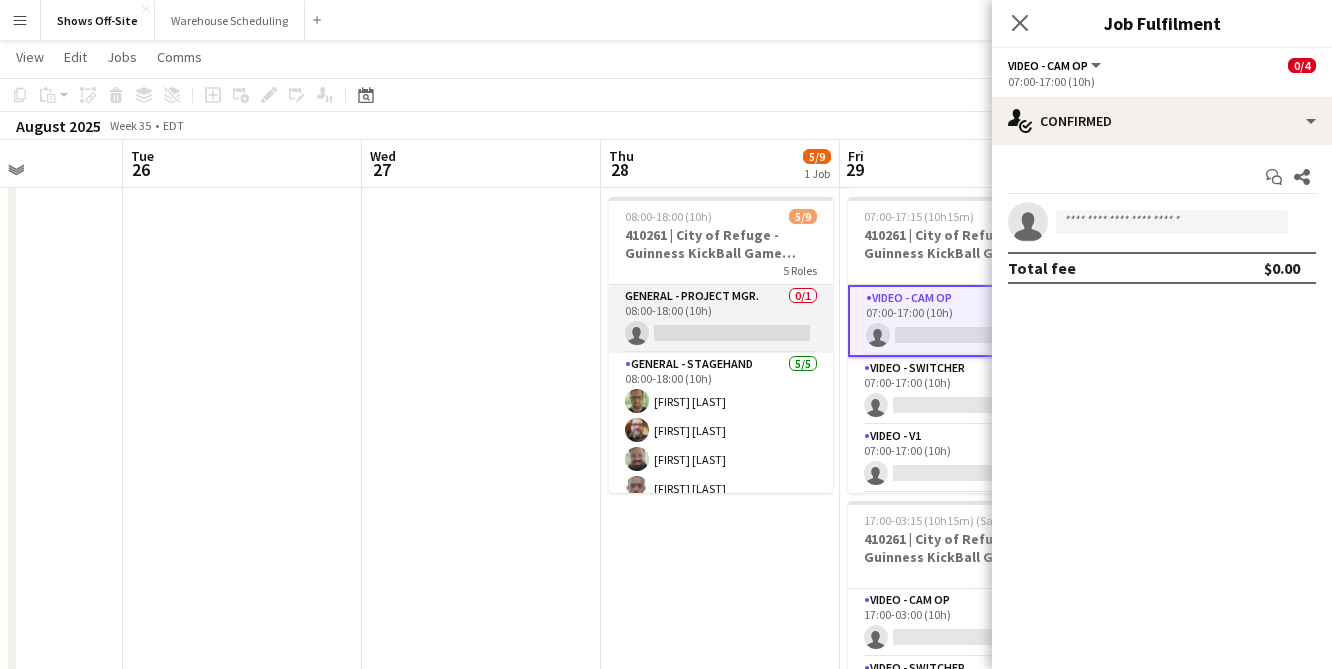 click on "General - Project Mgr.   0/1   08:00-18:00 (10h)
single-neutral-actions" at bounding box center (721, 319) 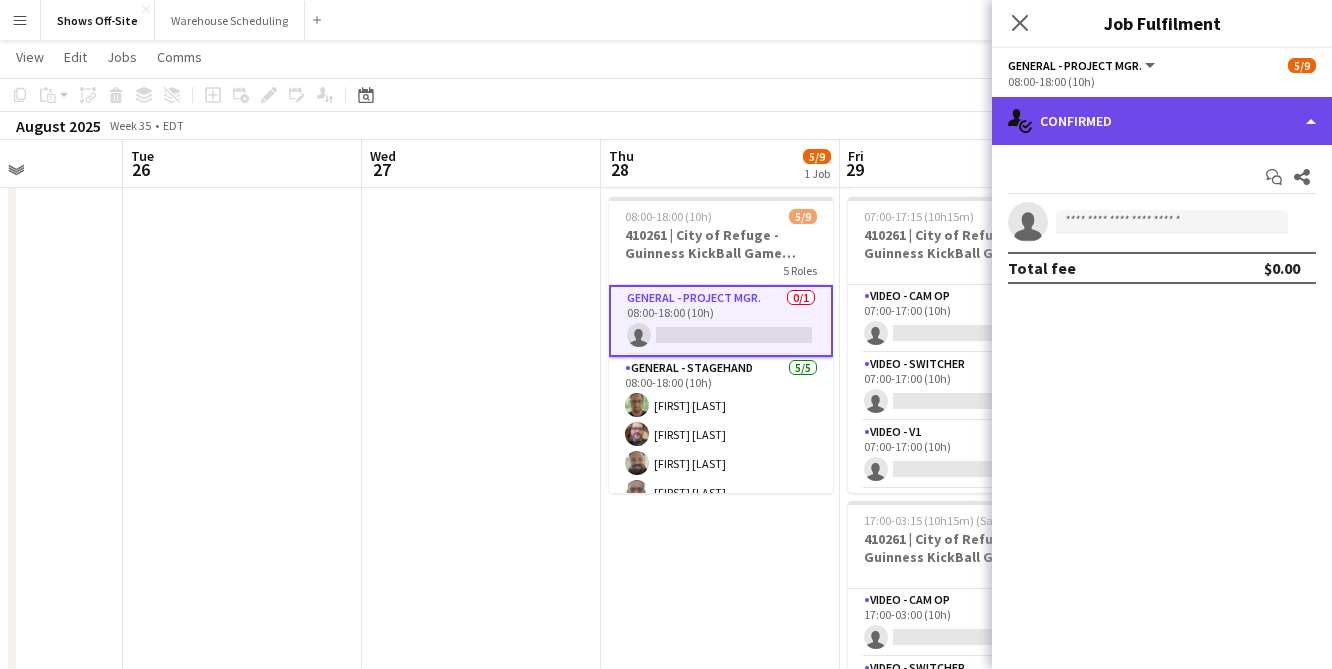 click on "single-neutral-actions-check-2
Confirmed" 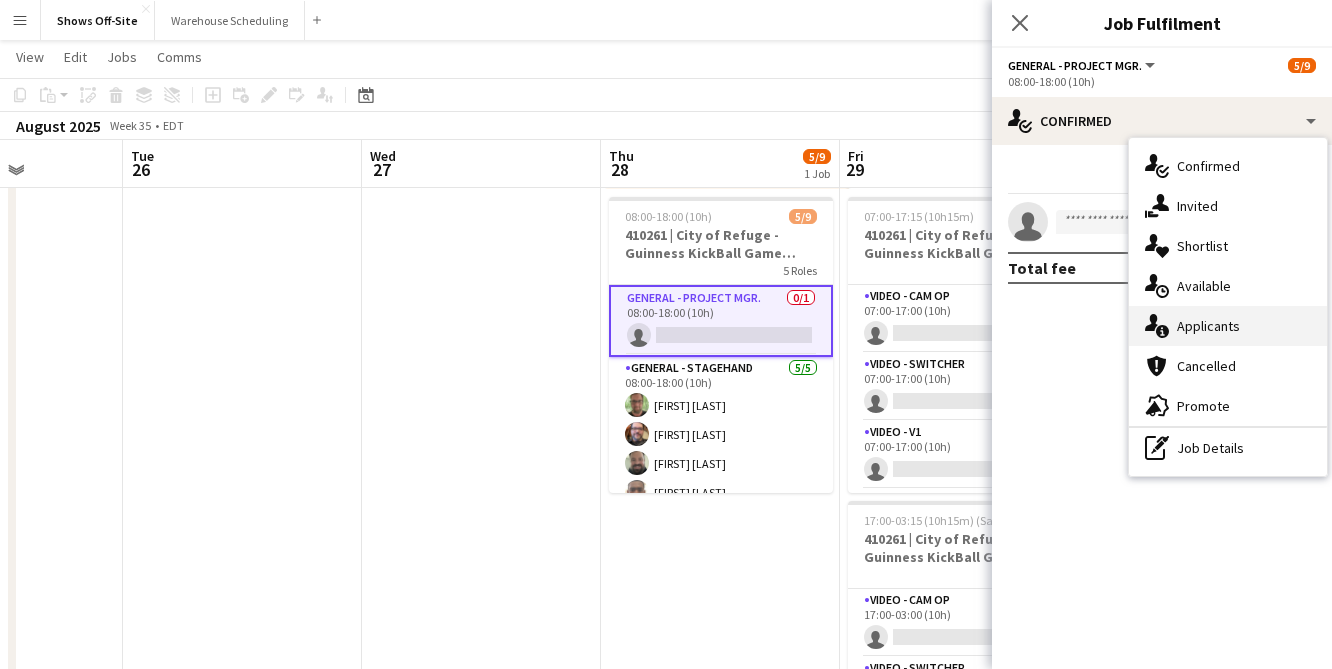 click on "single-neutral-actions-information
Applicants" at bounding box center (1228, 326) 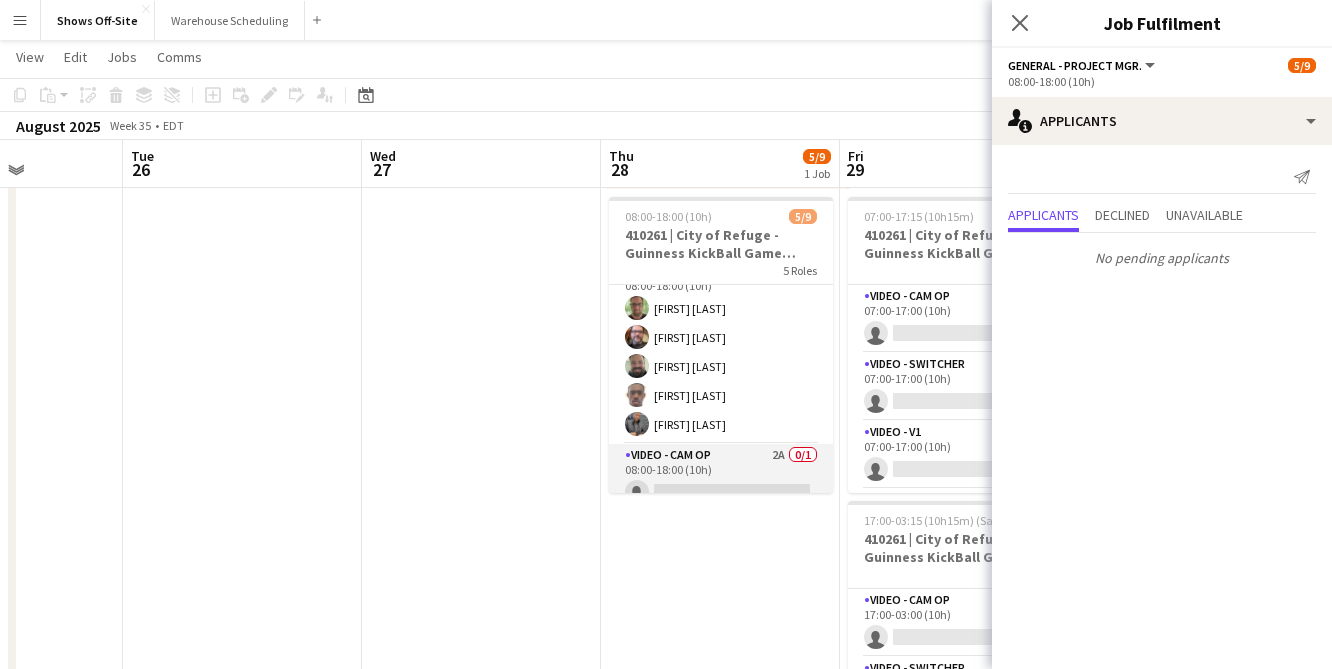 click on "Video - Cam Op   2A   0/1   08:00-18:00 (10h)
single-neutral-actions" at bounding box center [721, 478] 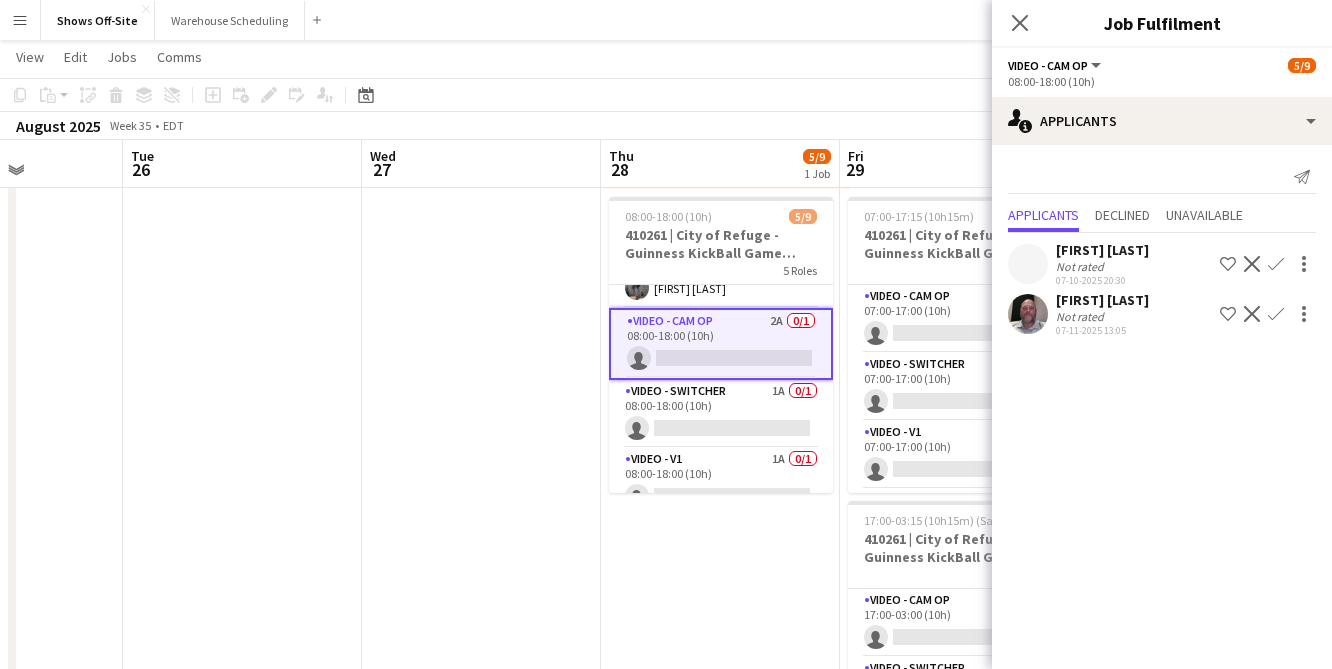 scroll, scrollTop: 232, scrollLeft: 0, axis: vertical 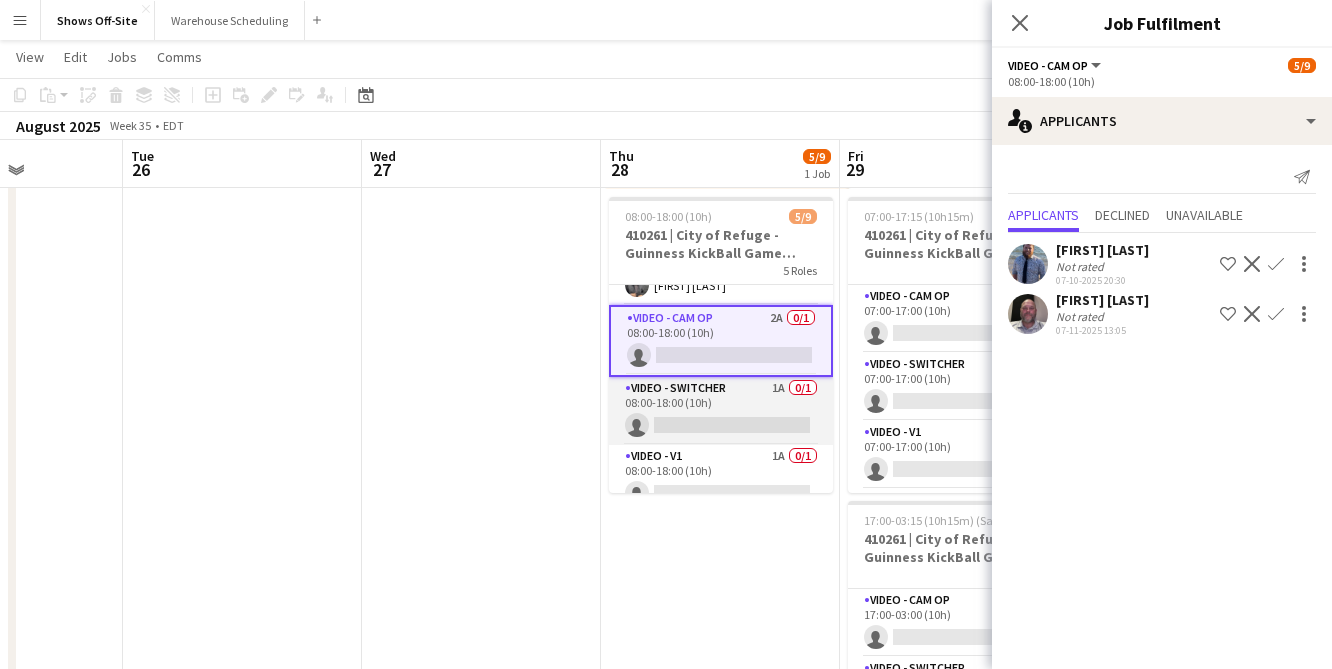 click on "Video - Switcher   1A   0/1   08:00-18:00 (10h)
single-neutral-actions" at bounding box center (721, 411) 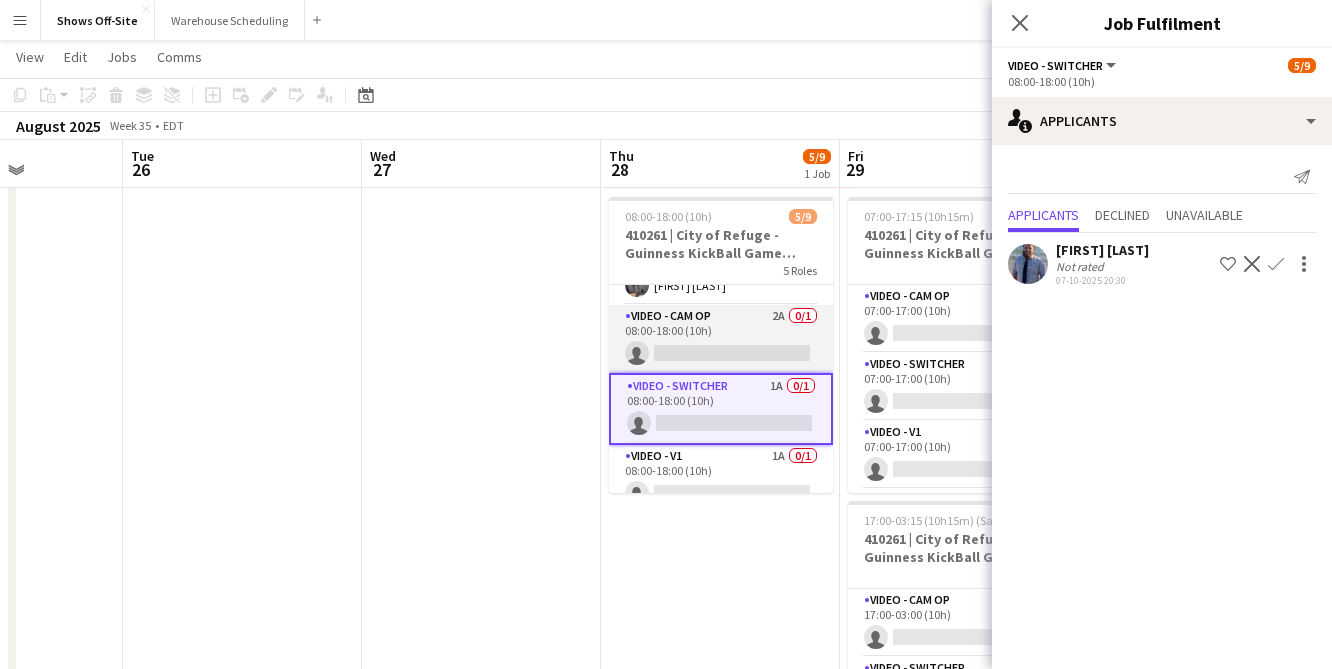 click on "Video - Cam Op   2A   0/1   08:00-18:00 (10h)
single-neutral-actions" at bounding box center [721, 339] 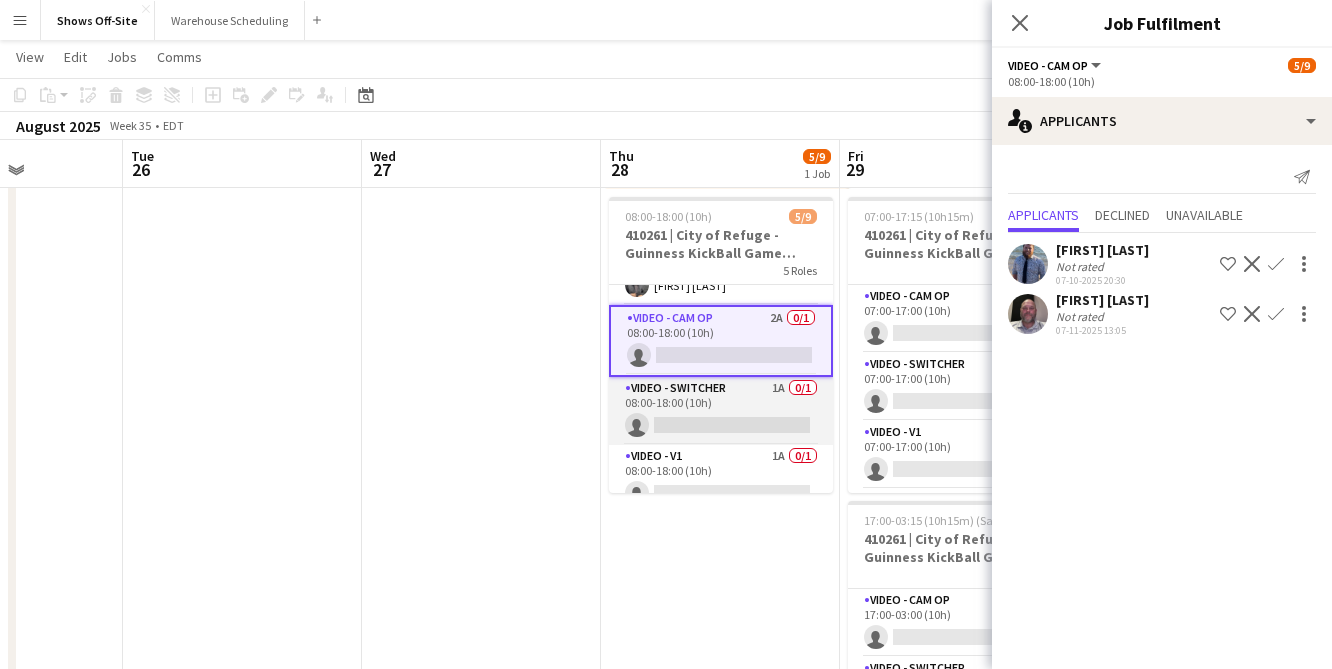 click on "Video - Switcher   1A   0/1   08:00-18:00 (10h)
single-neutral-actions" at bounding box center (721, 411) 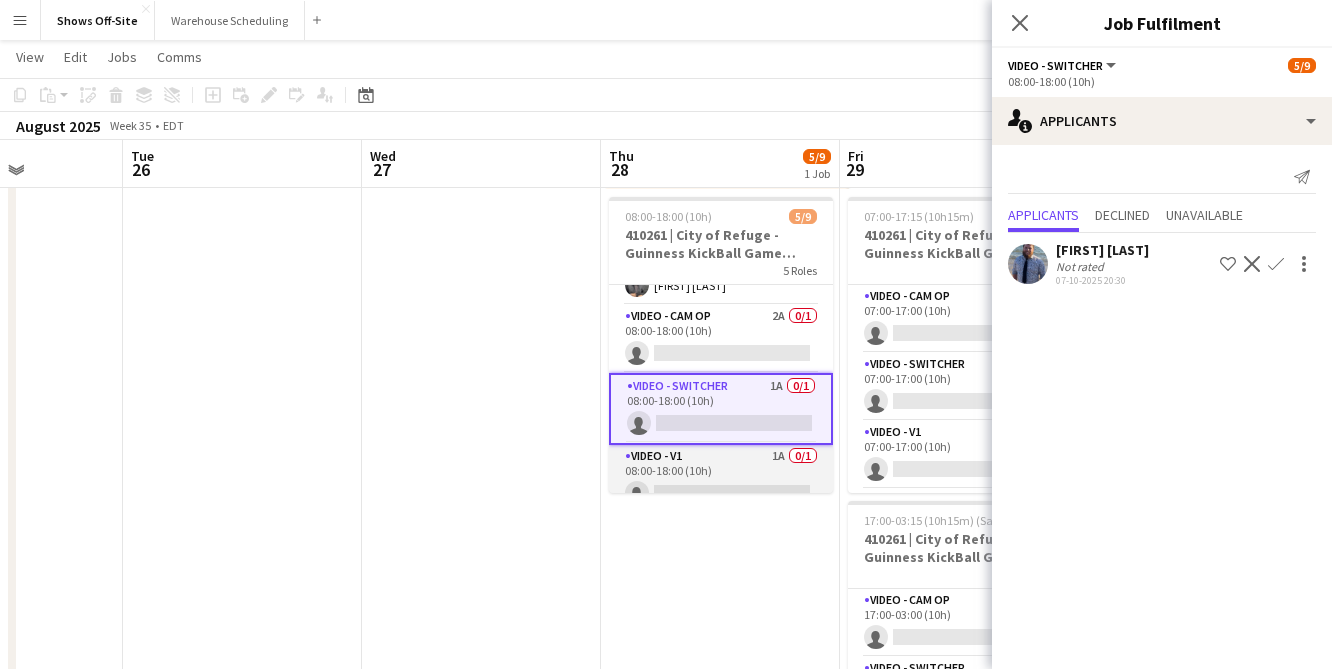 click on "Video - V1   1A   0/1   08:00-18:00 (10h)
single-neutral-actions" at bounding box center [721, 479] 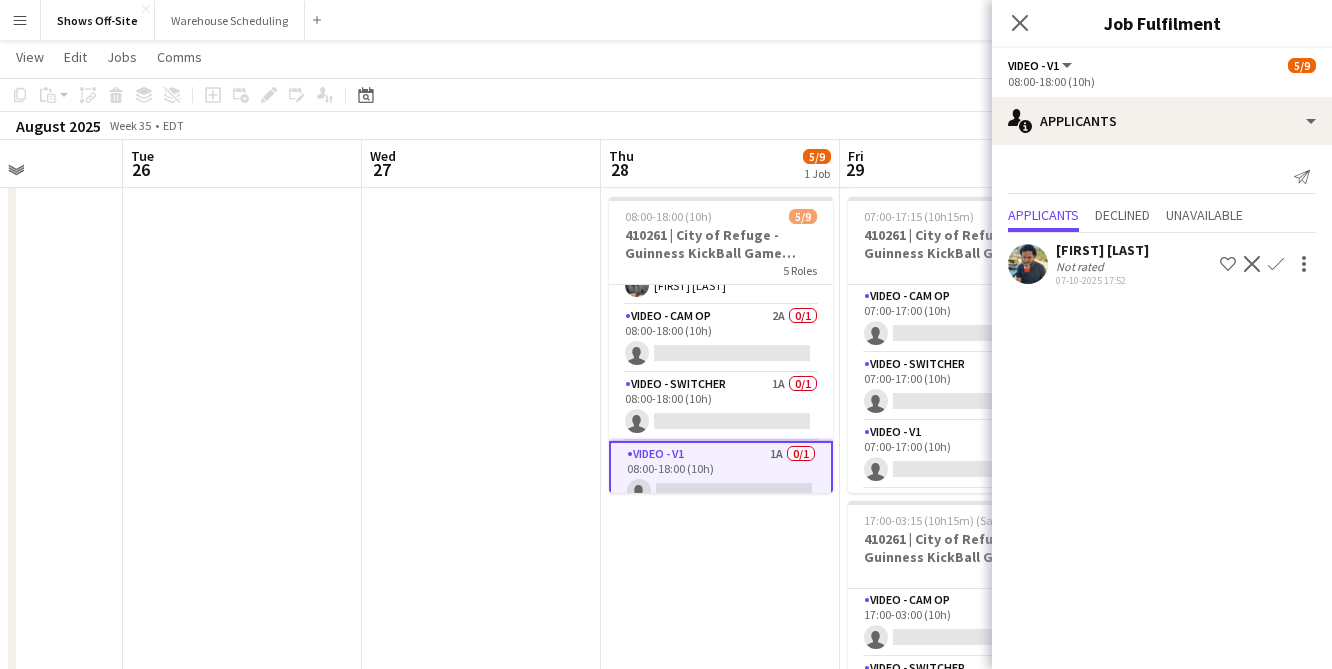 scroll, scrollTop: 252, scrollLeft: 0, axis: vertical 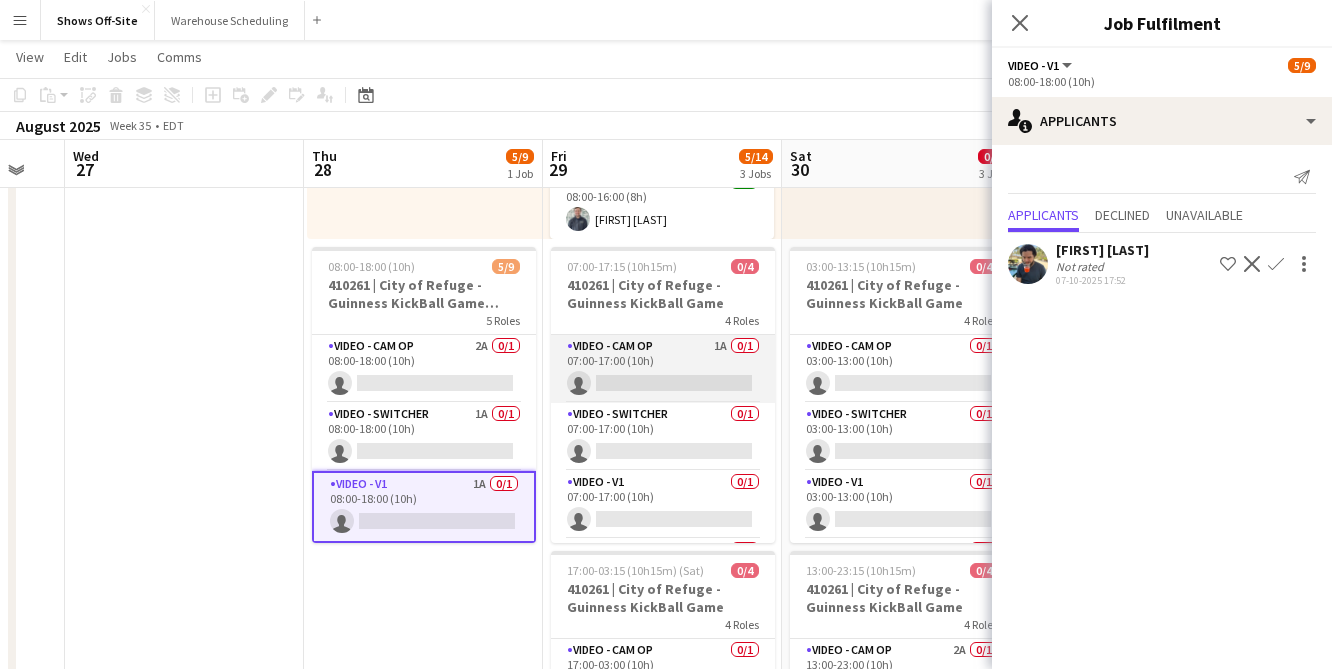 click on "Video - Cam Op   1A   0/1   07:00-17:00 (10h)
single-neutral-actions" at bounding box center (663, 369) 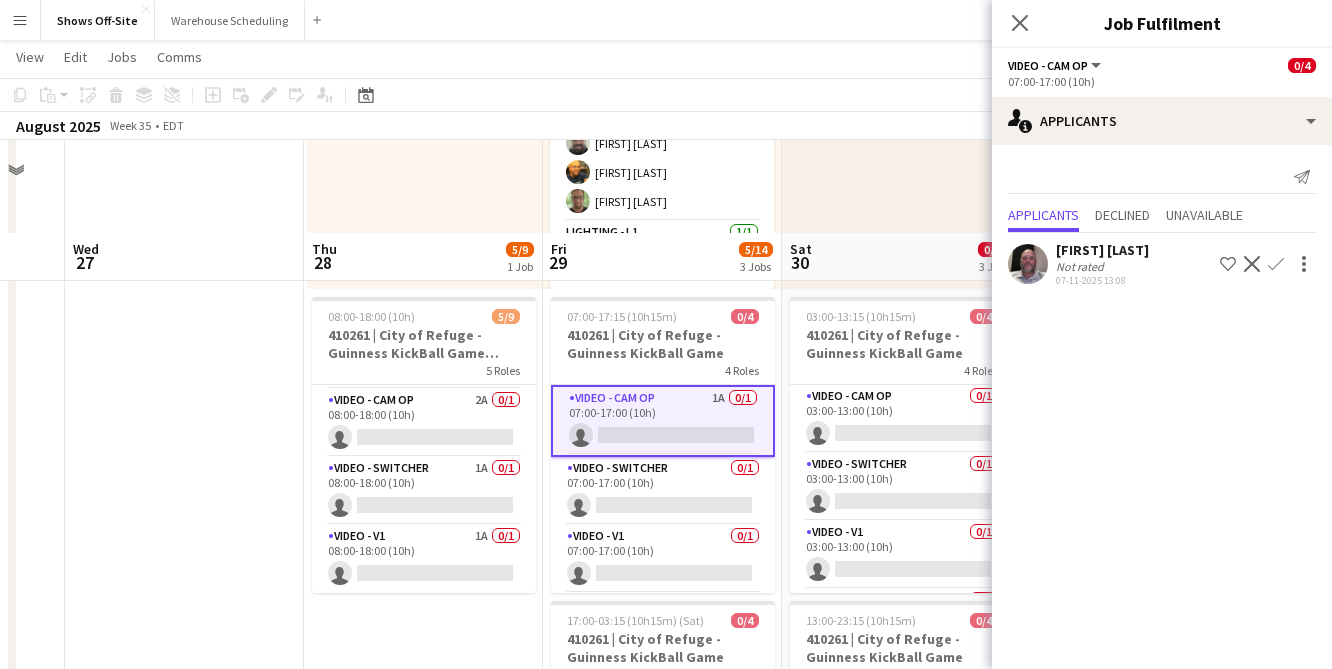 scroll, scrollTop: 418, scrollLeft: 0, axis: vertical 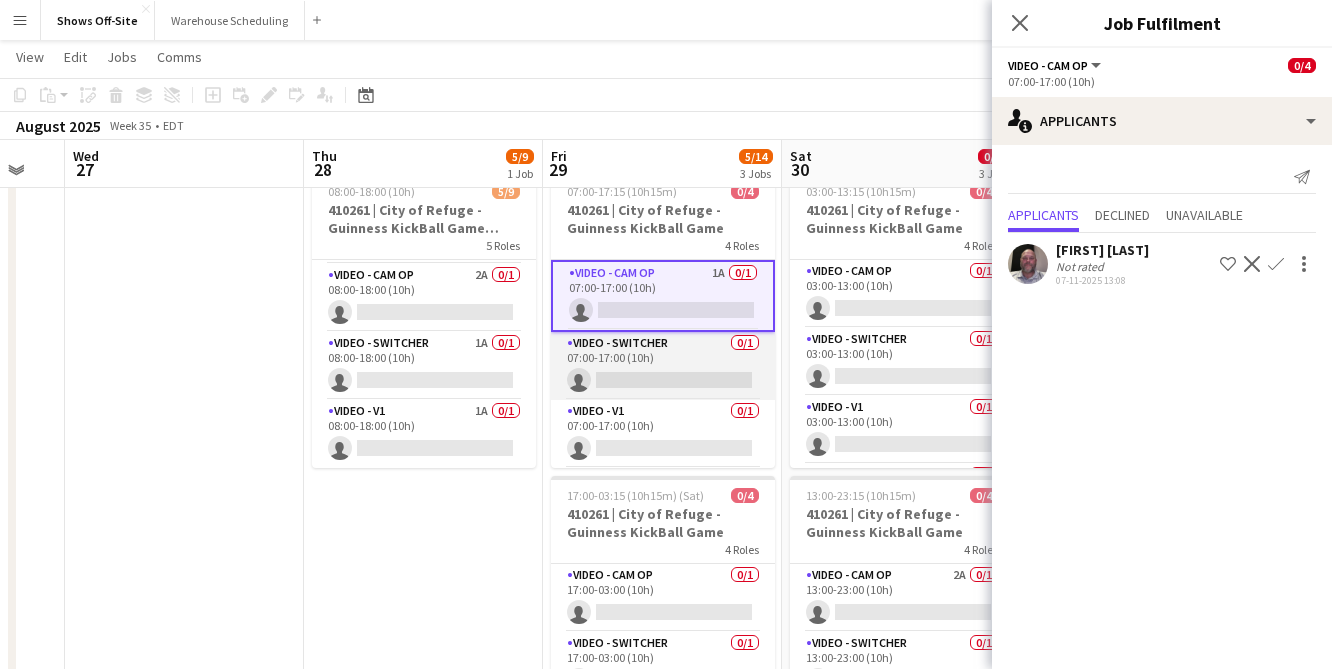click on "Video - Switcher   0/1   07:00-17:00 (10h)
single-neutral-actions" at bounding box center (663, 366) 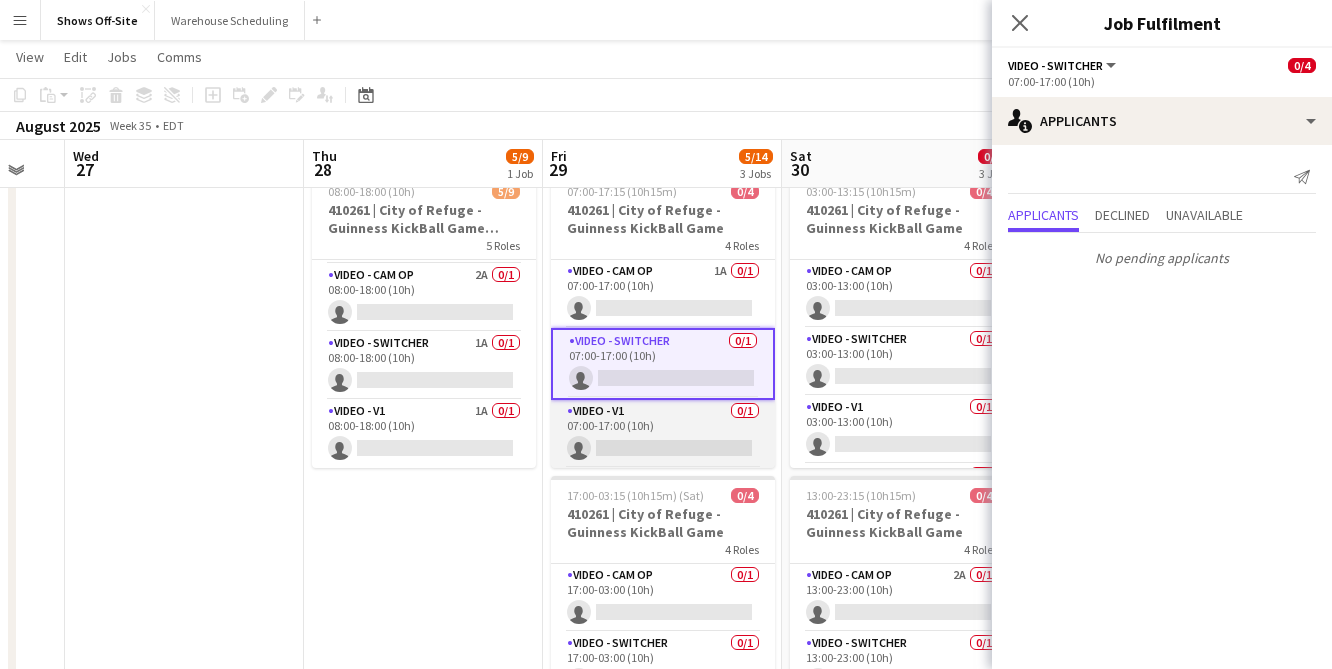 click on "Video - V1   0/1   07:00-17:00 (10h)
single-neutral-actions" at bounding box center [663, 434] 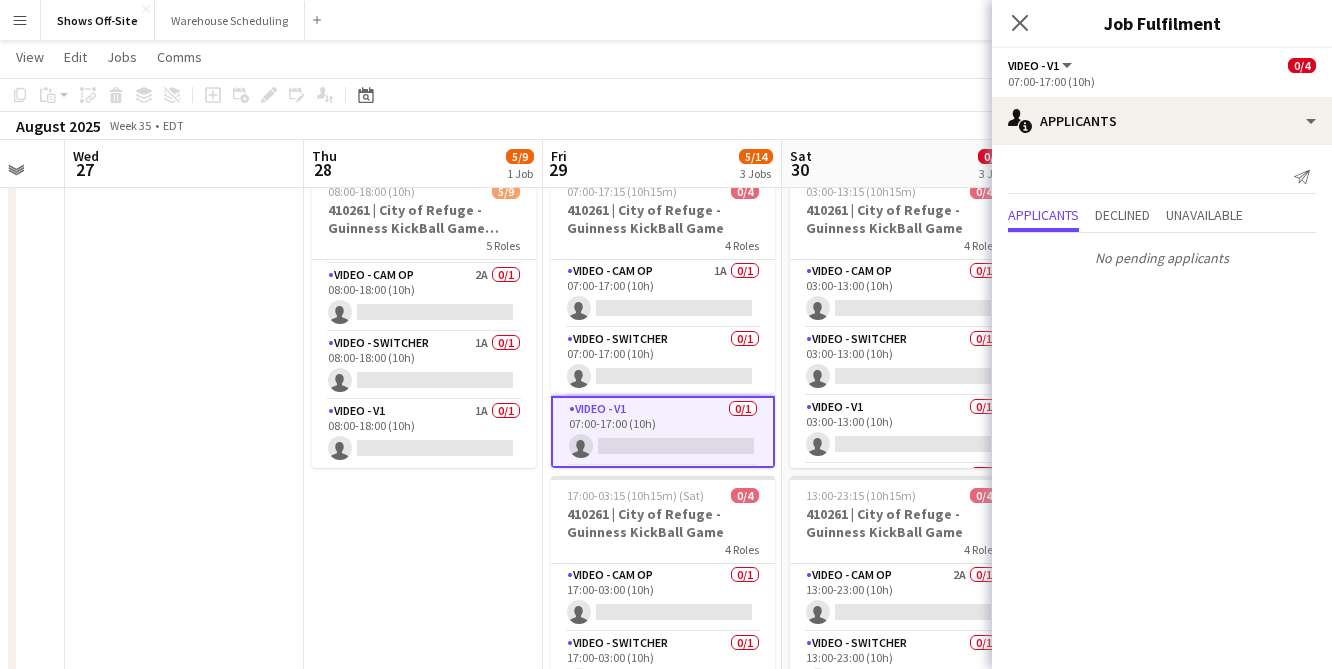 scroll, scrollTop: 68, scrollLeft: 0, axis: vertical 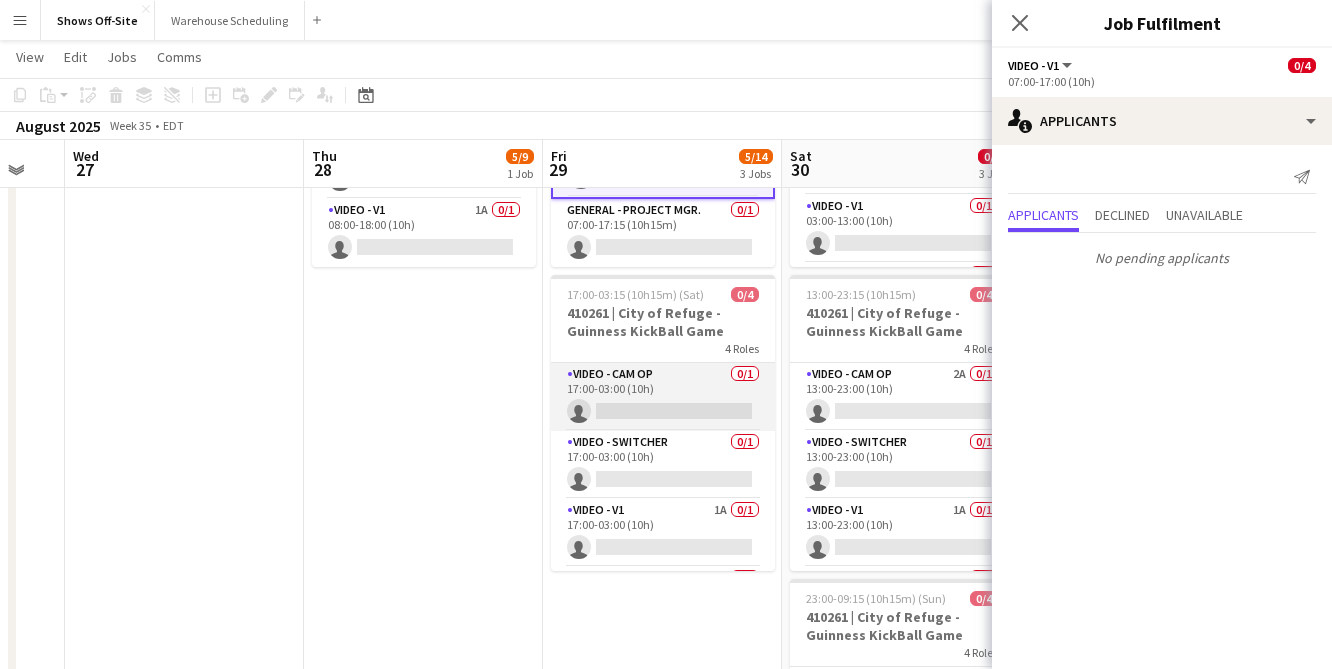 click on "Video - Cam Op   0/1   17:00-03:00 (10h)
single-neutral-actions" at bounding box center (663, 397) 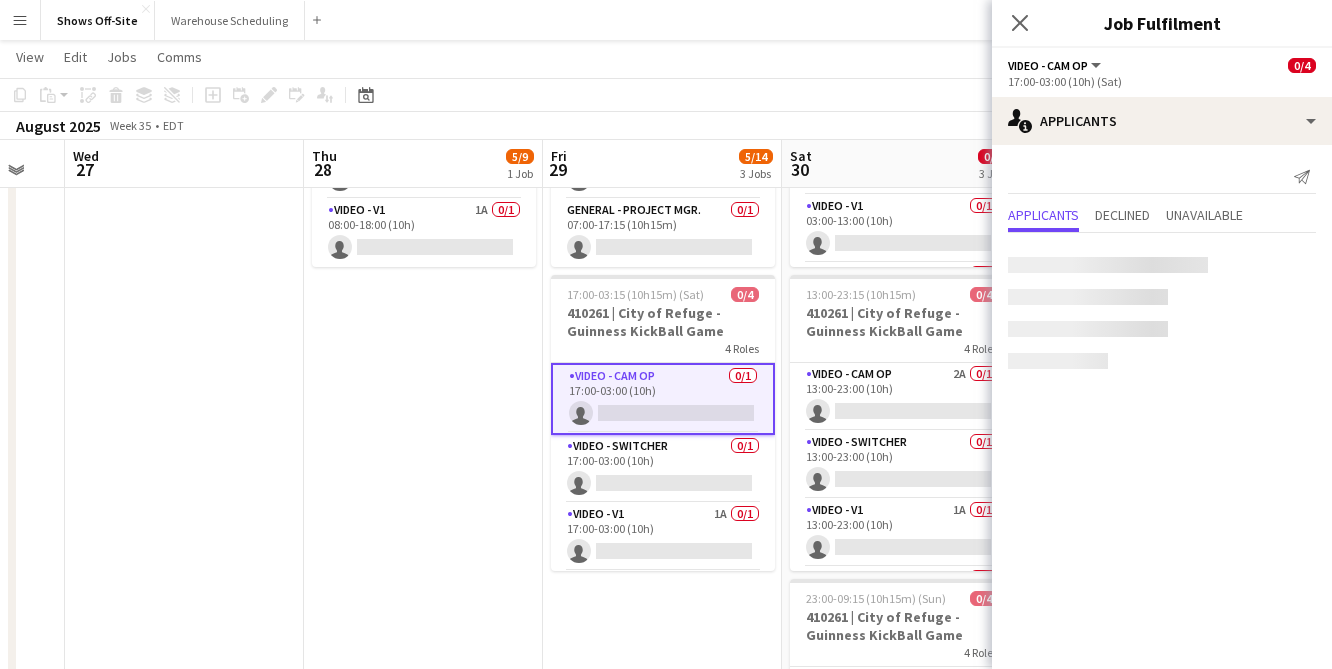 scroll, scrollTop: 64, scrollLeft: 0, axis: vertical 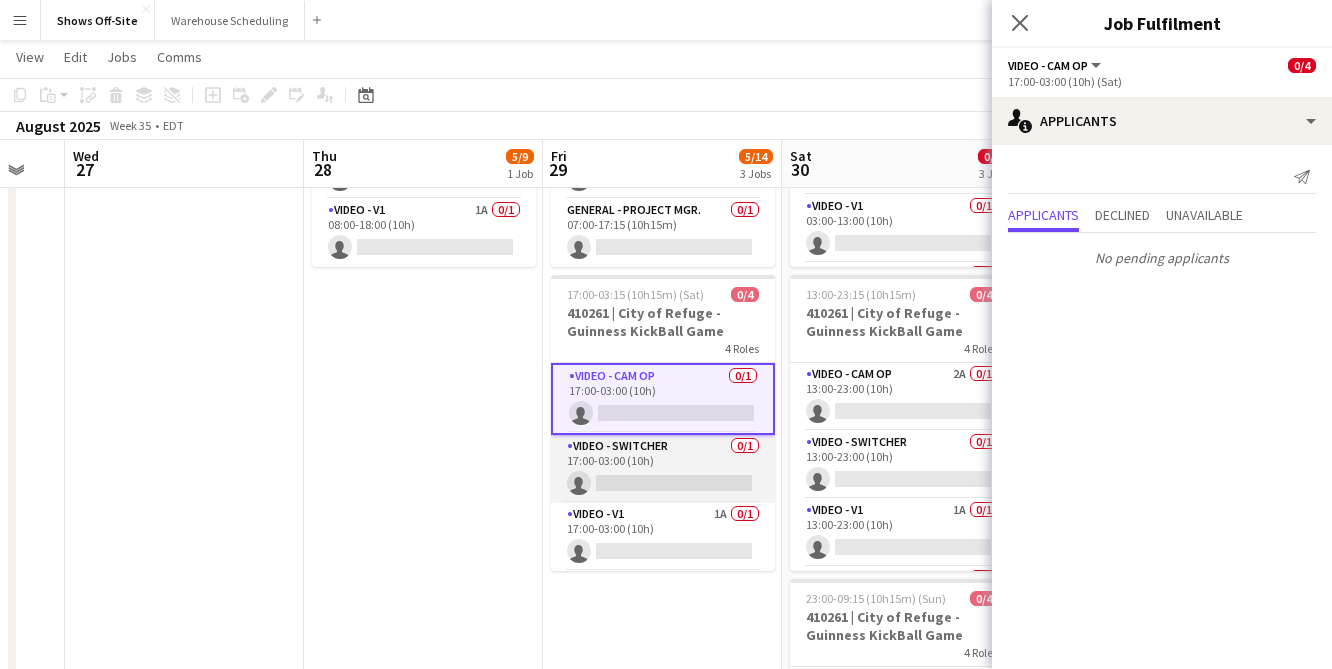click on "Video - Switcher   0/1   17:00-03:00 (10h)
single-neutral-actions" at bounding box center [663, 469] 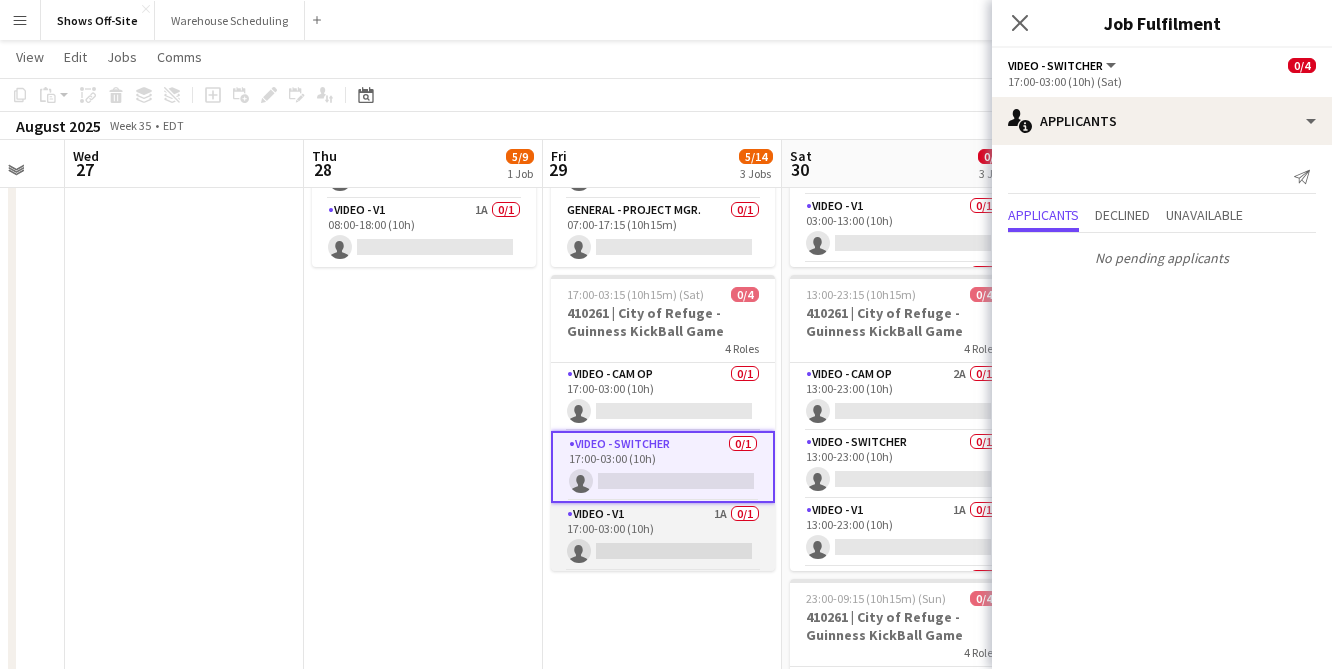 click on "Video - V1   1A   0/1   17:00-03:00 (10h)
single-neutral-actions" at bounding box center [663, 537] 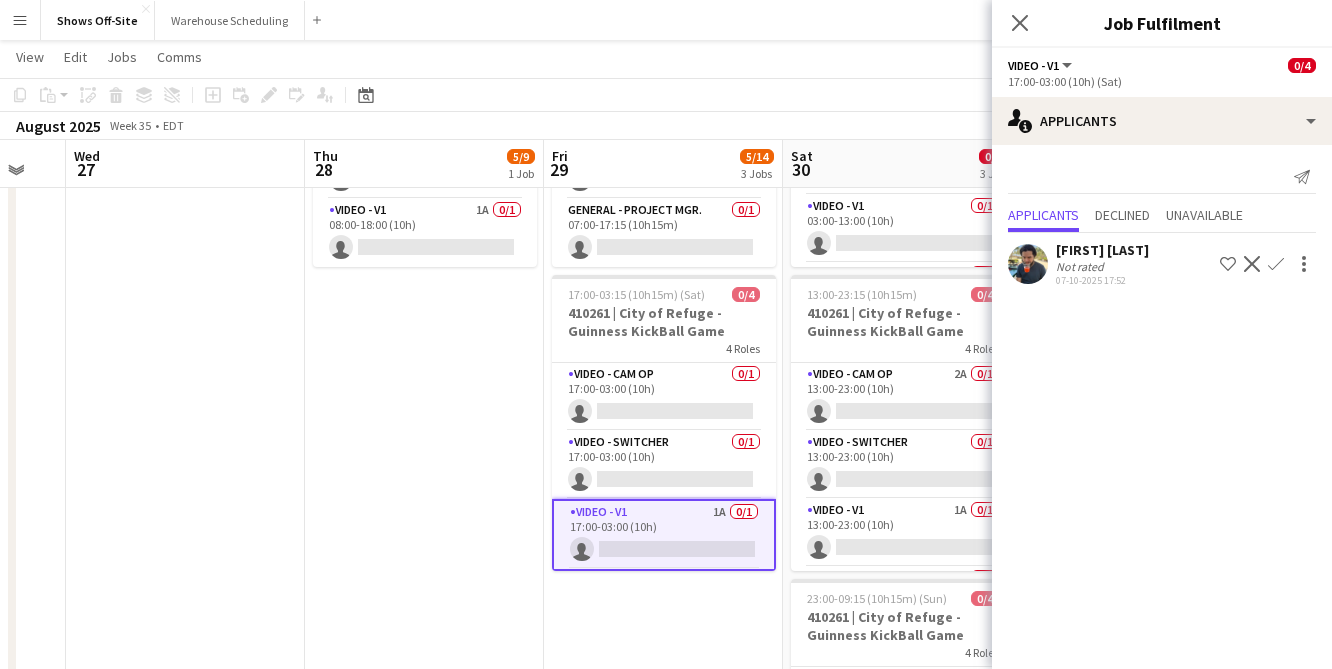 scroll, scrollTop: 68, scrollLeft: 0, axis: vertical 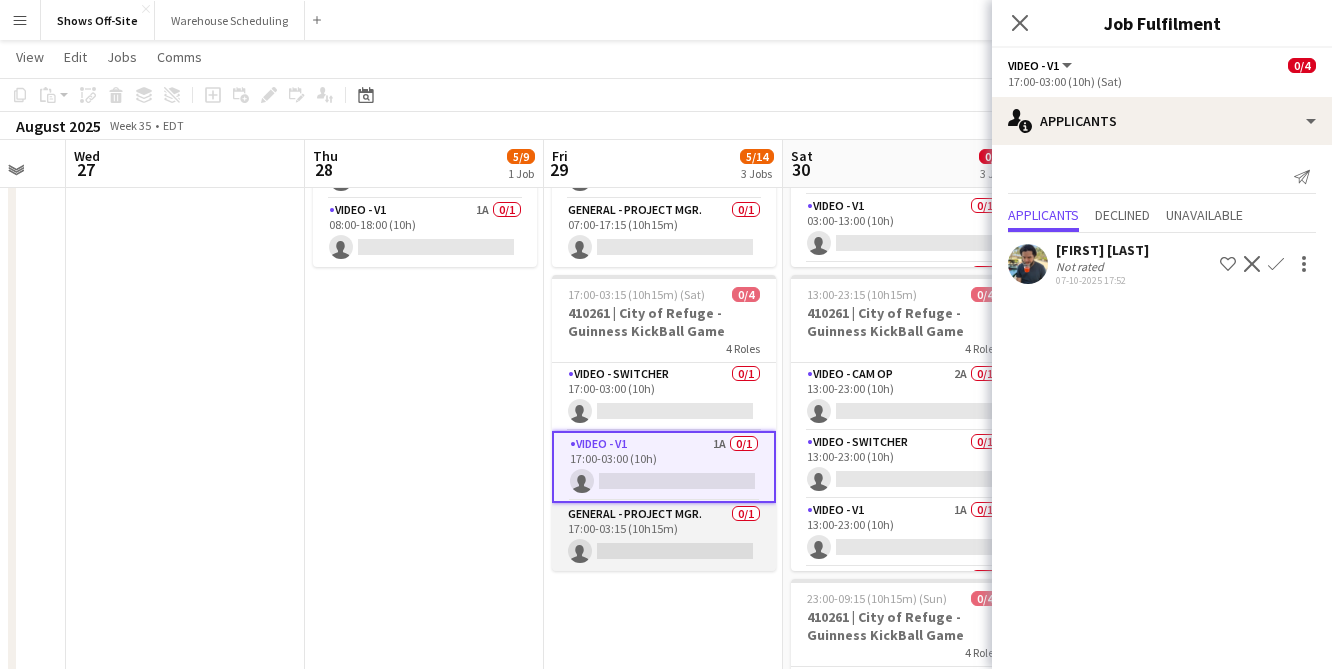 click on "General - Project Mgr.   0/1   17:00-03:15 (10h15m)
single-neutral-actions" at bounding box center [664, 537] 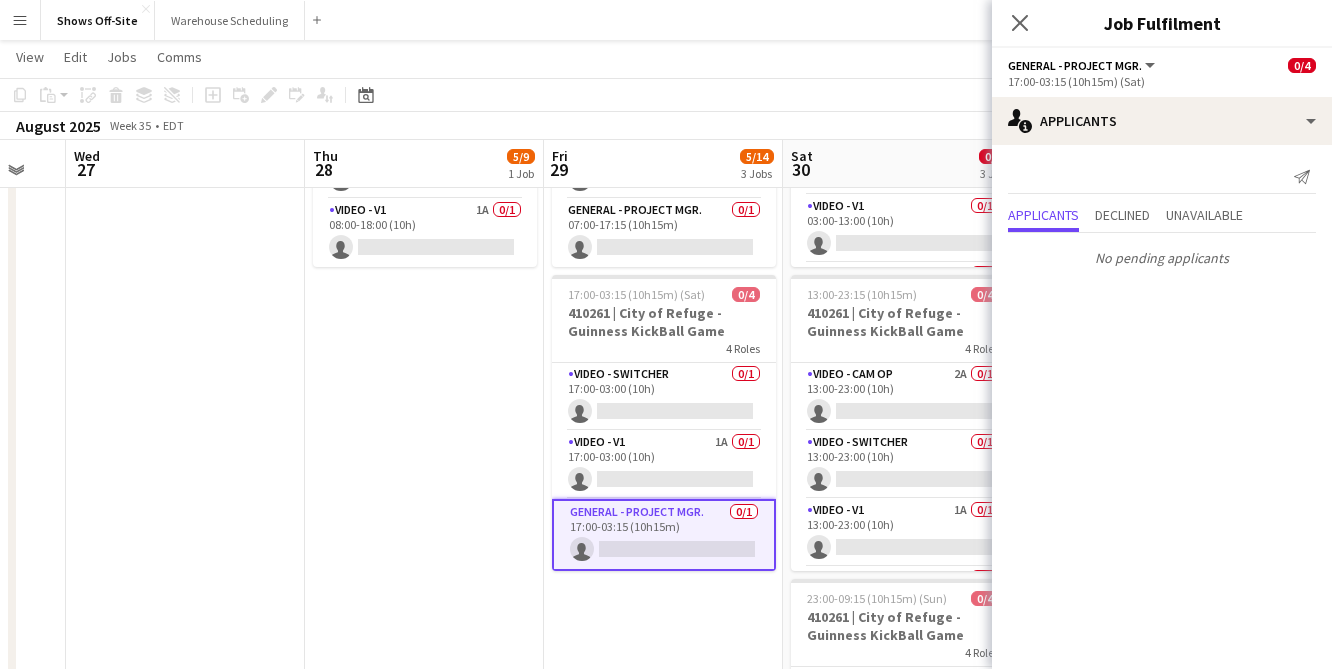 scroll, scrollTop: 0, scrollLeft: 0, axis: both 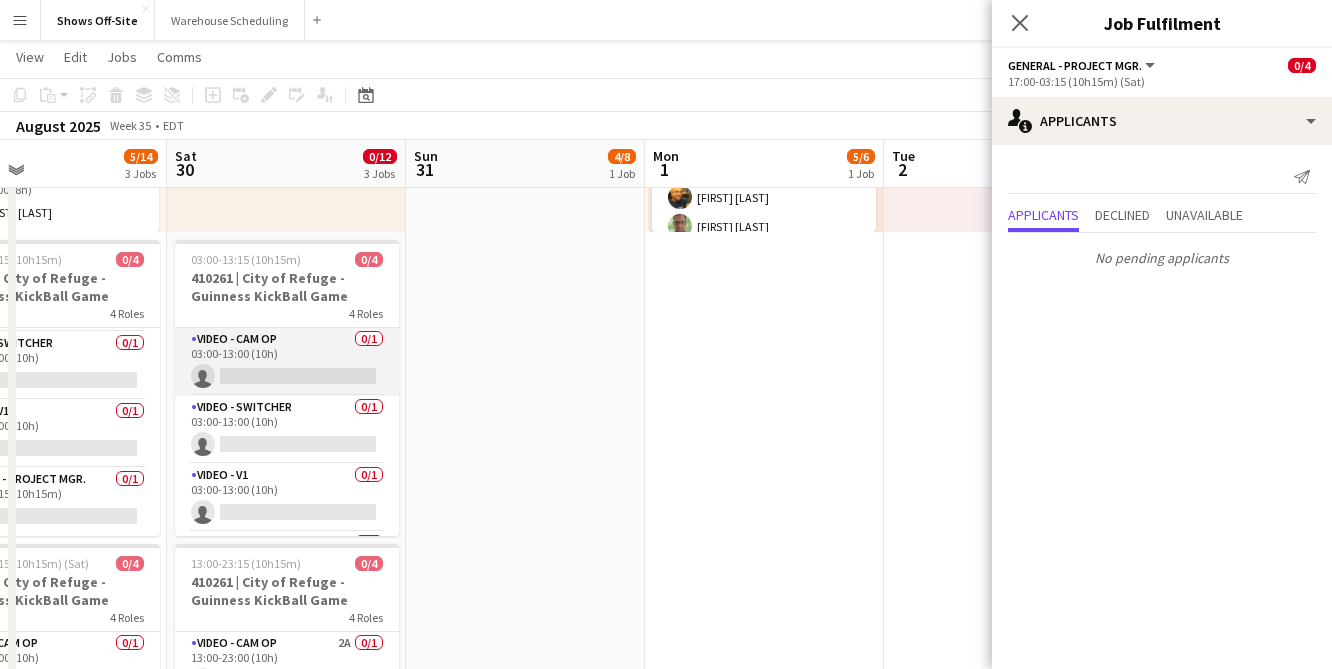 click on "Video - Cam Op   0/1   03:00-13:00 (10h)
single-neutral-actions" at bounding box center (287, 362) 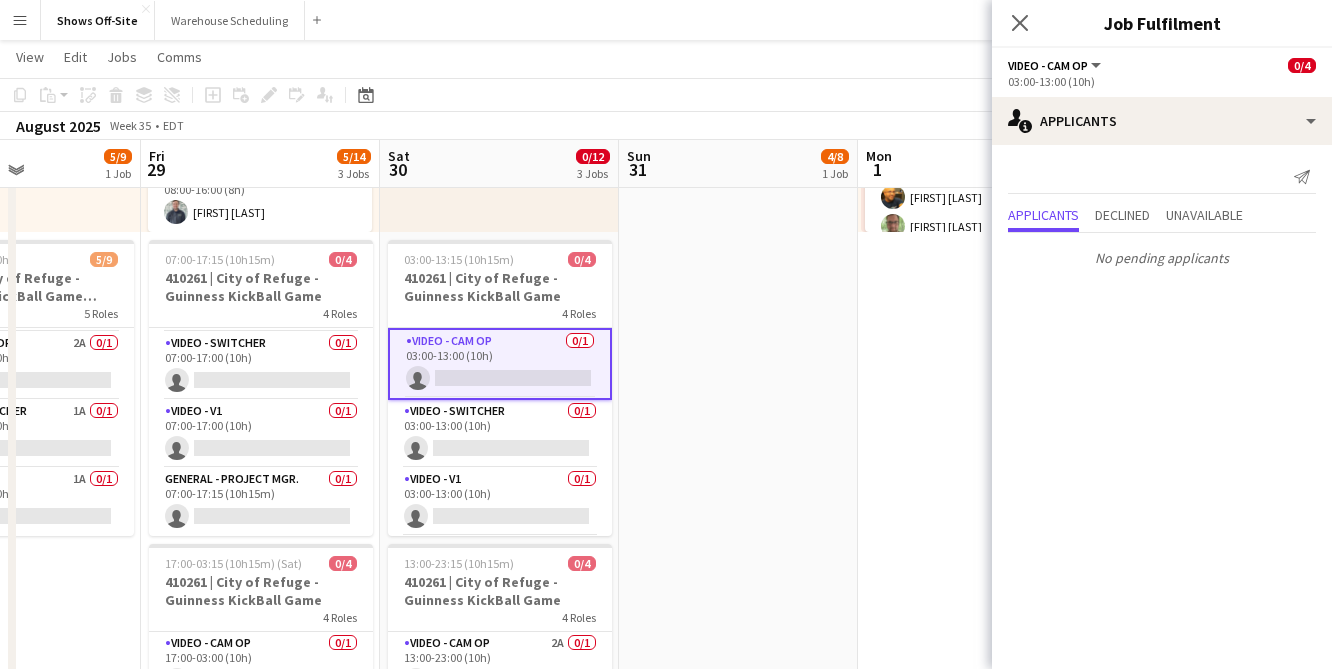 click on "Video - Cam Op   0/1   03:00-13:00 (10h)
single-neutral-actions" at bounding box center [500, 364] 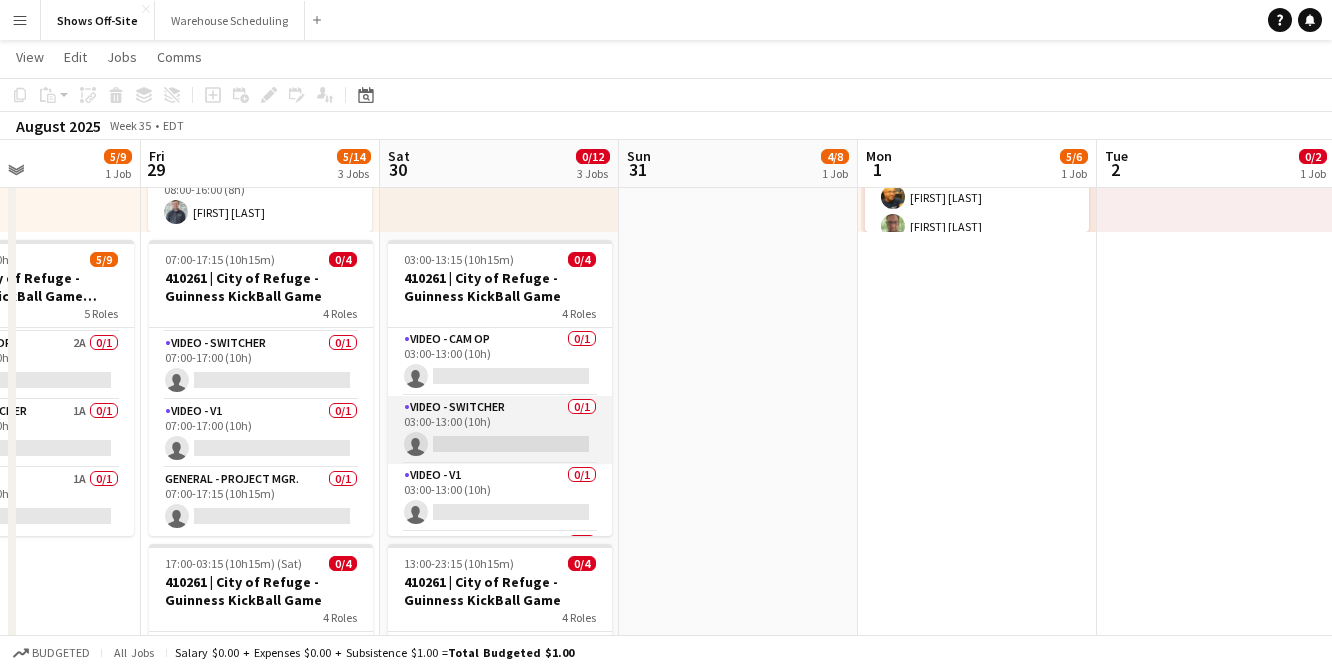 click on "Video - Switcher   0/1   03:00-13:00 (10h)
single-neutral-actions" at bounding box center (500, 430) 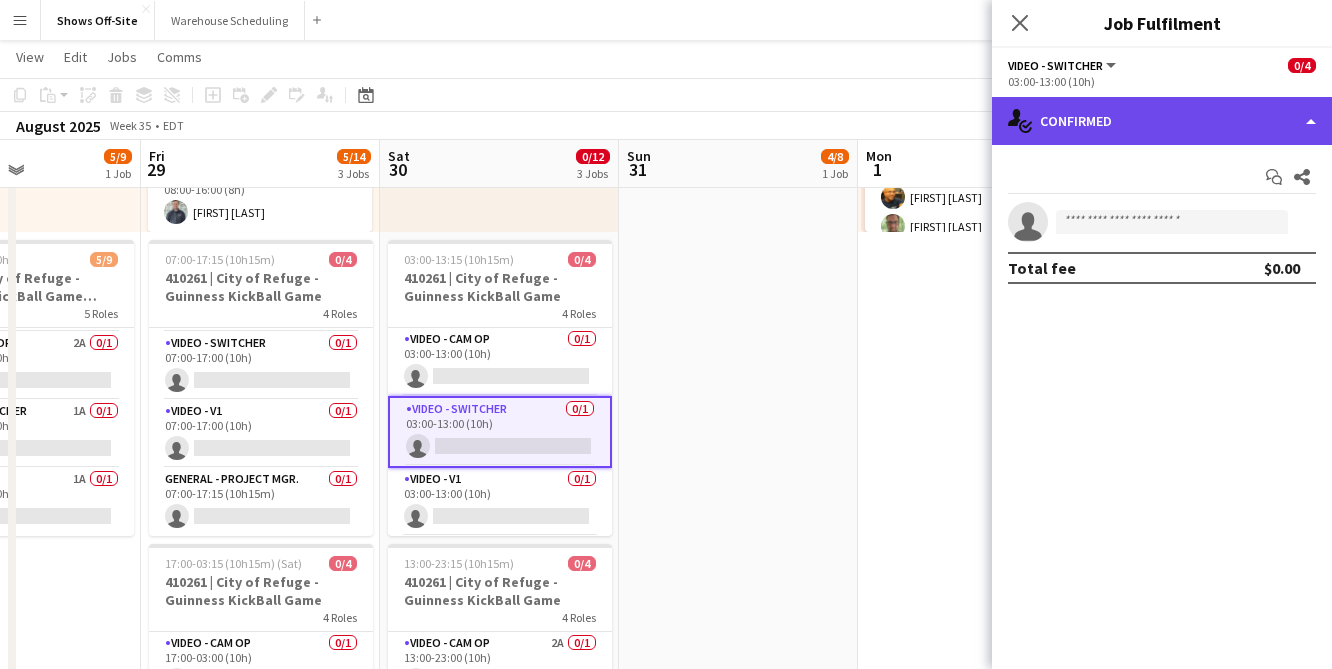 click on "single-neutral-actions-check-2
Confirmed" 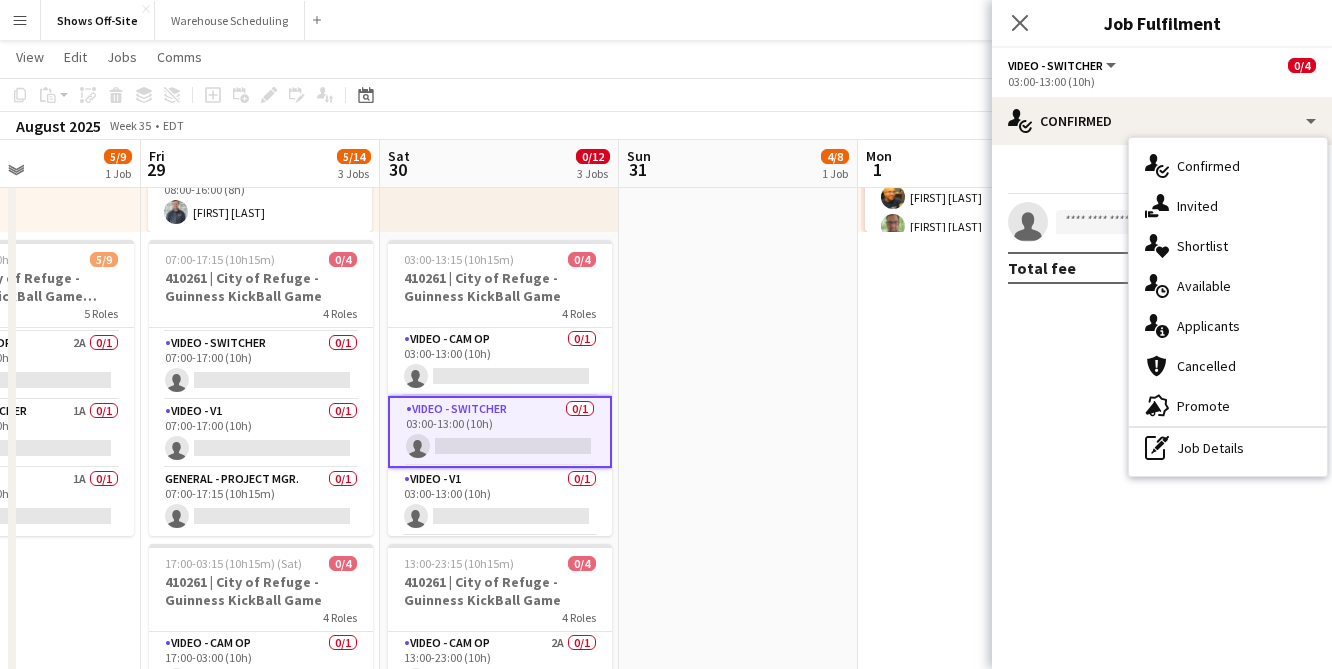 click on "single-neutral-actions-information
Applicants" at bounding box center [1228, 326] 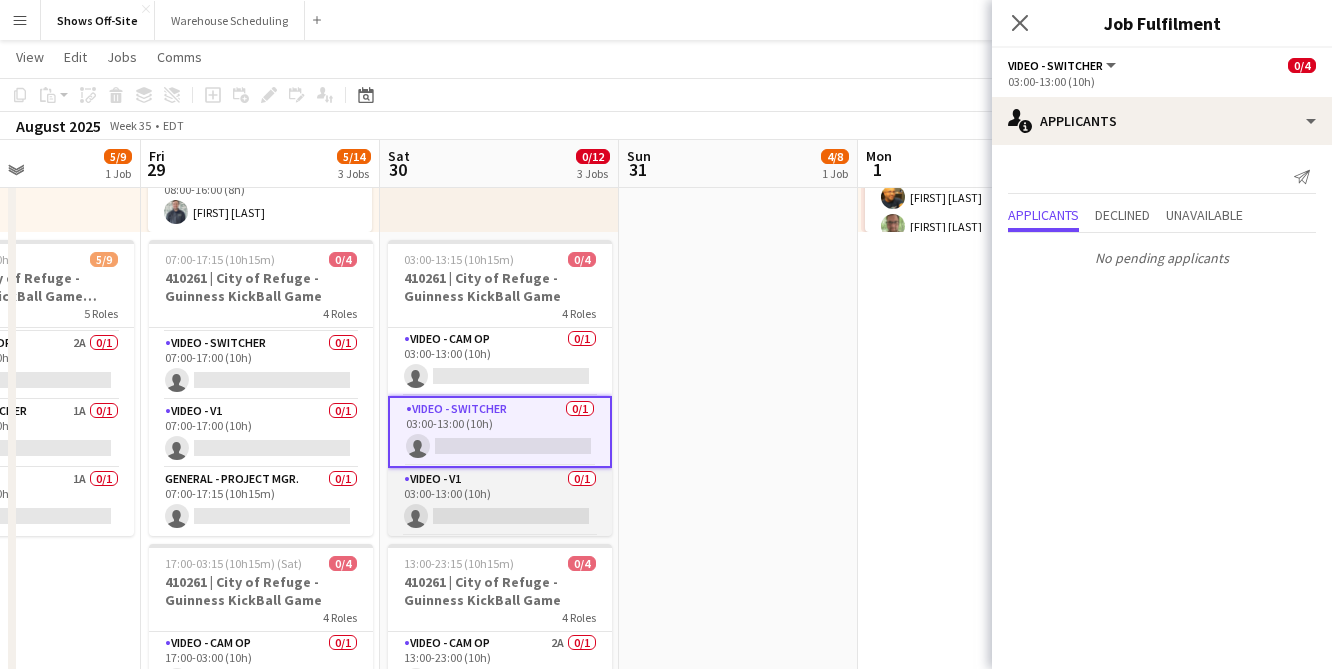 click on "Video - V1   0/1   03:00-13:00 (10h)
single-neutral-actions" at bounding box center (500, 502) 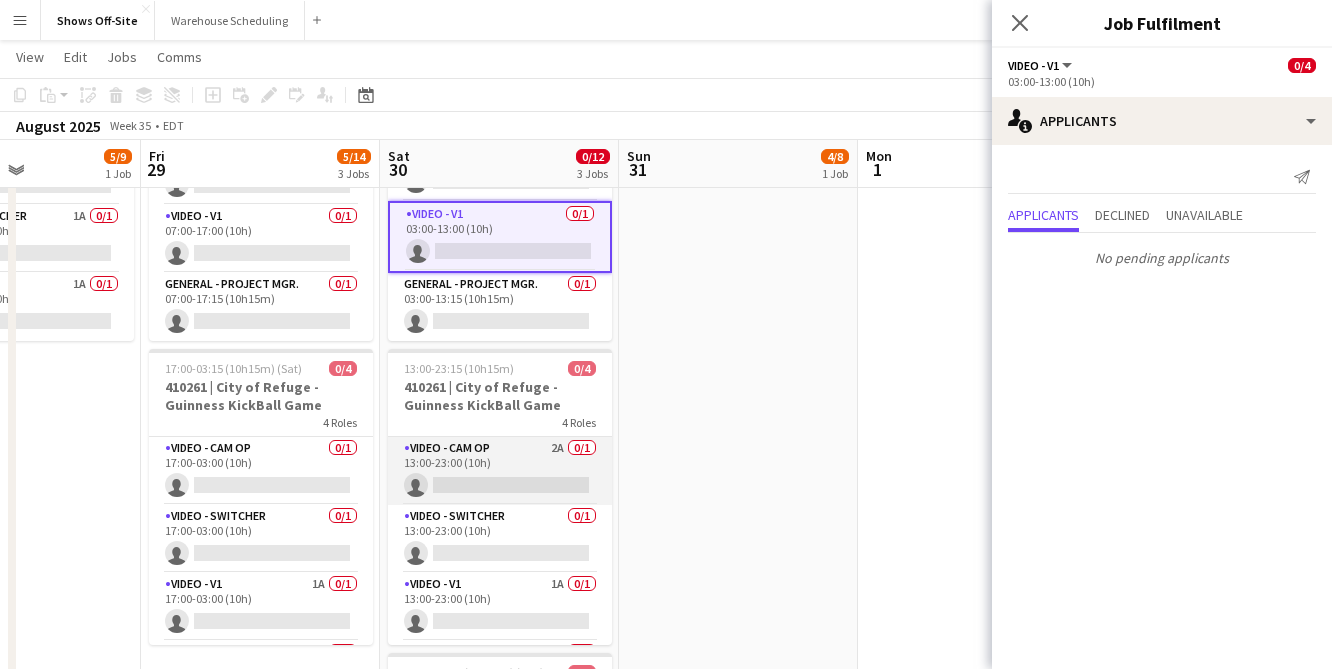 click on "Video - Cam Op   2A   0/1   13:00-23:00 (10h)
single-neutral-actions" at bounding box center (500, 471) 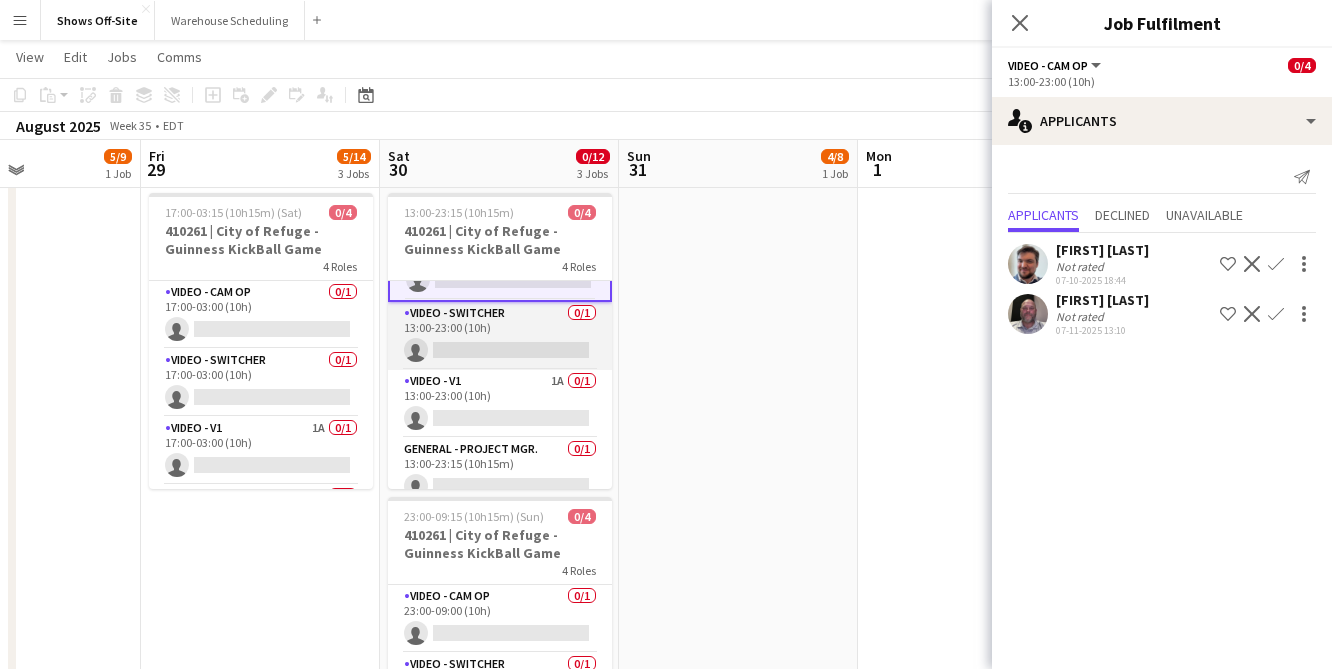 click on "Video - Switcher   0/1   13:00-23:00 (10h)
single-neutral-actions" at bounding box center [500, 336] 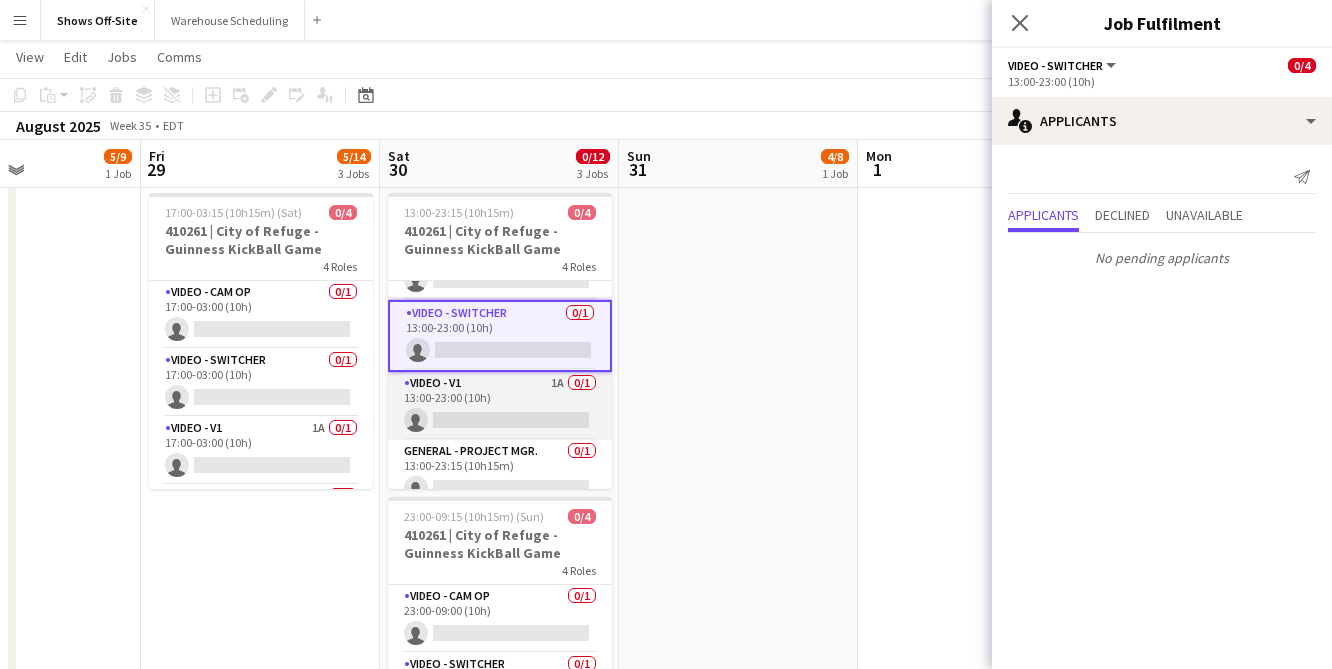 click on "Video - V1   1A   0/1   13:00-23:00 (10h)
single-neutral-actions" at bounding box center (500, 406) 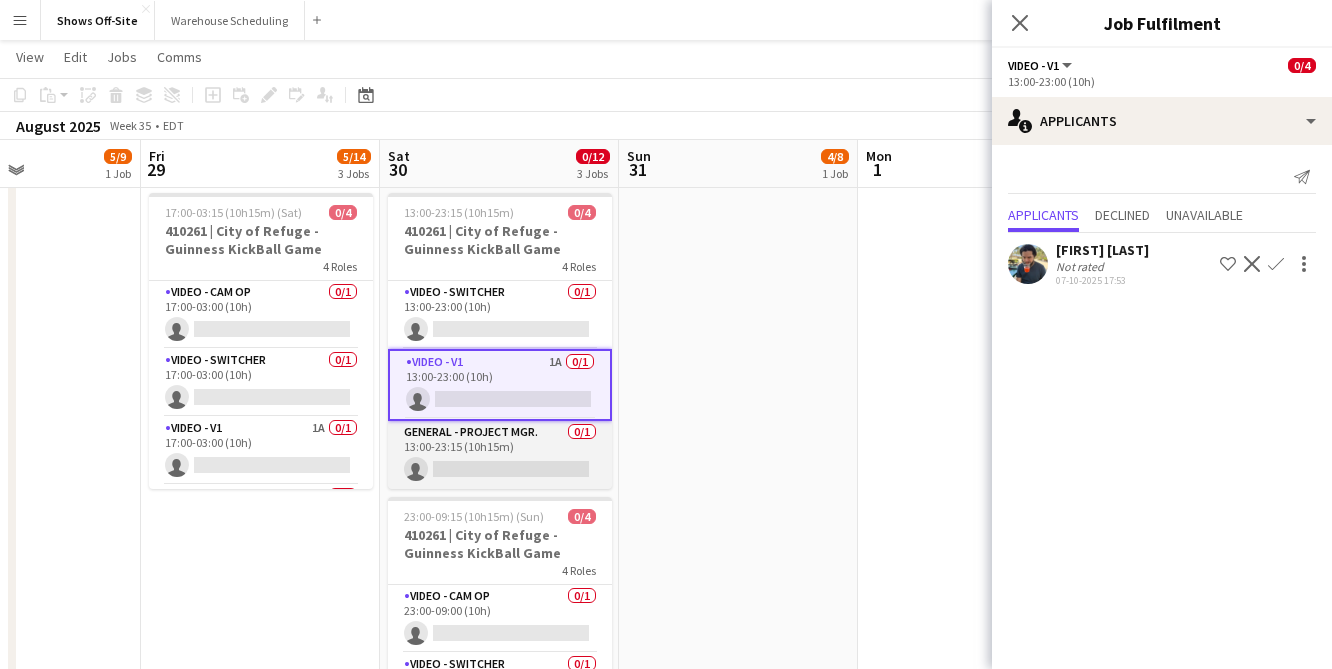 click on "General - Project Mgr.   0/1   13:00-23:15 (10h15m)
single-neutral-actions" at bounding box center [500, 455] 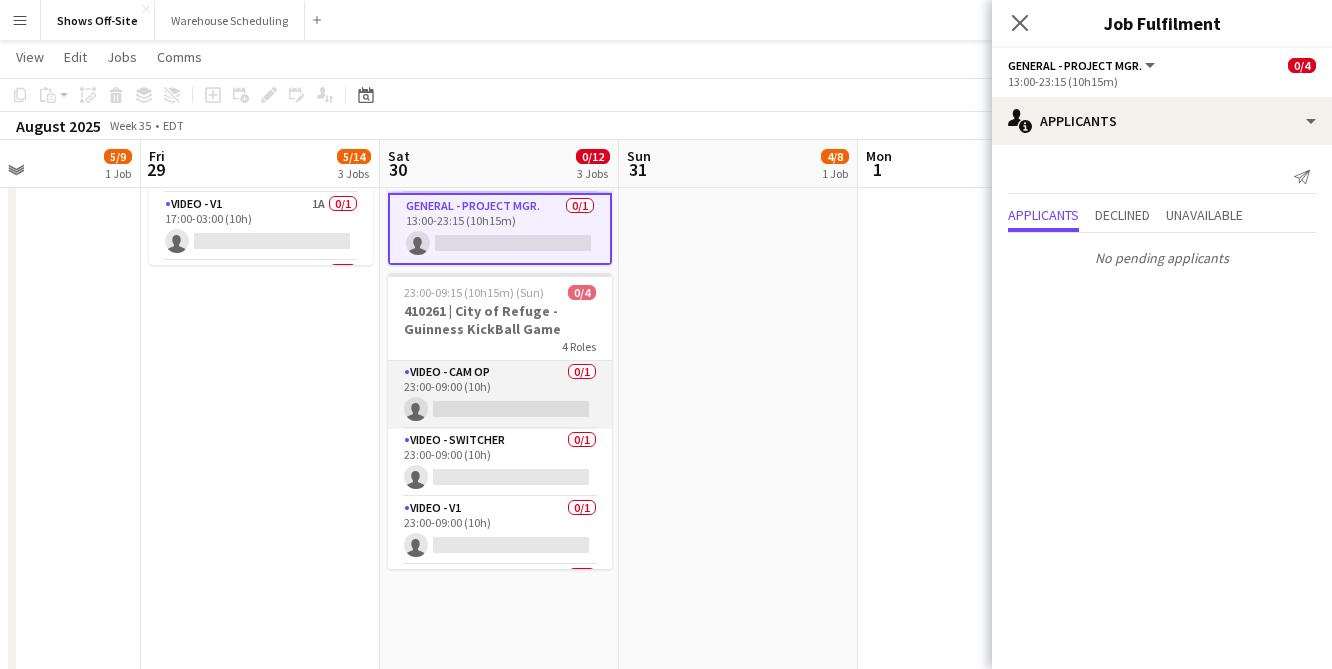 click on "Video - Cam Op   0/1   23:00-09:00 (10h)
single-neutral-actions" at bounding box center [500, 395] 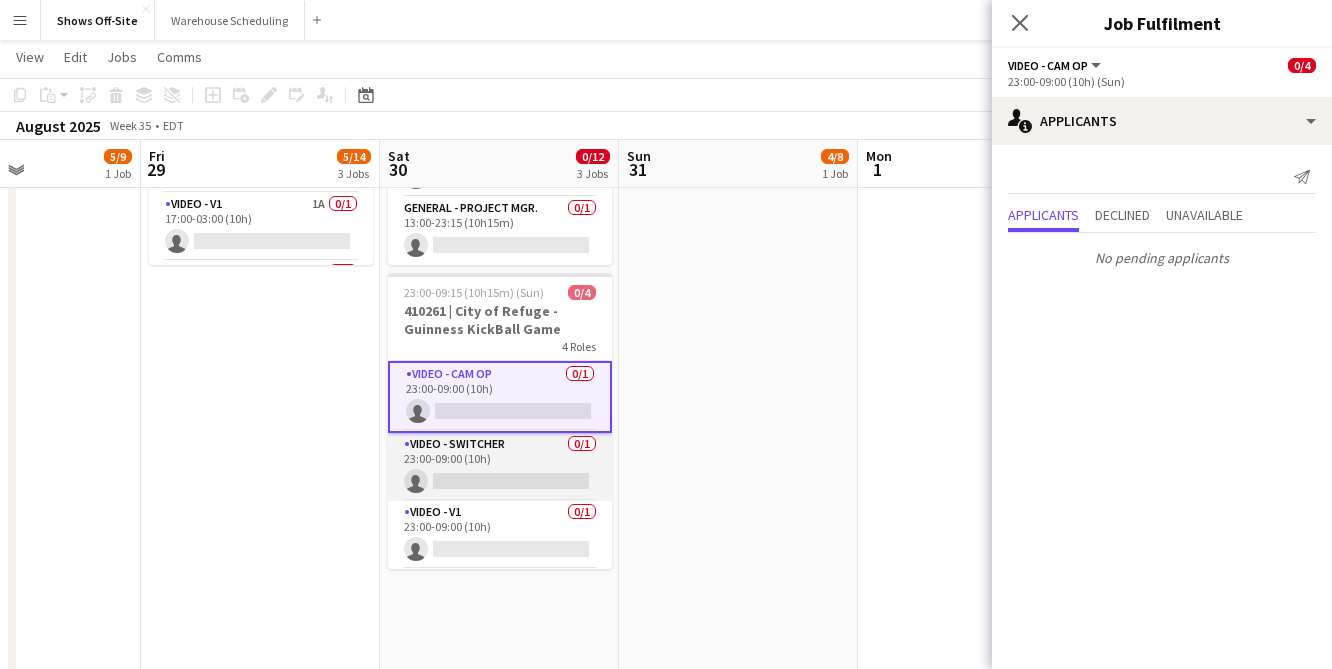 click on "Video - Switcher   0/1   23:00-09:00 (10h)
single-neutral-actions" at bounding box center [500, 467] 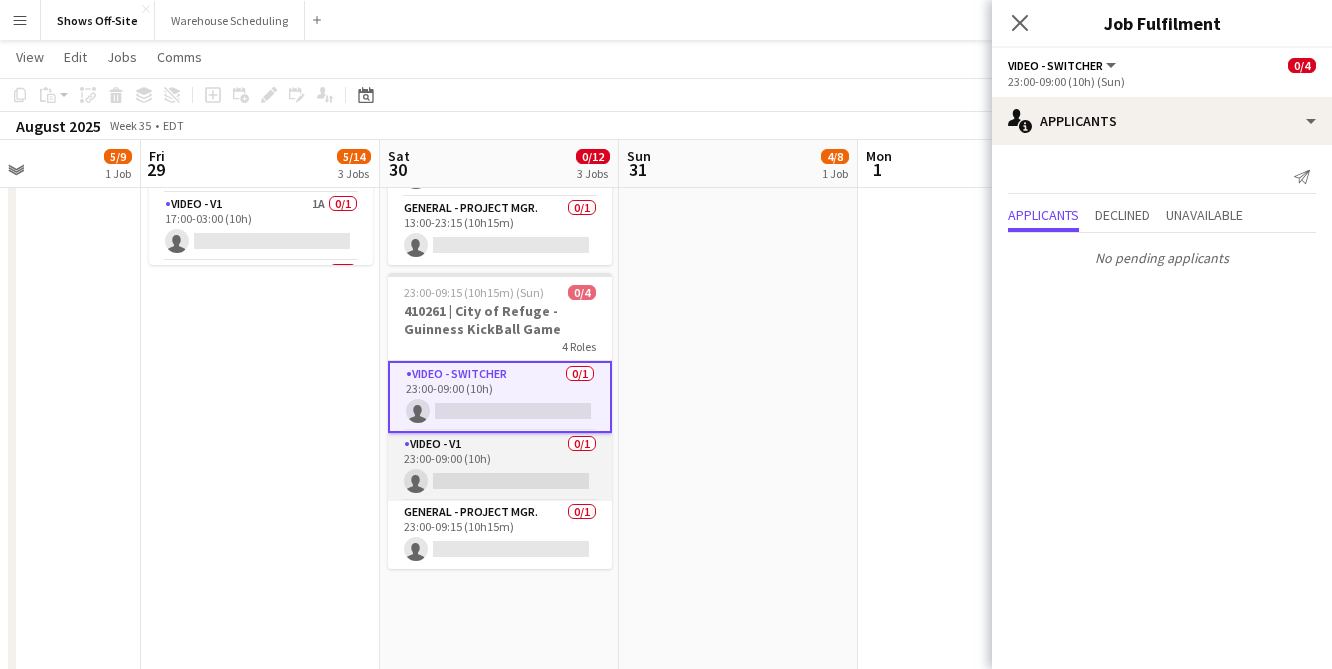 click on "Video - V1   0/1   23:00-09:00 (10h)
single-neutral-actions" at bounding box center [500, 467] 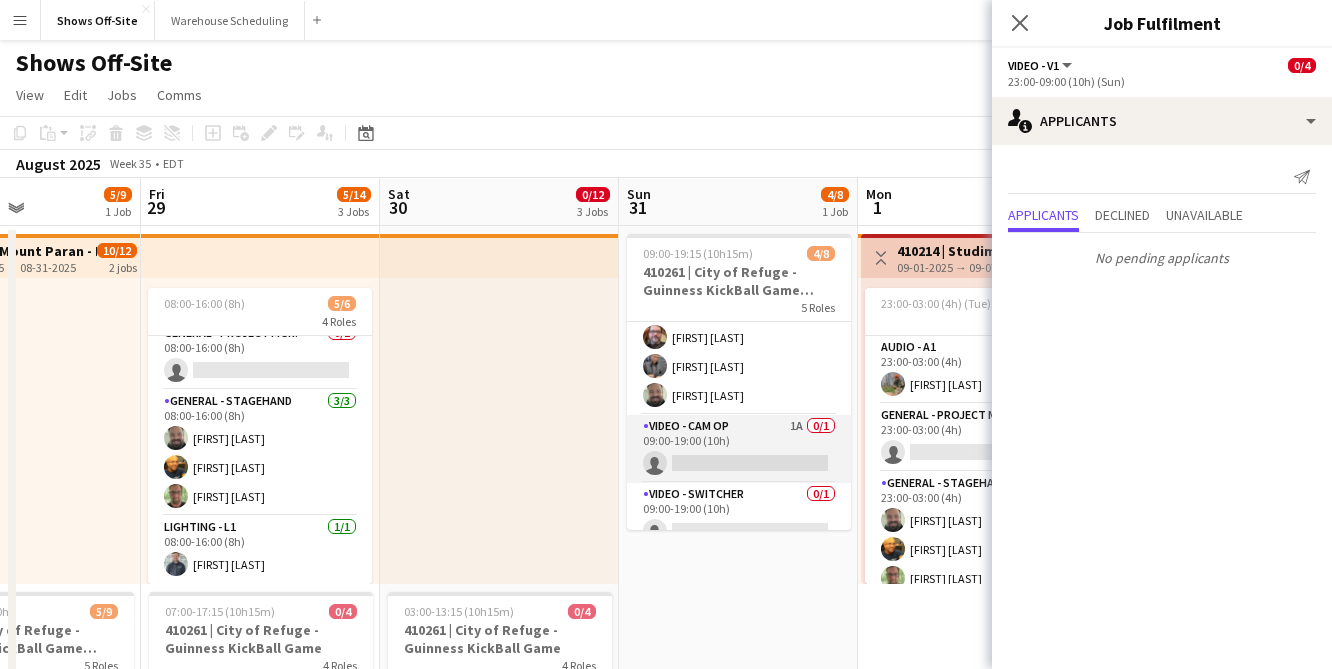 click on "Video - Cam Op   1A   0/1   09:00-19:00 (10h)
single-neutral-actions" at bounding box center (739, 449) 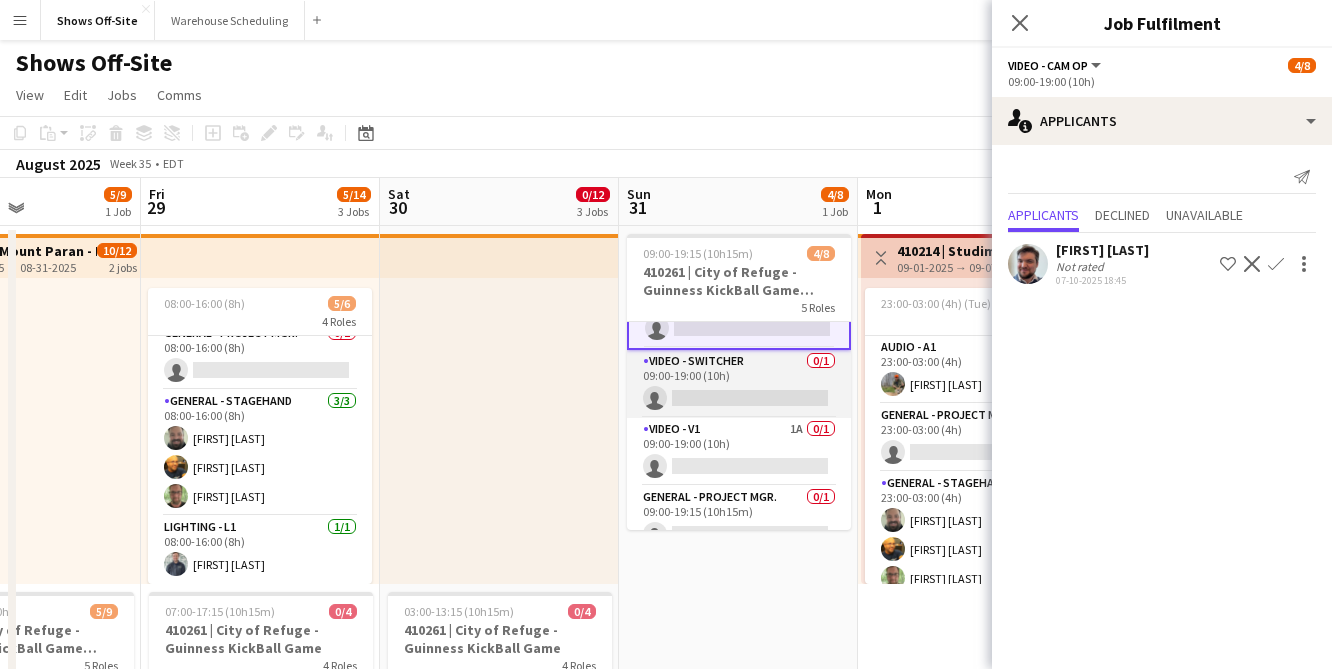 click on "Video - Switcher   0/1   09:00-19:00 (10h)
single-neutral-actions" at bounding box center [739, 384] 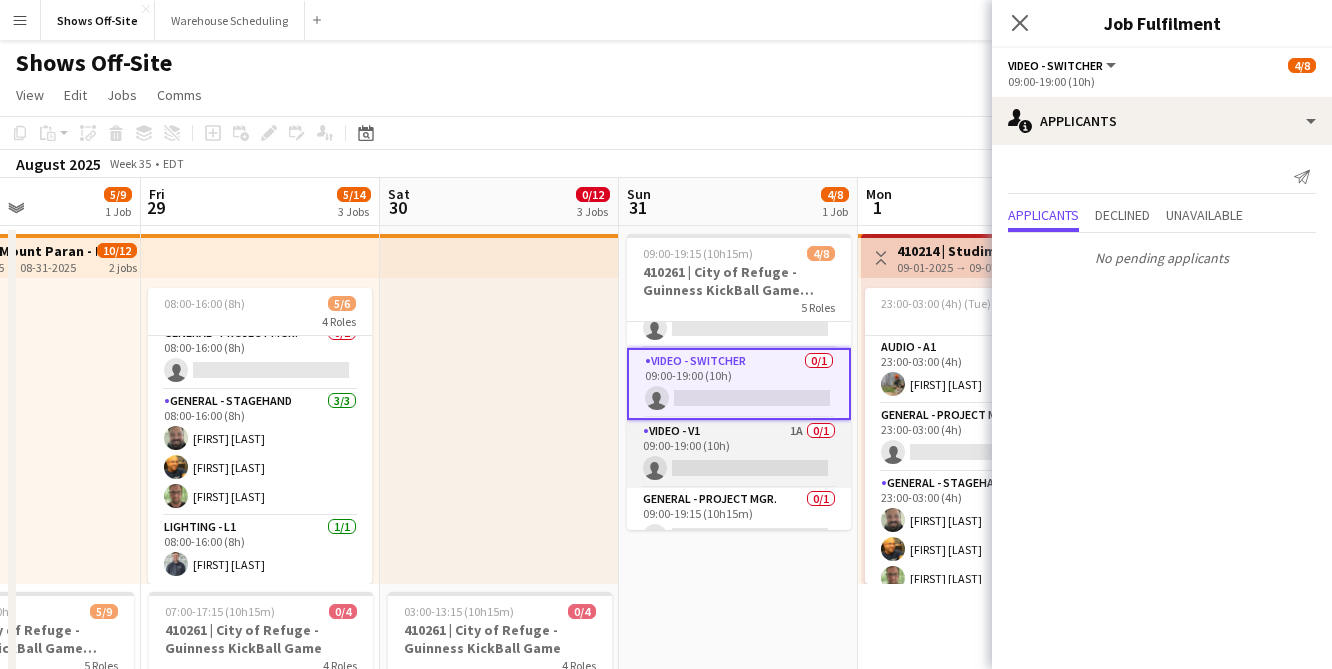 click on "Video - V1   1A   0/1   09:00-19:00 (10h)
single-neutral-actions" at bounding box center [739, 454] 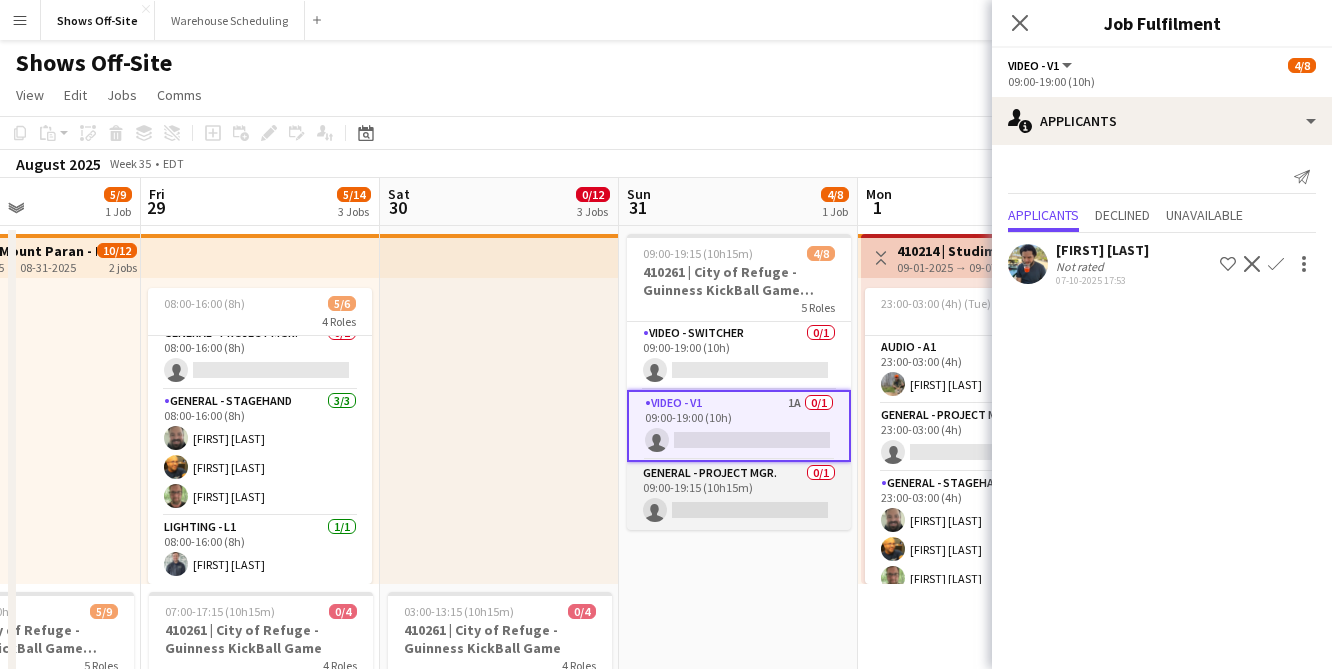 click on "General - Project Mgr.   0/1   09:00-19:15 (10h15m)
single-neutral-actions" at bounding box center (739, 496) 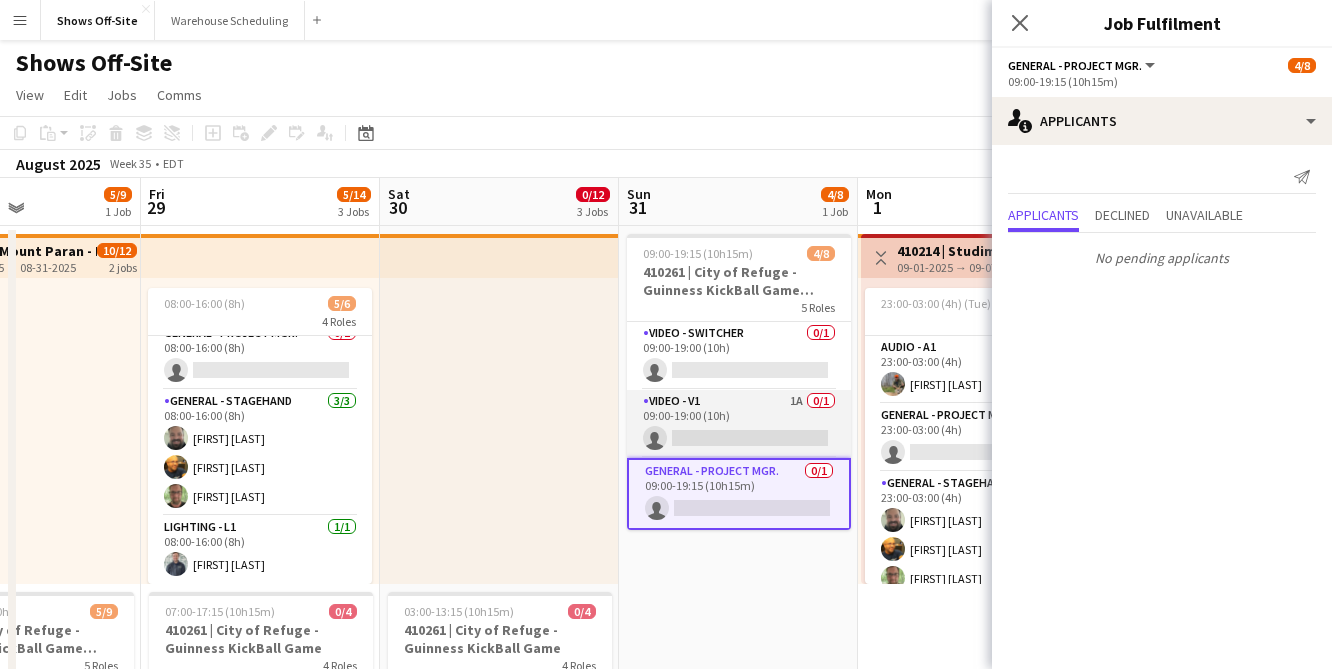 click on "Video - V1   1A   0/1   09:00-19:00 (10h)
single-neutral-actions" at bounding box center [739, 424] 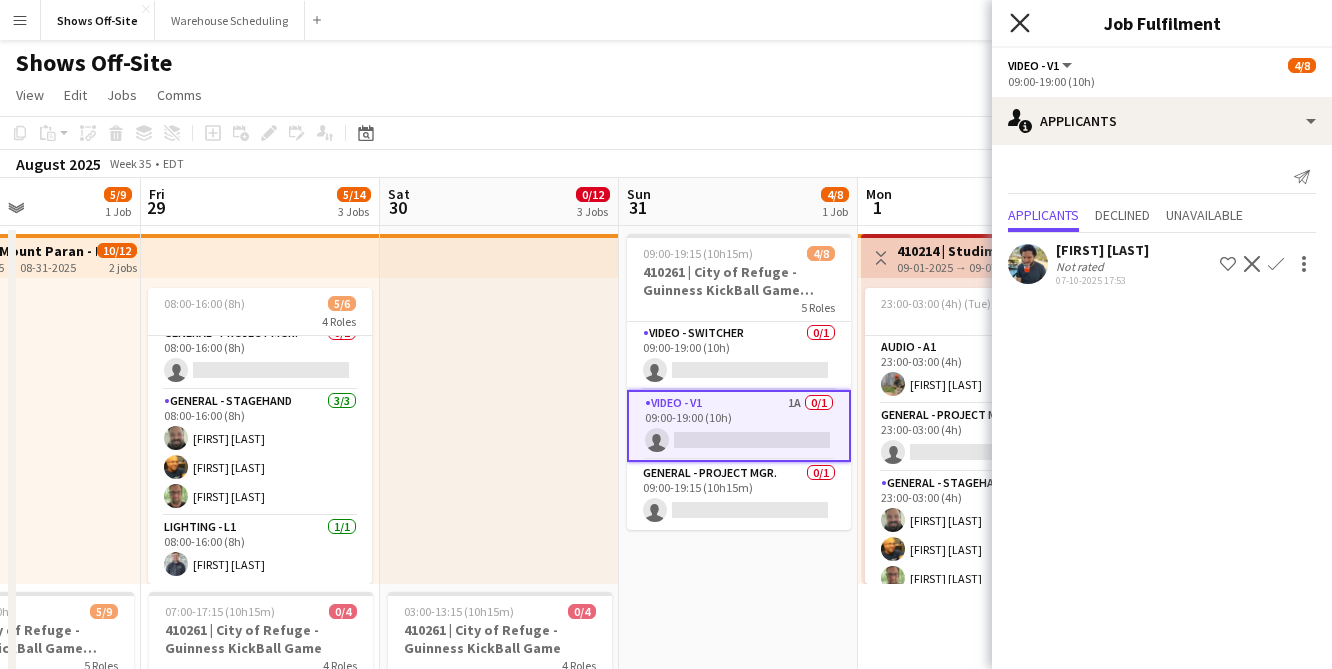 click on "Close pop-in" 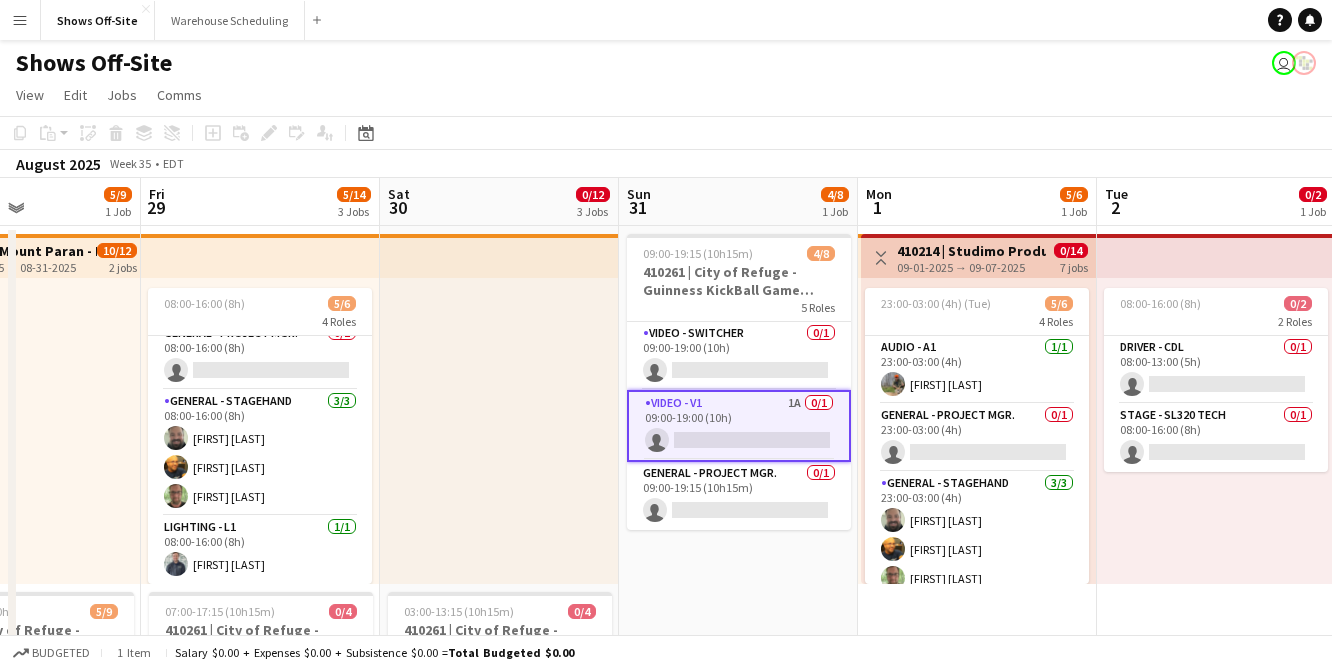 click on "View  Day view expanded Day view collapsed Month view Date picker Jump to today Expand Linked Jobs Collapse Linked Jobs  Edit  Copy
Command
C  Paste  Without Crew
Command
V With Crew
Command
Shift
V Paste as linked job  Group  Group Ungroup  Jobs  New Job Edit Job Delete Job New Linked Job Edit Linked Jobs Job fulfilment Promote Role Copy Role URL  Comms  Notify confirmed crew Create chat" 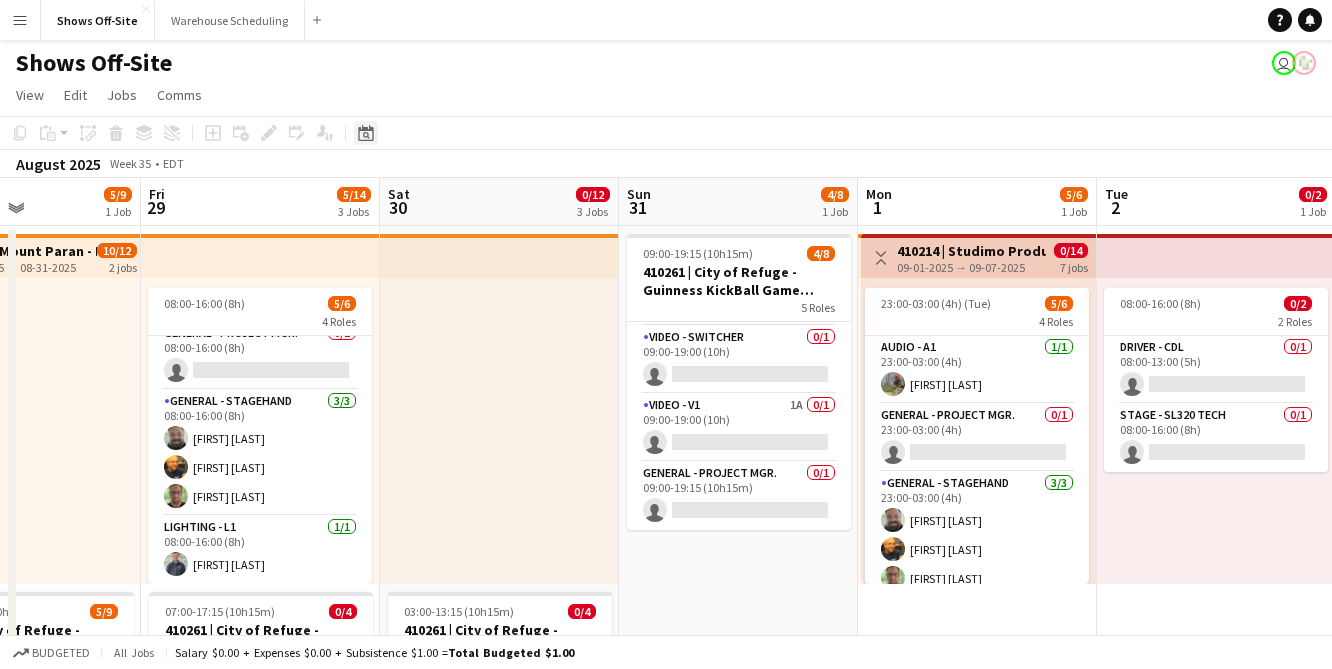 click on "Date picker" at bounding box center [366, 133] 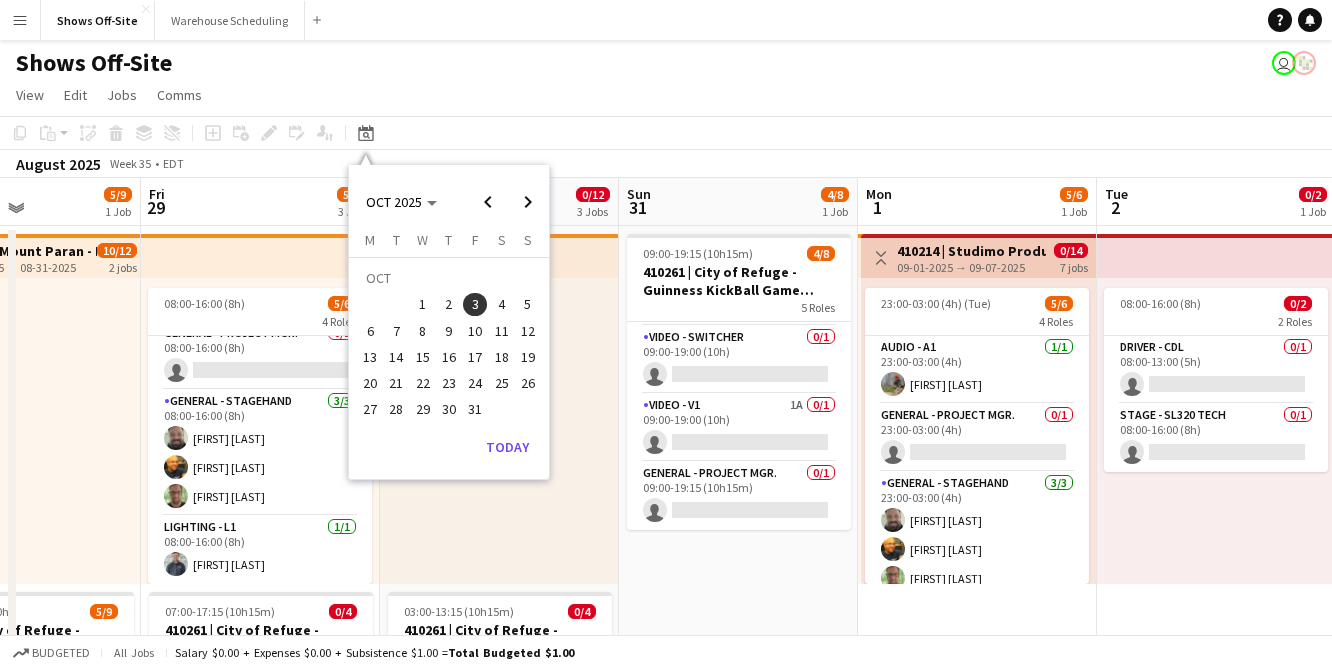 click on "3" at bounding box center [475, 305] 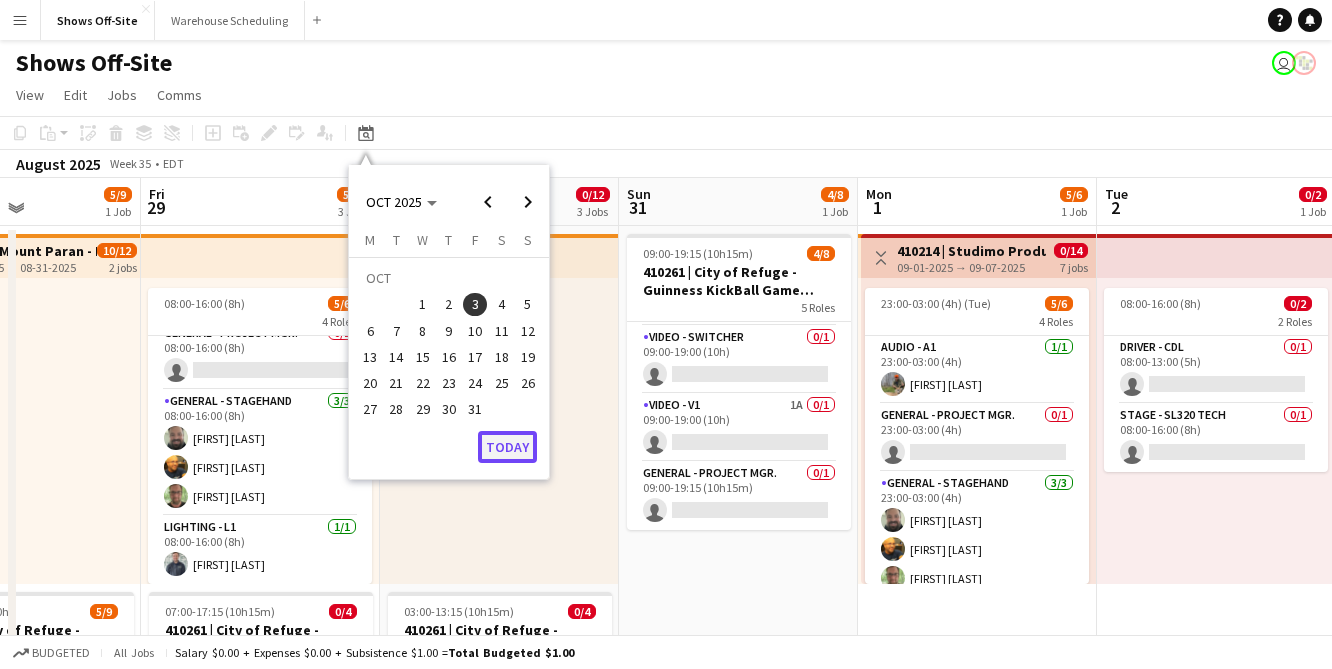 click on "Today" at bounding box center (507, 447) 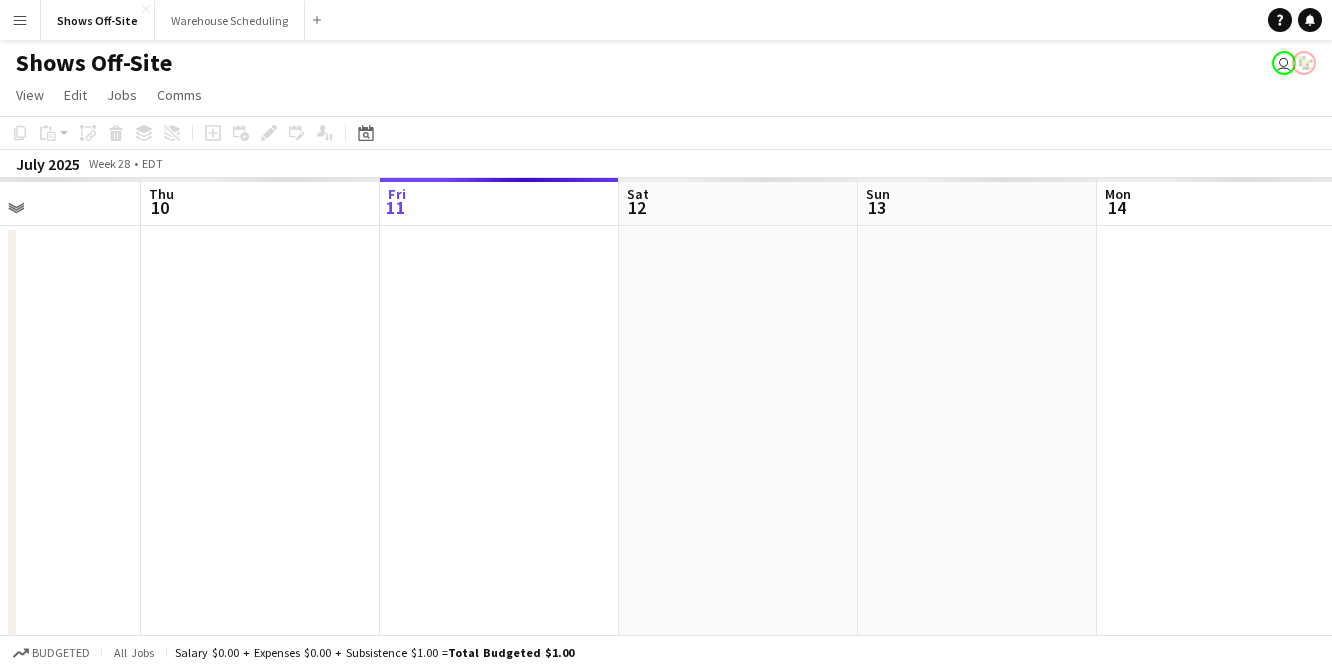 scroll, scrollTop: 0, scrollLeft: 688, axis: horizontal 